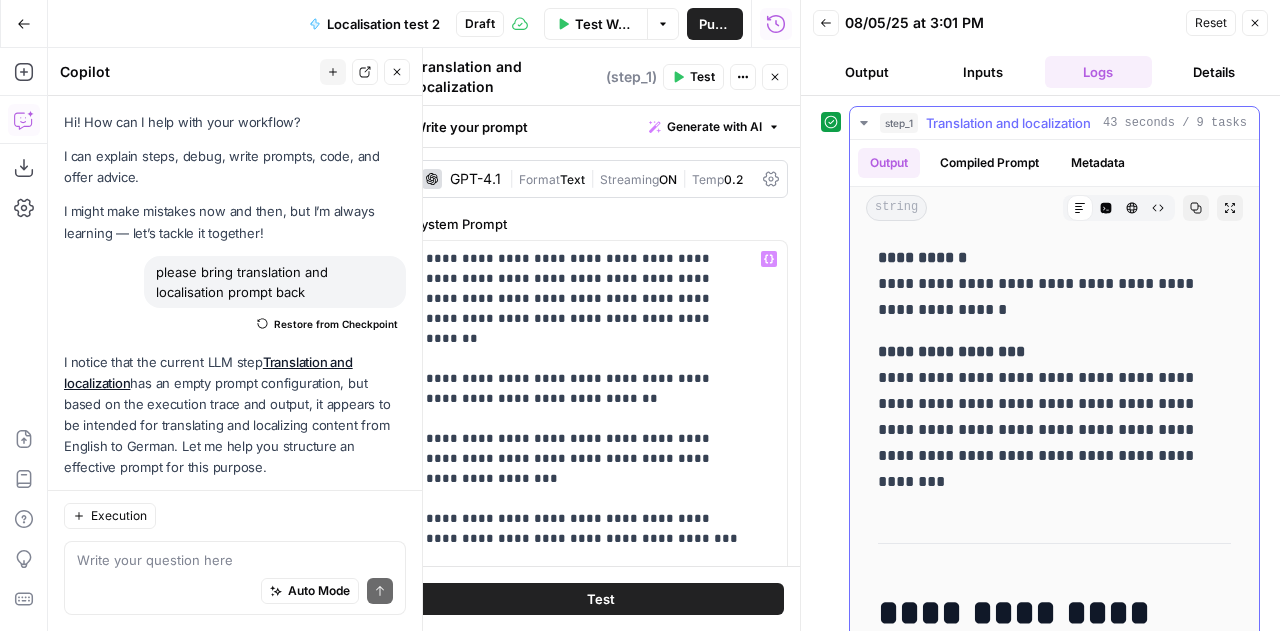 scroll, scrollTop: 0, scrollLeft: 0, axis: both 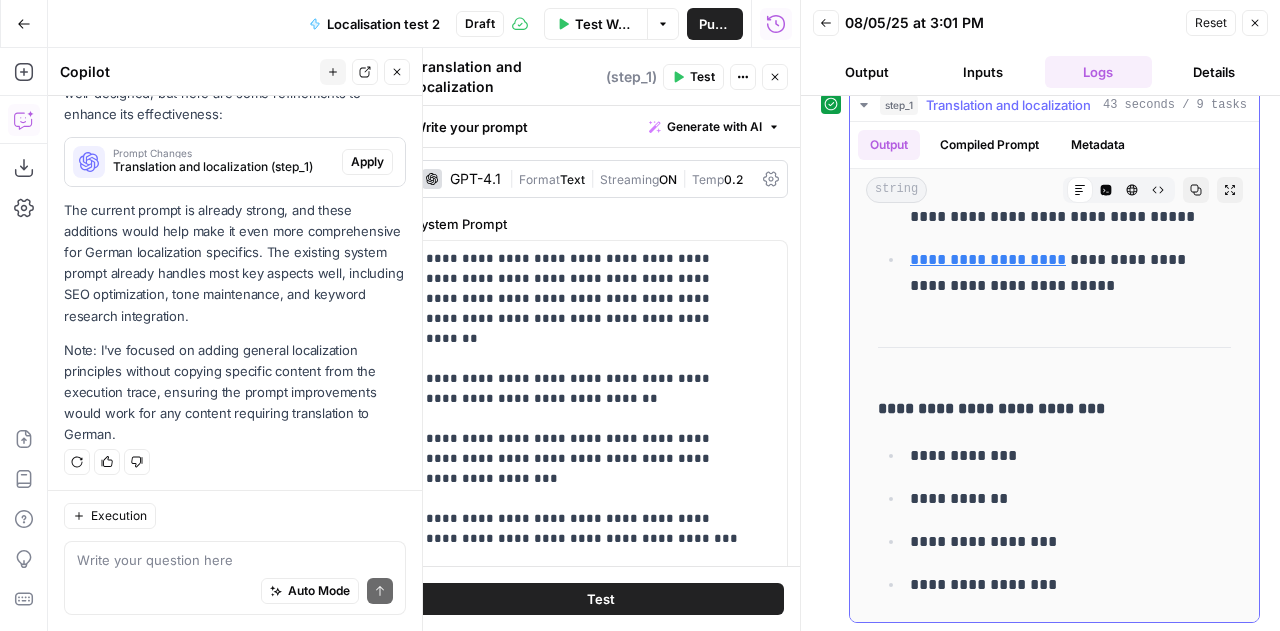 click on "**********" at bounding box center [1054, -5422] 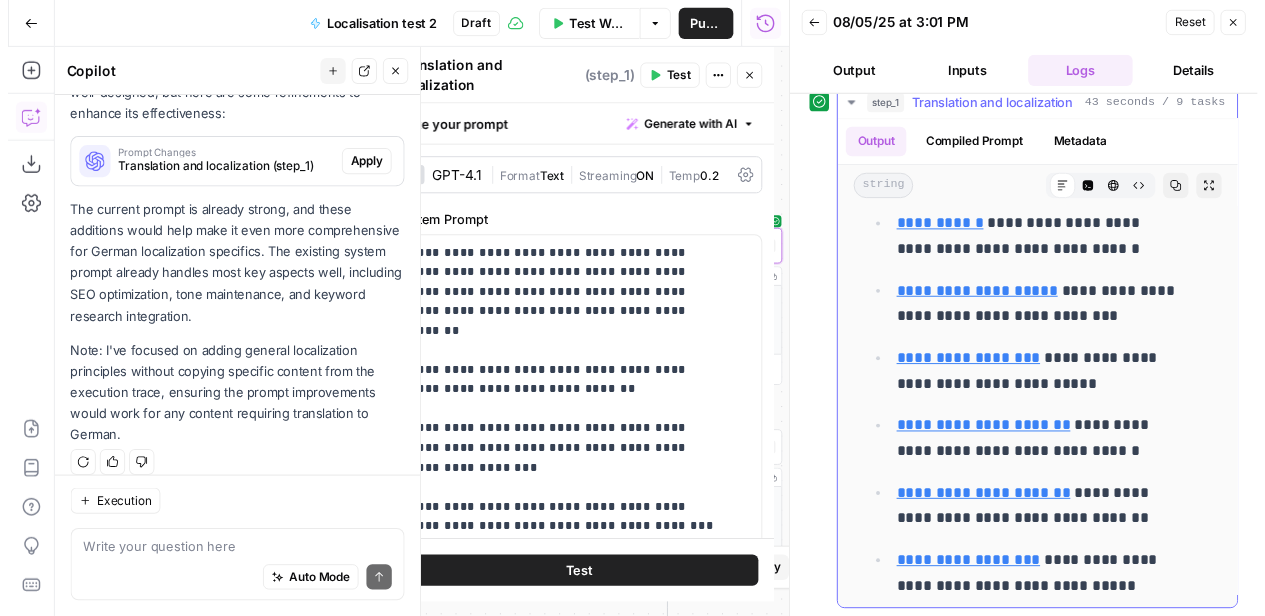 scroll, scrollTop: 11266, scrollLeft: 0, axis: vertical 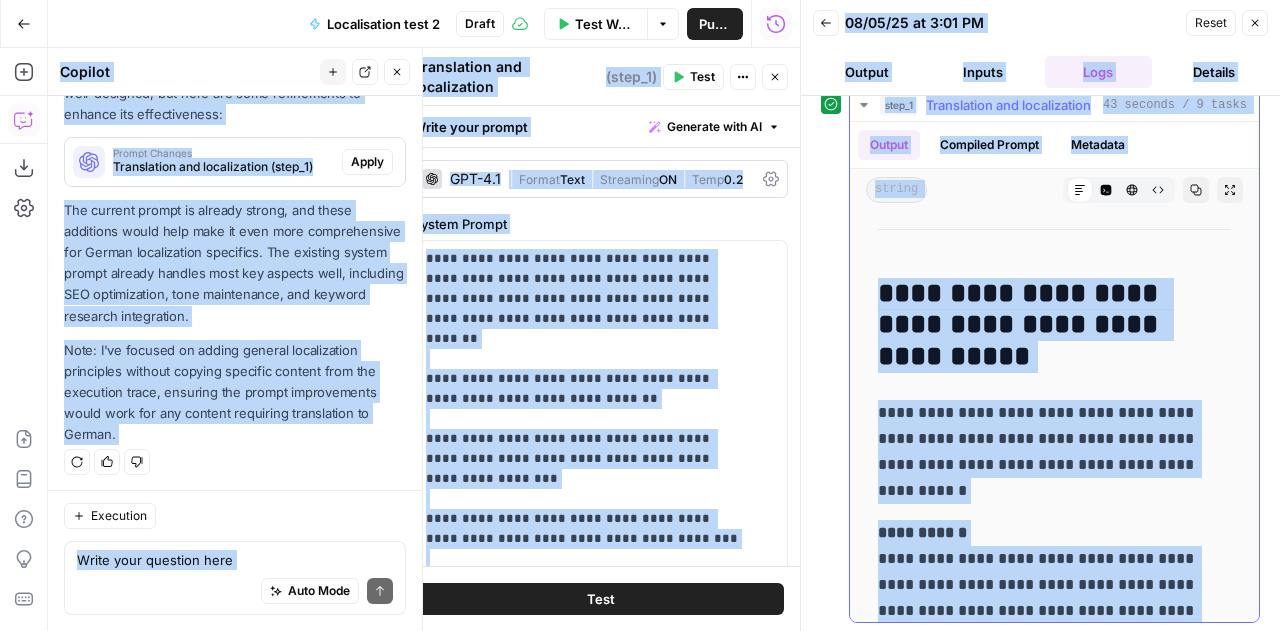click on "**********" at bounding box center [1039, 452] 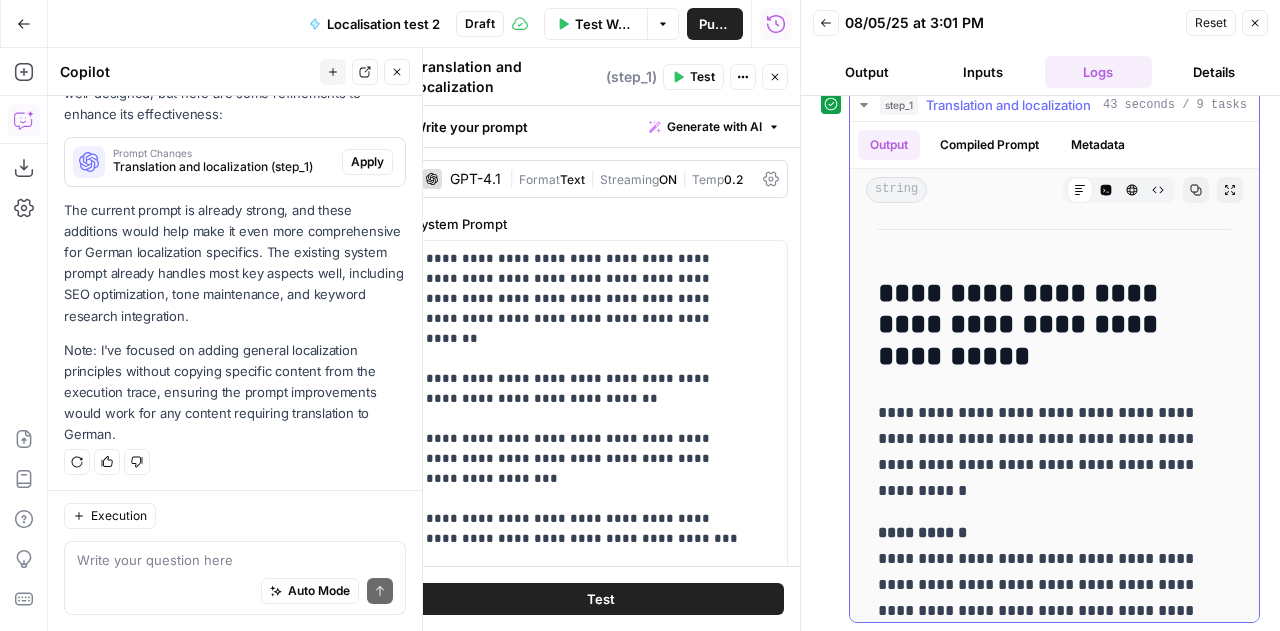 click on "**********" at bounding box center [1039, 452] 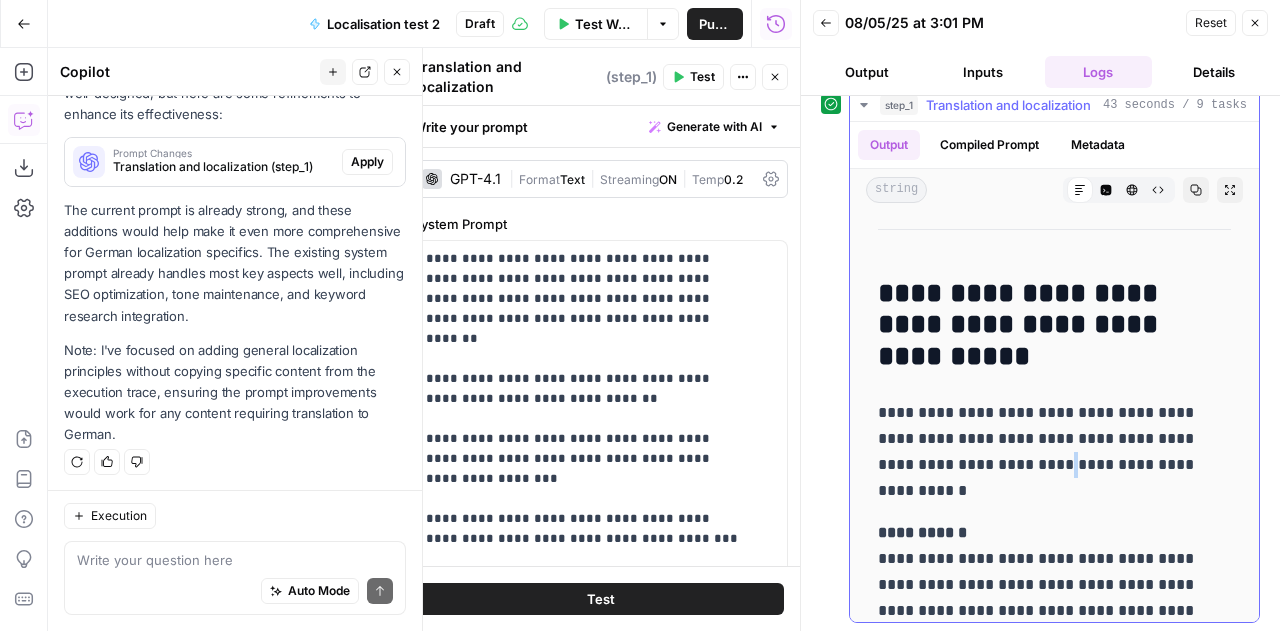drag, startPoint x: 0, startPoint y: 0, endPoint x: 1044, endPoint y: 445, distance: 1134.8837 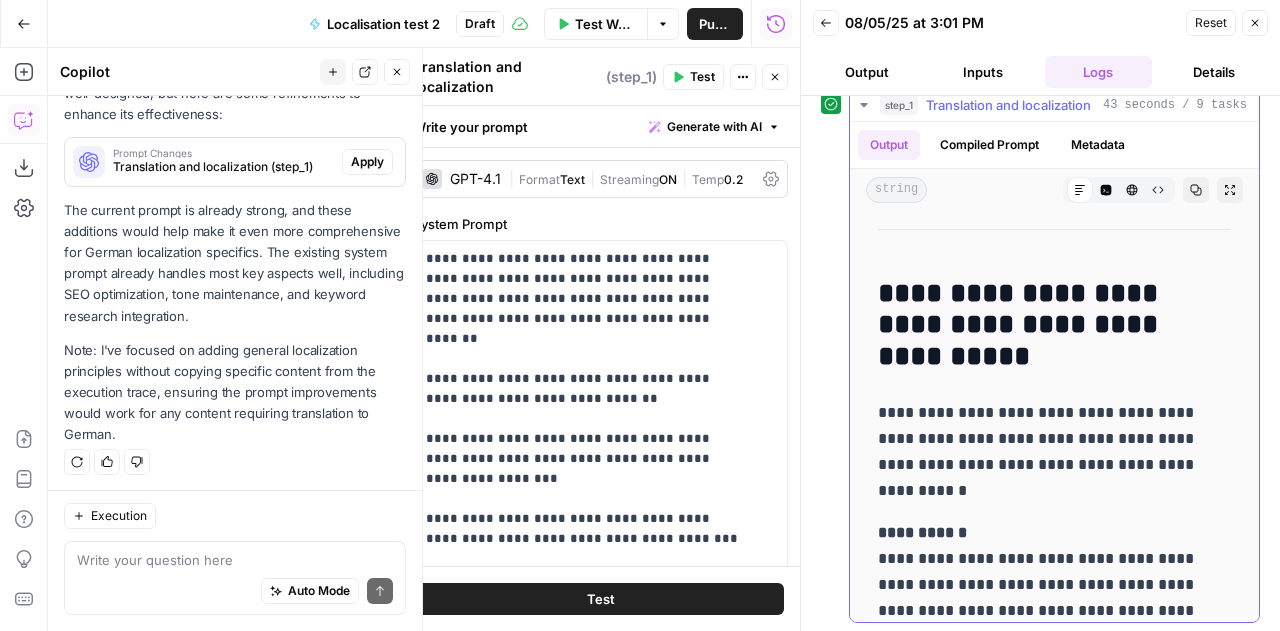 click on "Output Compiled Prompt Metadata" at bounding box center (1054, 145) 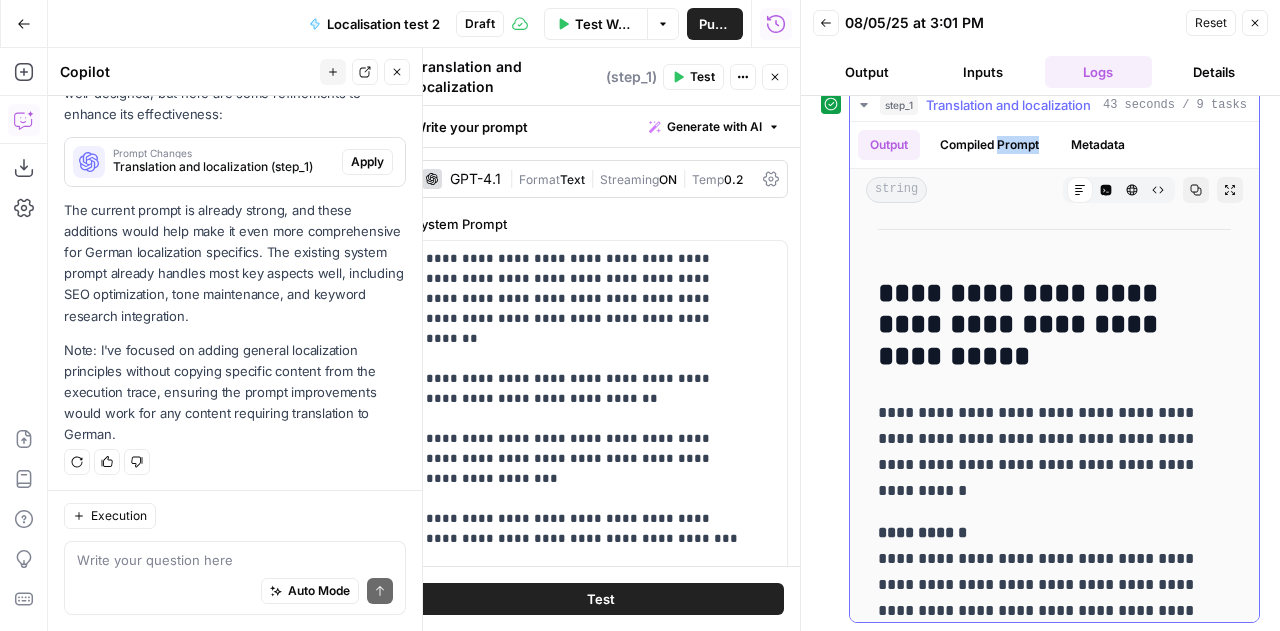 scroll, scrollTop: 9784, scrollLeft: 0, axis: vertical 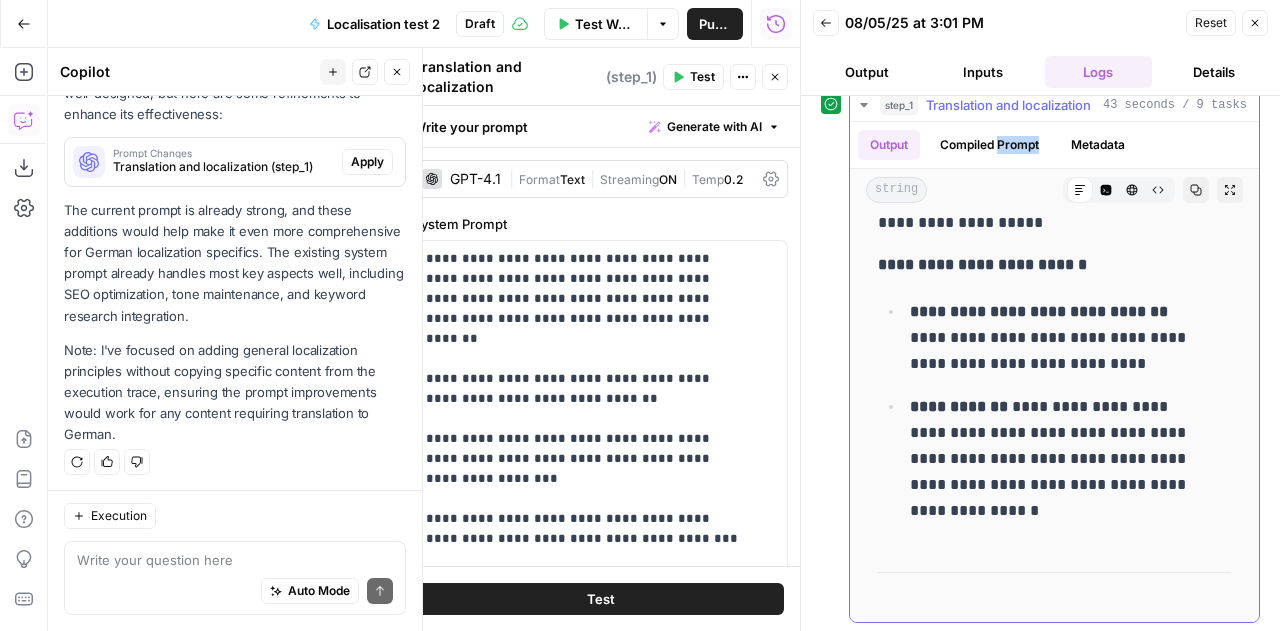 click on "Output Compiled Prompt Metadata" at bounding box center (1054, 145) 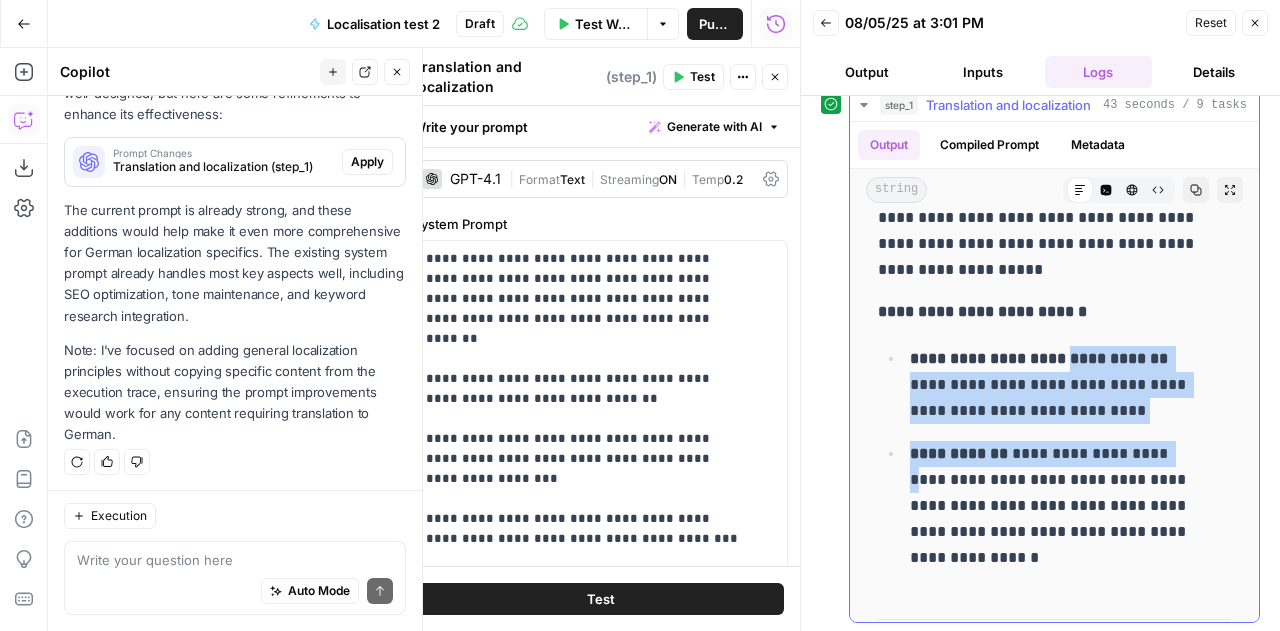 drag, startPoint x: 1069, startPoint y: 335, endPoint x: 1177, endPoint y: 442, distance: 152.0296 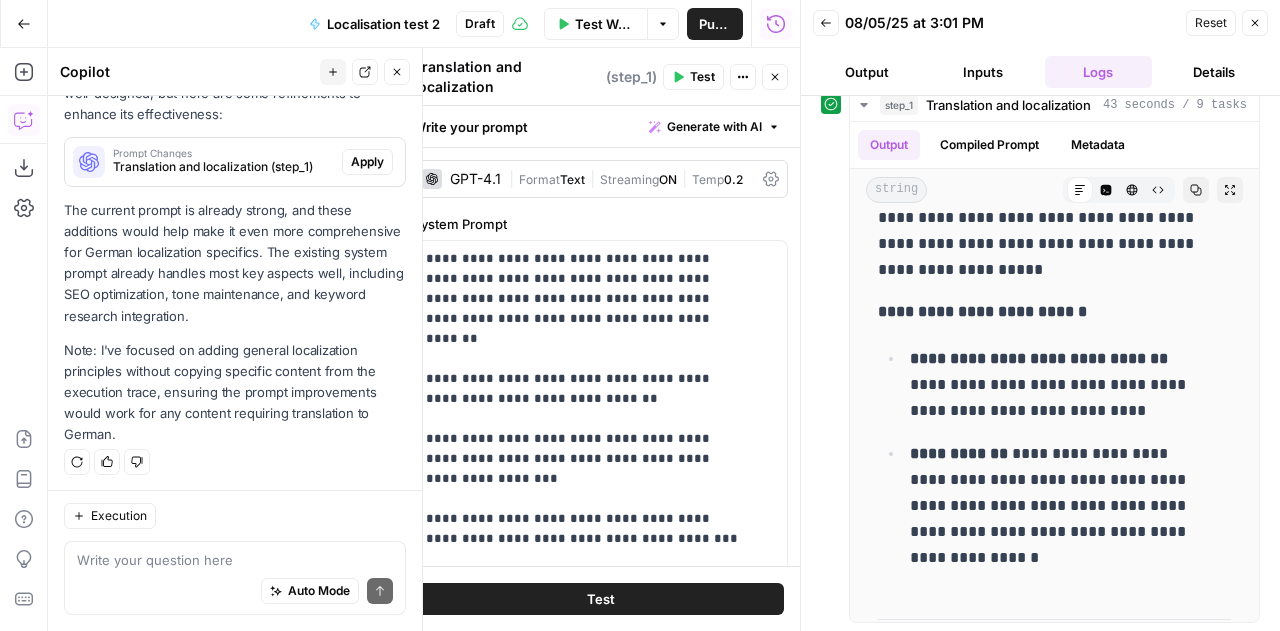 click on "Test" at bounding box center (600, 598) 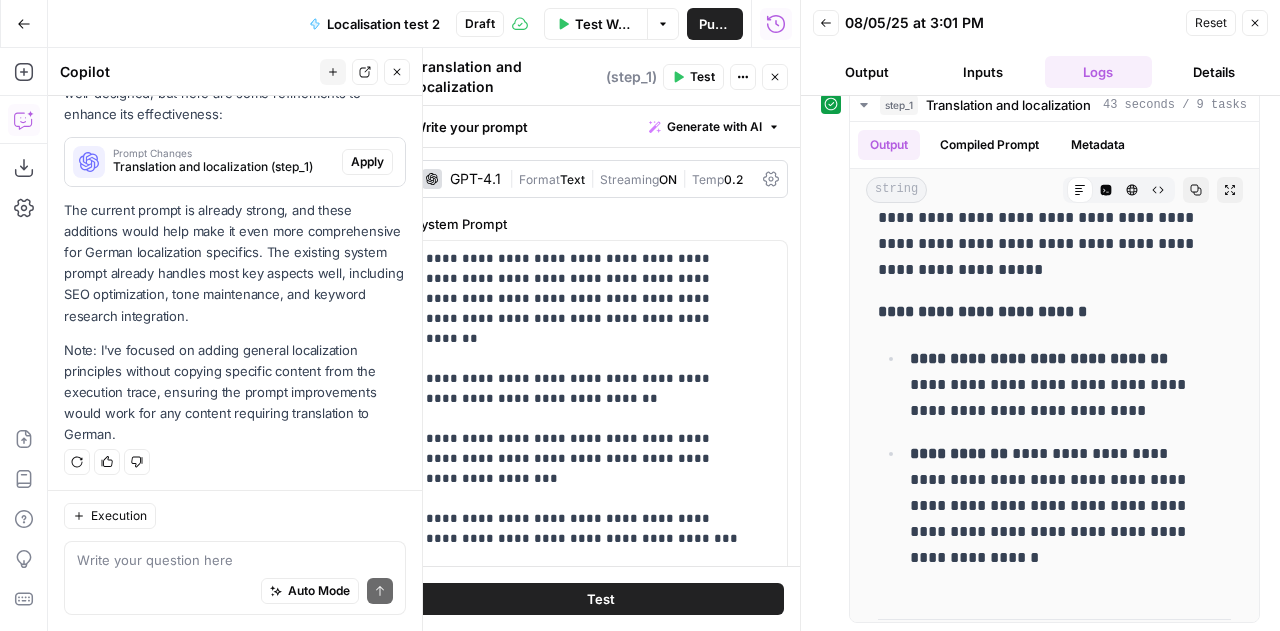 click 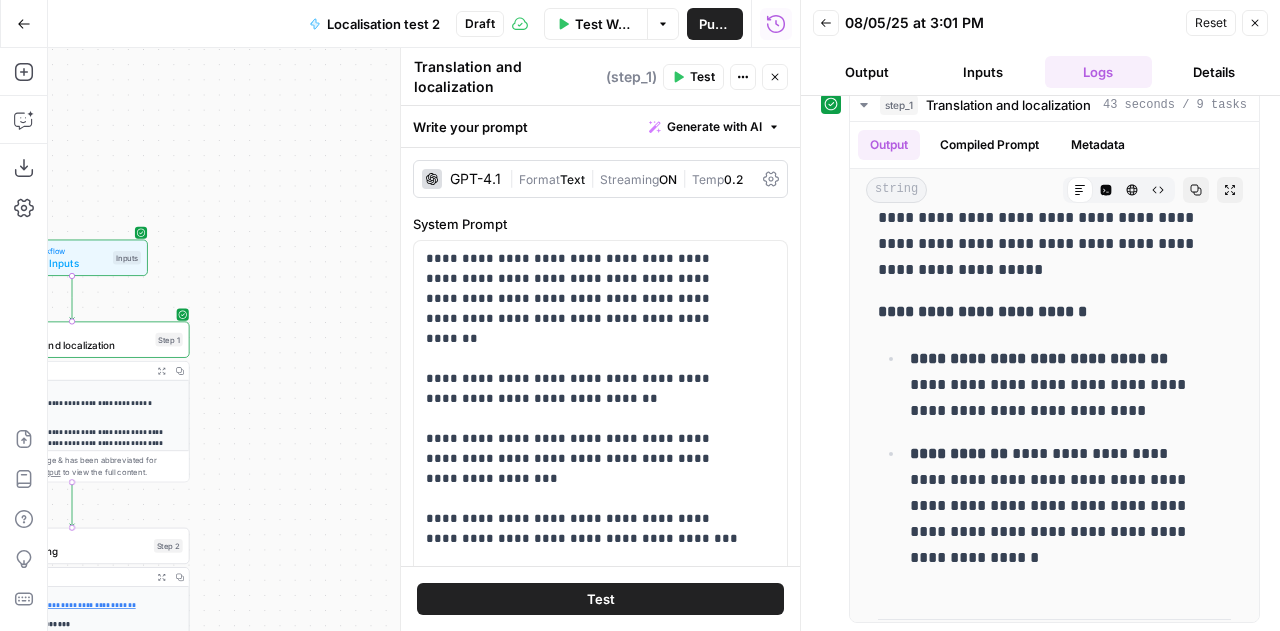 click on "Back 08/05/25 at 3:01 PM Reset Close Output Inputs Logs Details" at bounding box center [1040, 48] 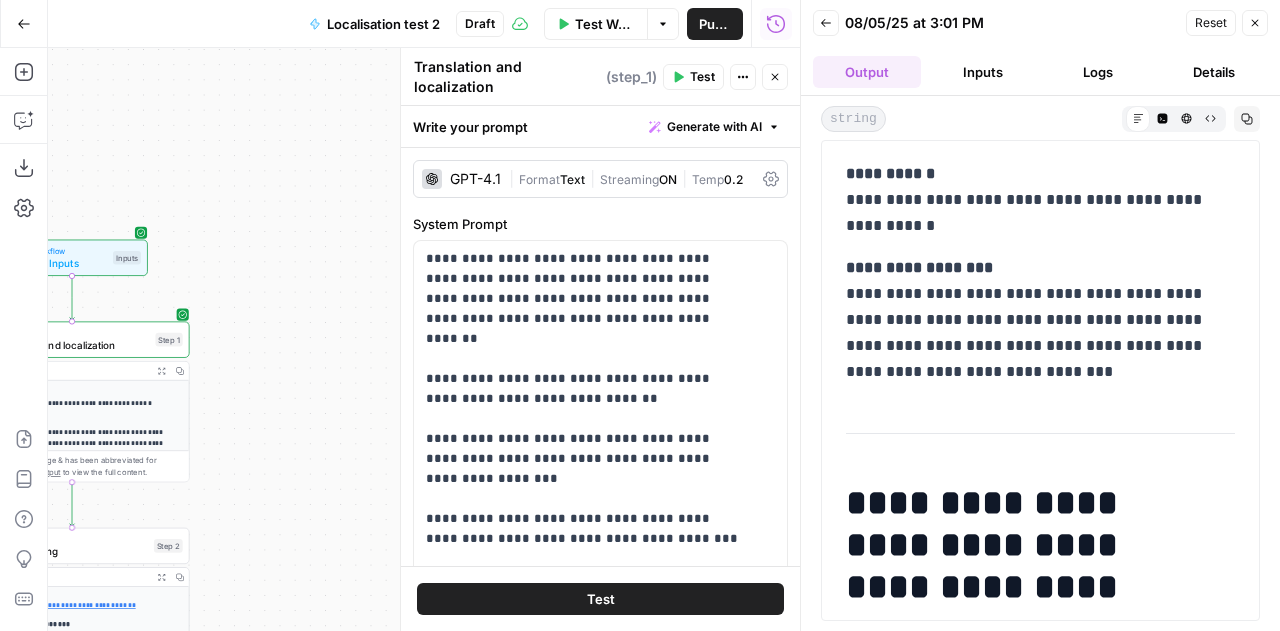 click on "Reset" at bounding box center (1211, 23) 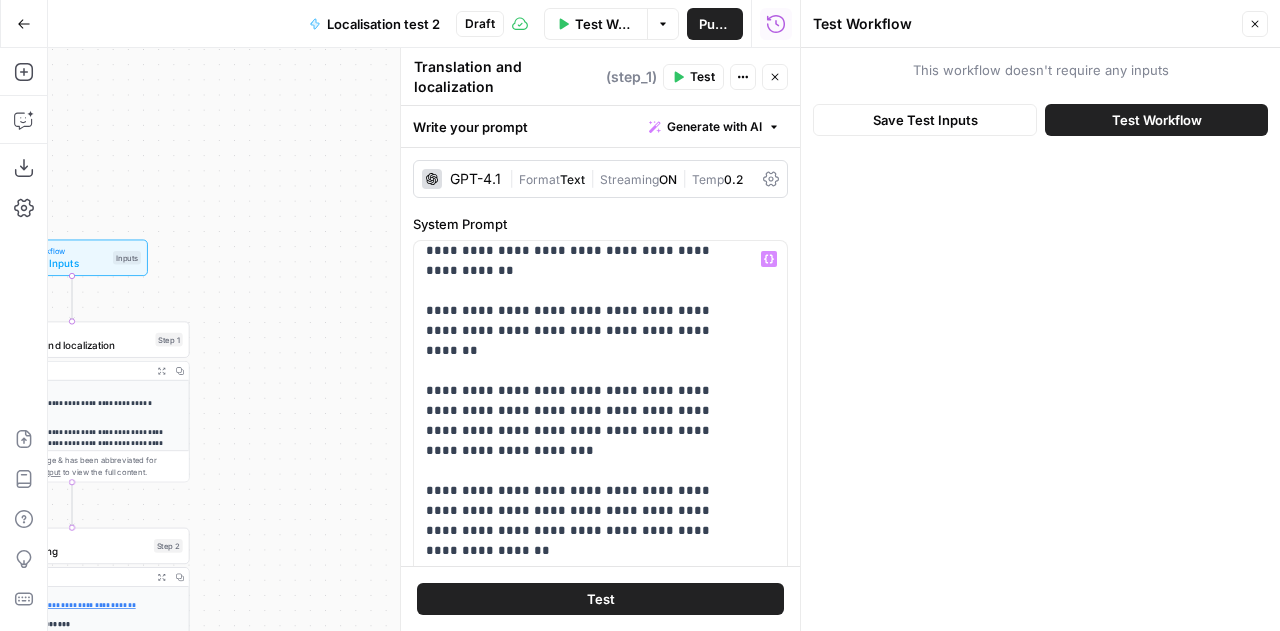 scroll, scrollTop: 782, scrollLeft: 0, axis: vertical 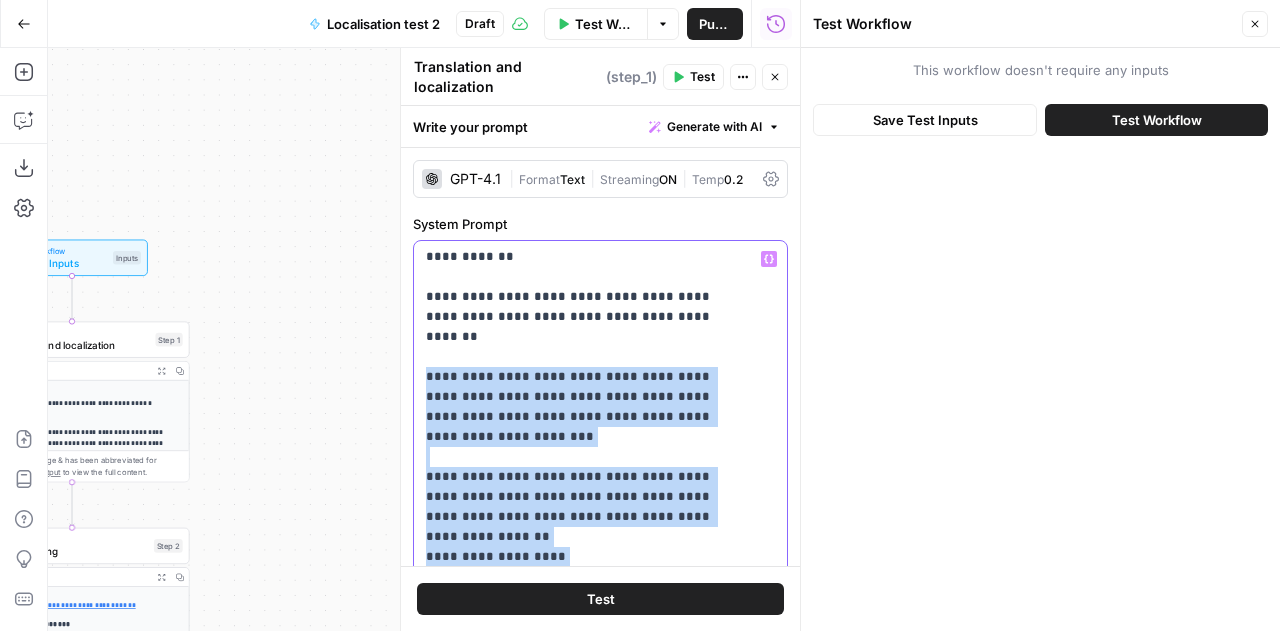 drag, startPoint x: 666, startPoint y: 345, endPoint x: 588, endPoint y: 509, distance: 181.60396 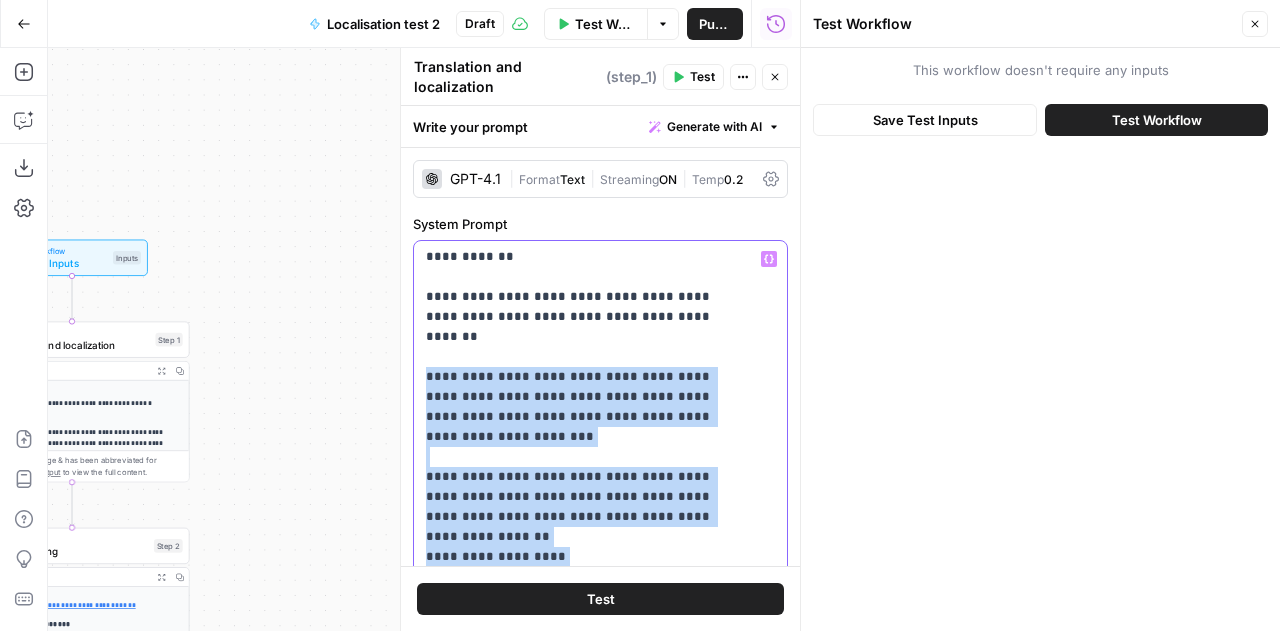 click on "**********" at bounding box center (585, 4687) 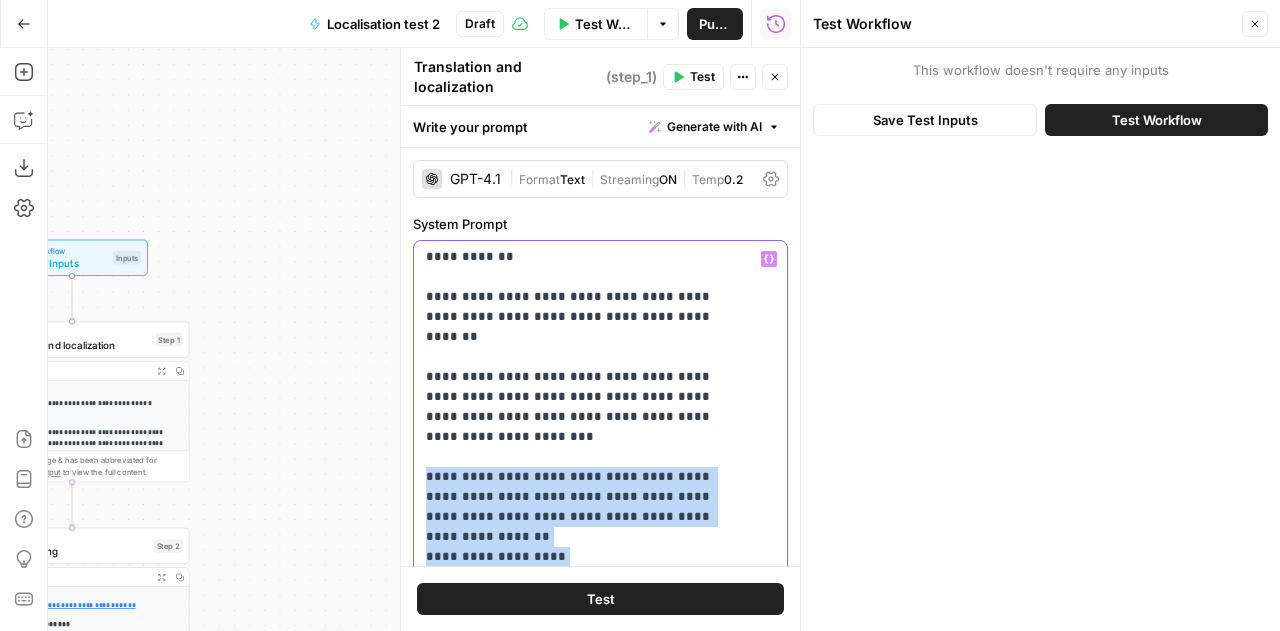 drag, startPoint x: 588, startPoint y: 509, endPoint x: 414, endPoint y: 393, distance: 209.12198 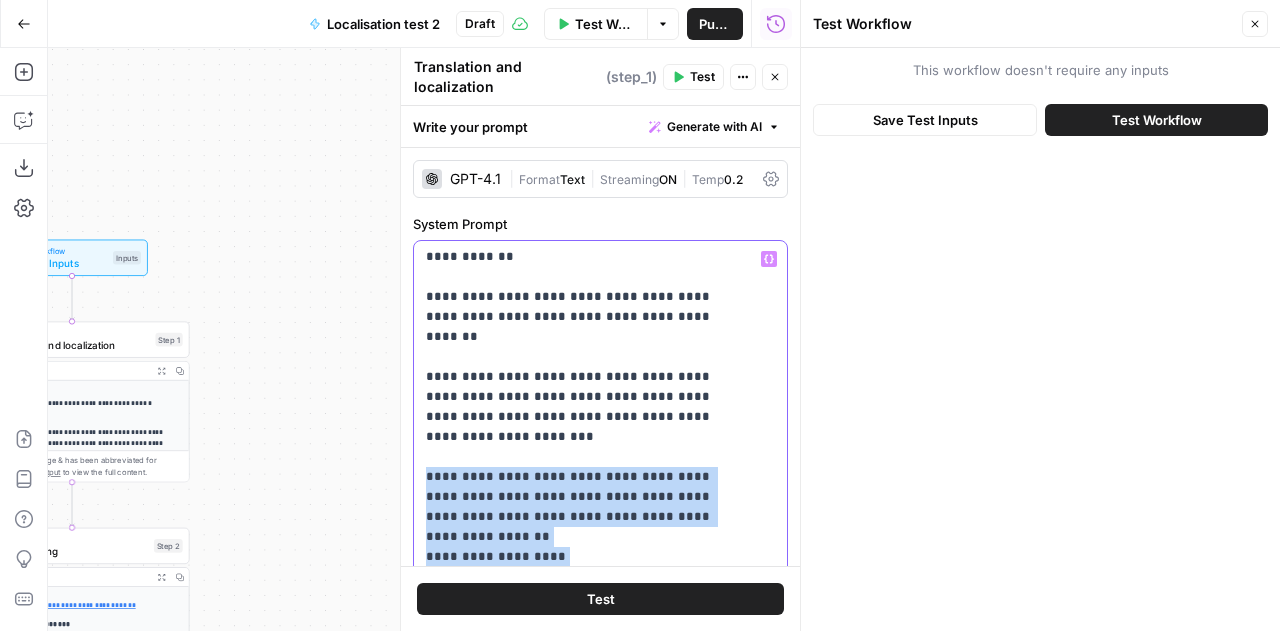 click on "**********" at bounding box center [593, 648] 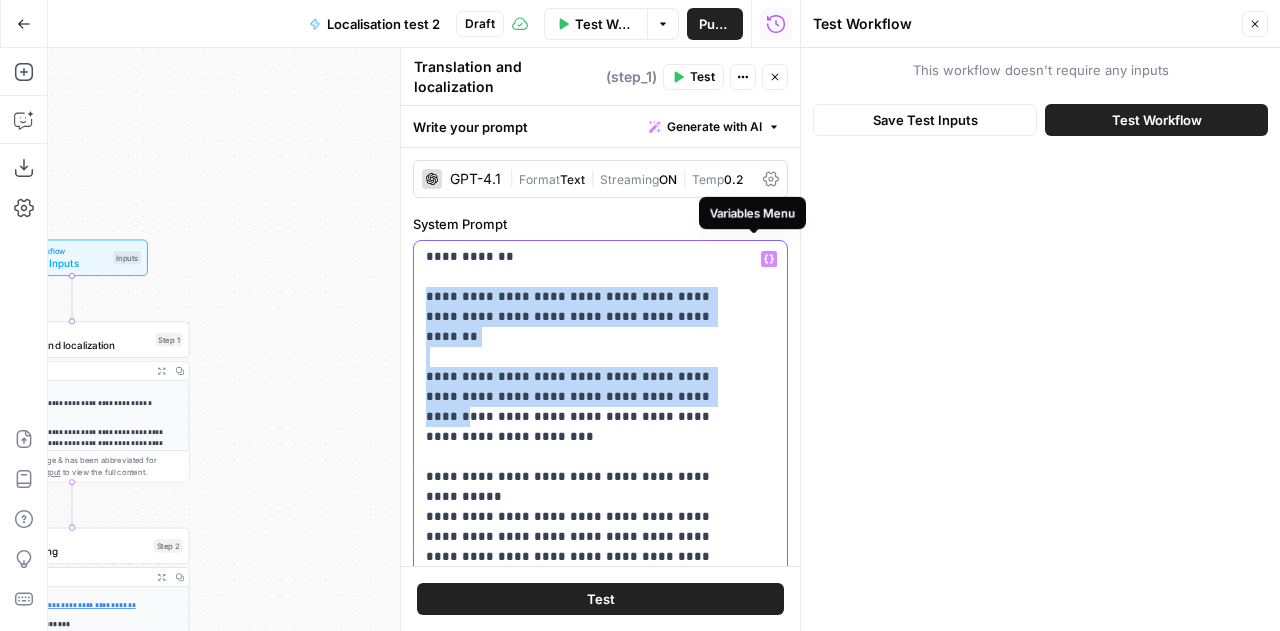 scroll, scrollTop: 772, scrollLeft: 0, axis: vertical 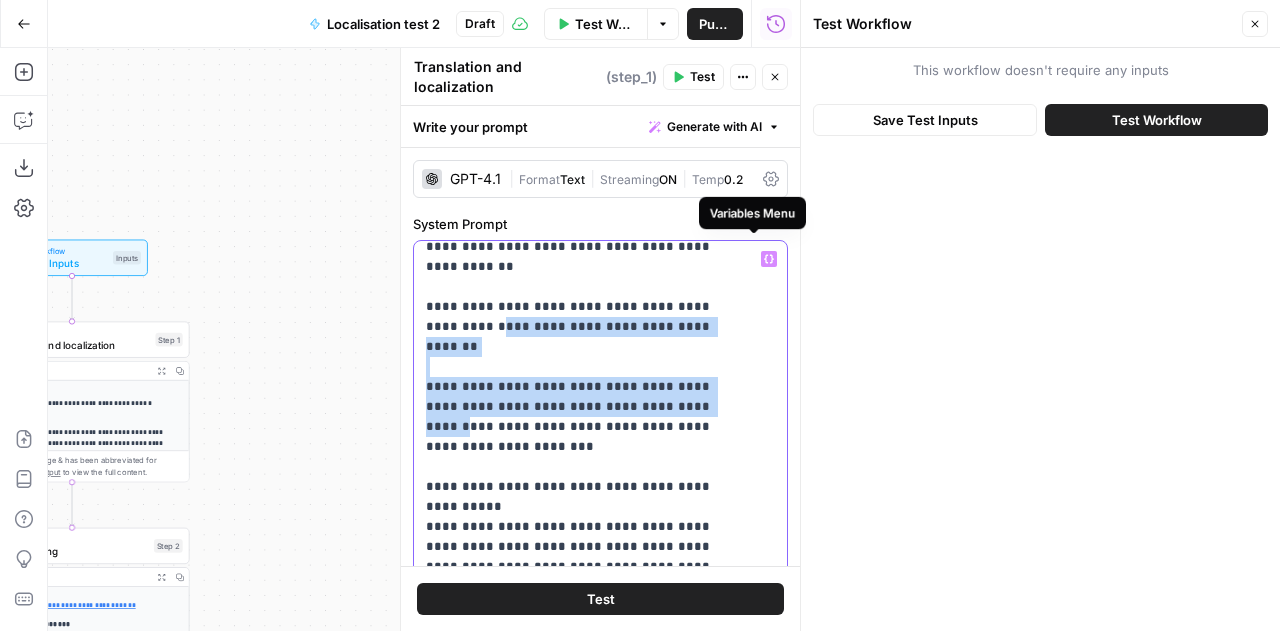 drag, startPoint x: 742, startPoint y: 307, endPoint x: 751, endPoint y: 243, distance: 64.629715 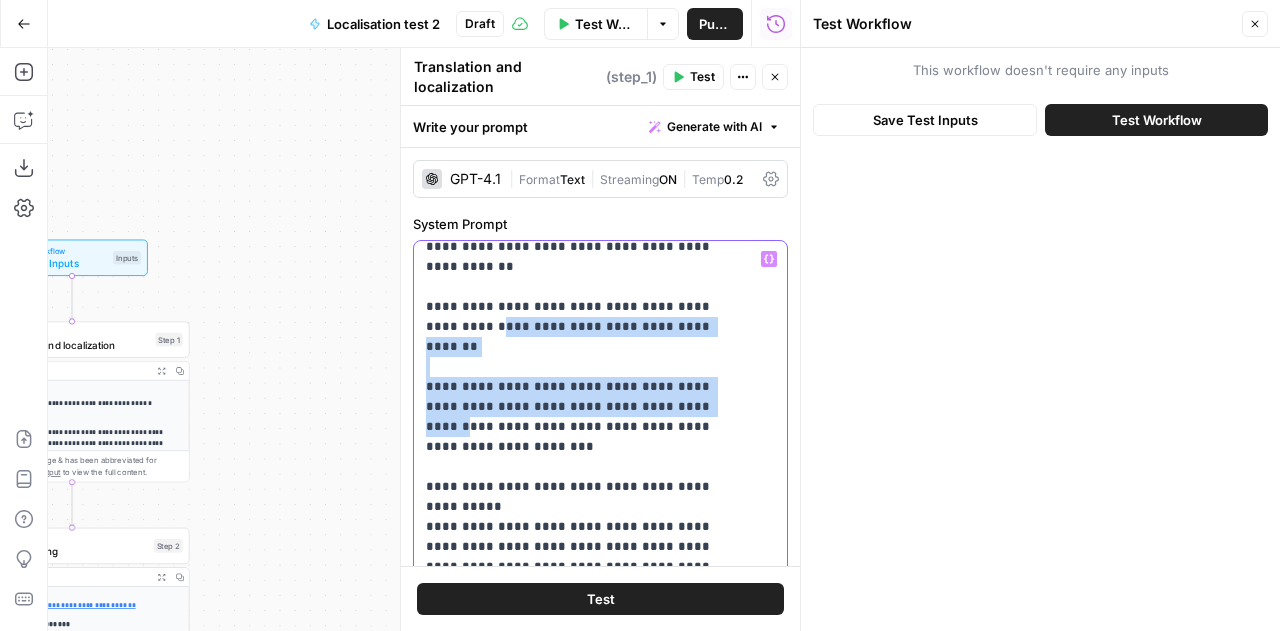 click 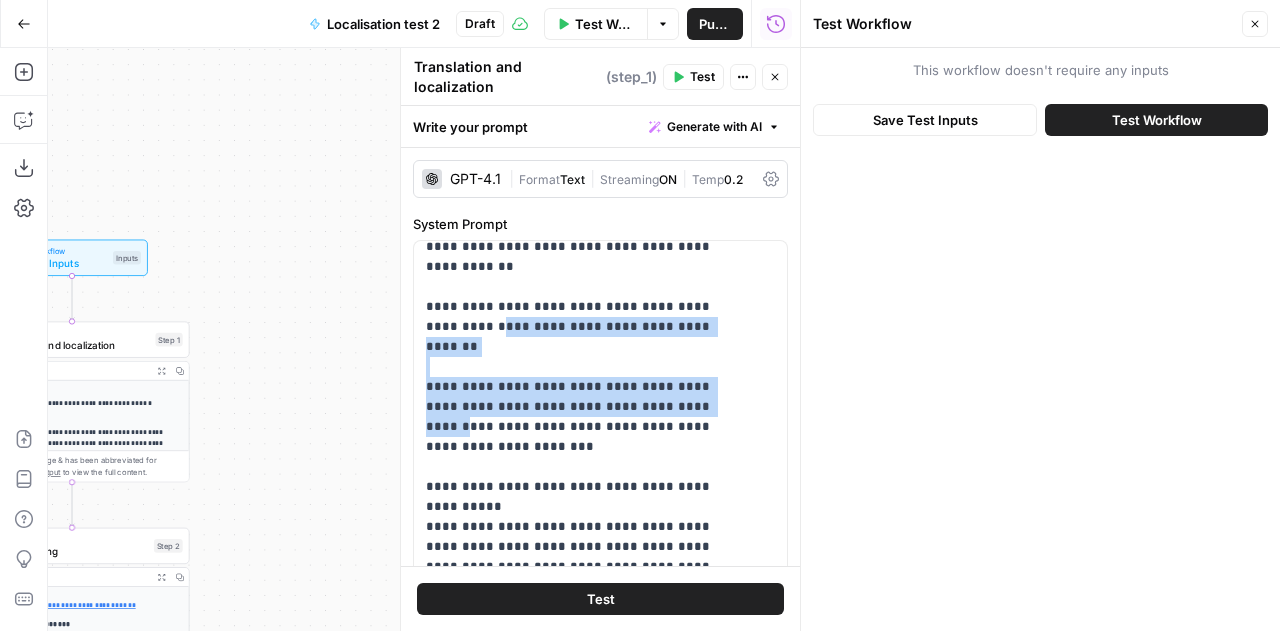 click on "**********" at bounding box center (424, 339) 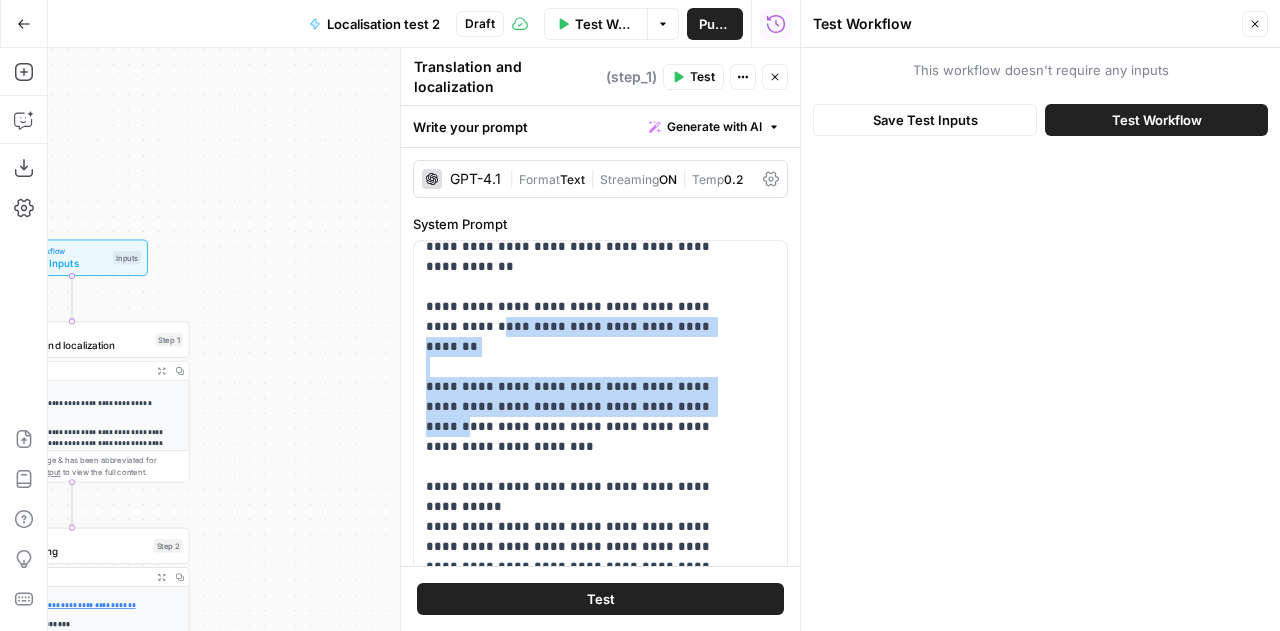 click 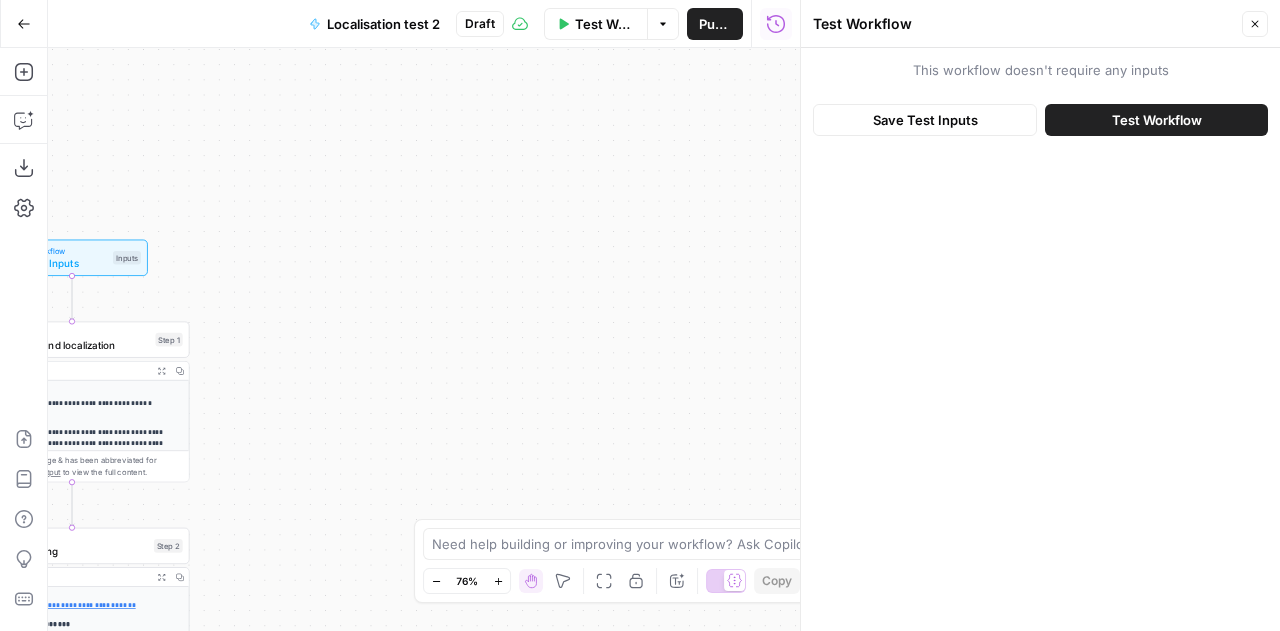 click on "**********" at bounding box center [424, 339] 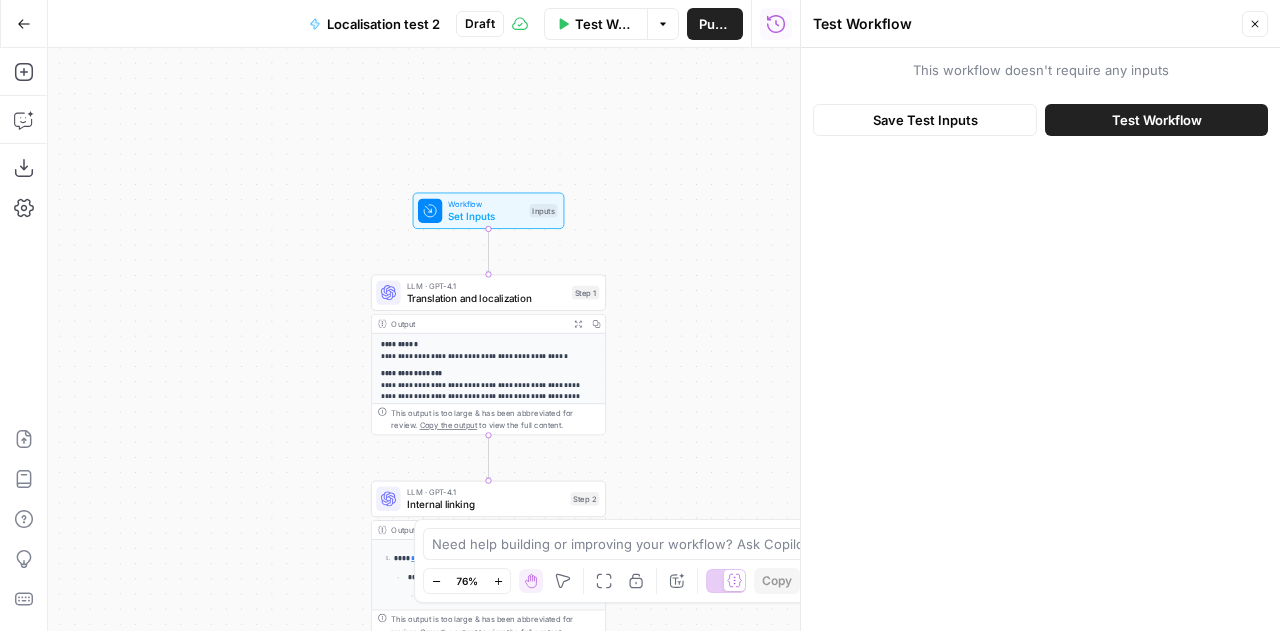 click on "Close" at bounding box center (1255, 24) 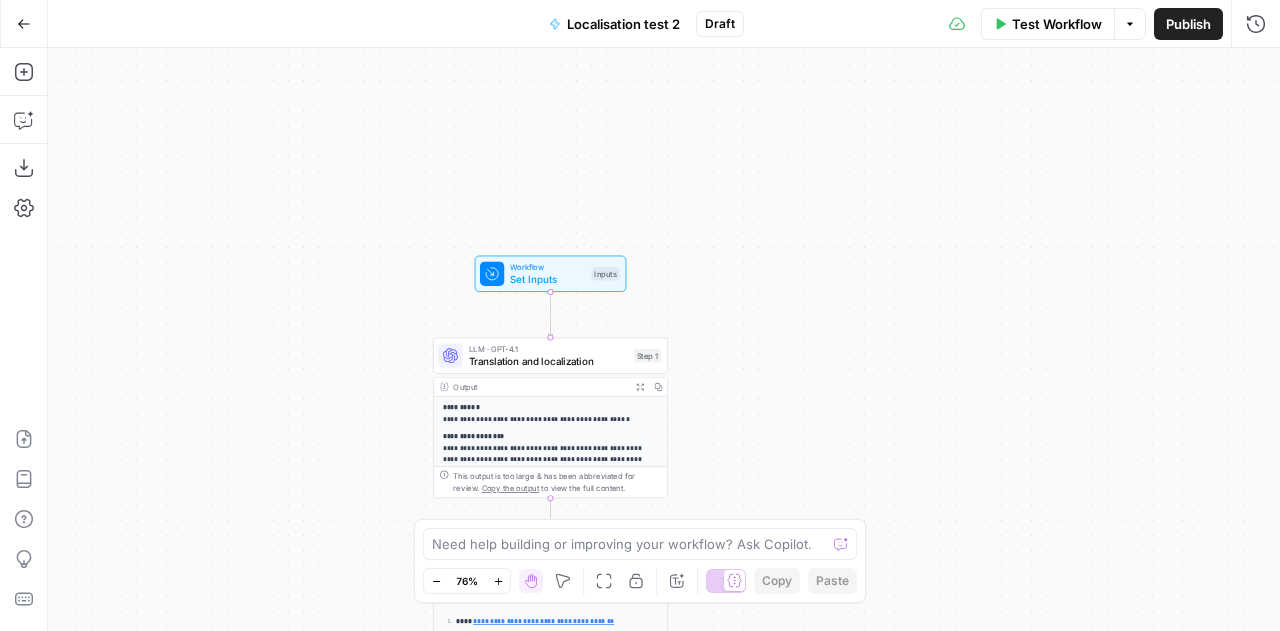 drag, startPoint x: 638, startPoint y: 376, endPoint x: 640, endPoint y: 511, distance: 135.01482 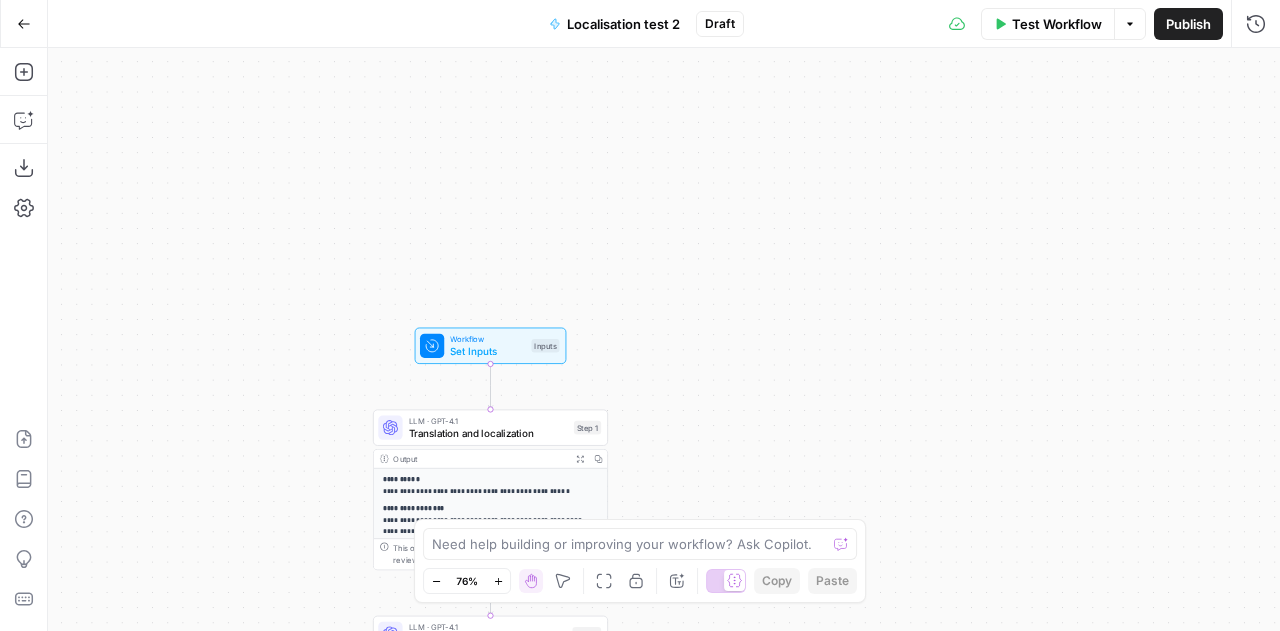 click on "**********" at bounding box center (664, 339) 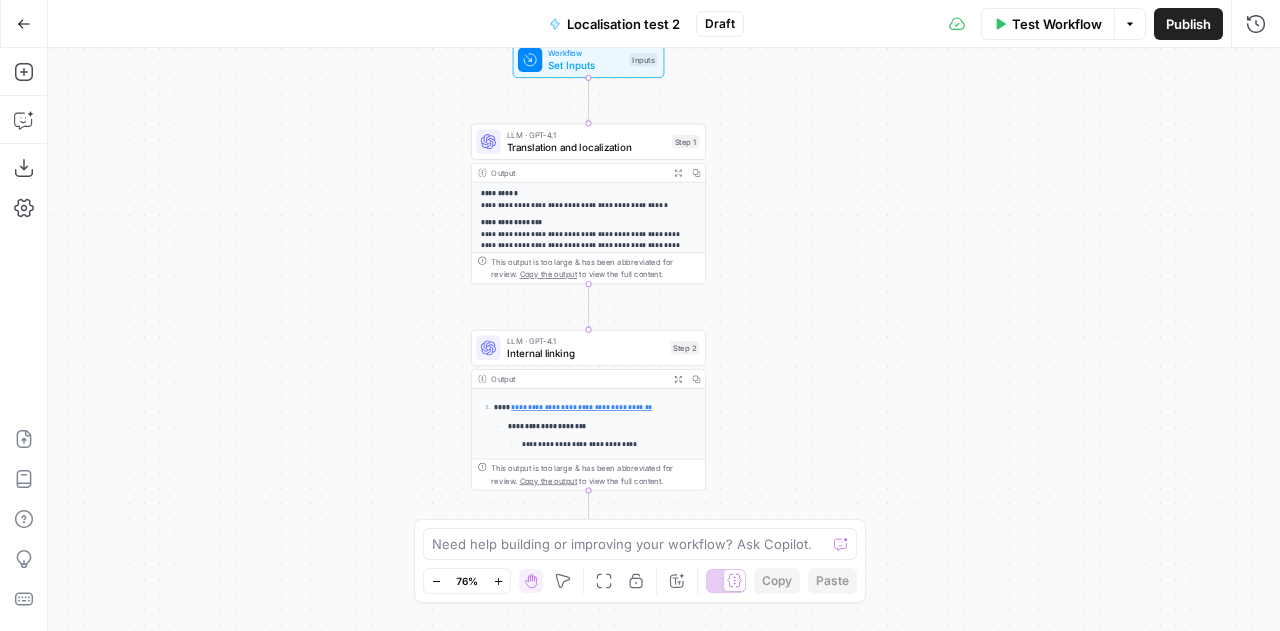 drag, startPoint x: 676, startPoint y: 173, endPoint x: 774, endPoint y: -113, distance: 302.32434 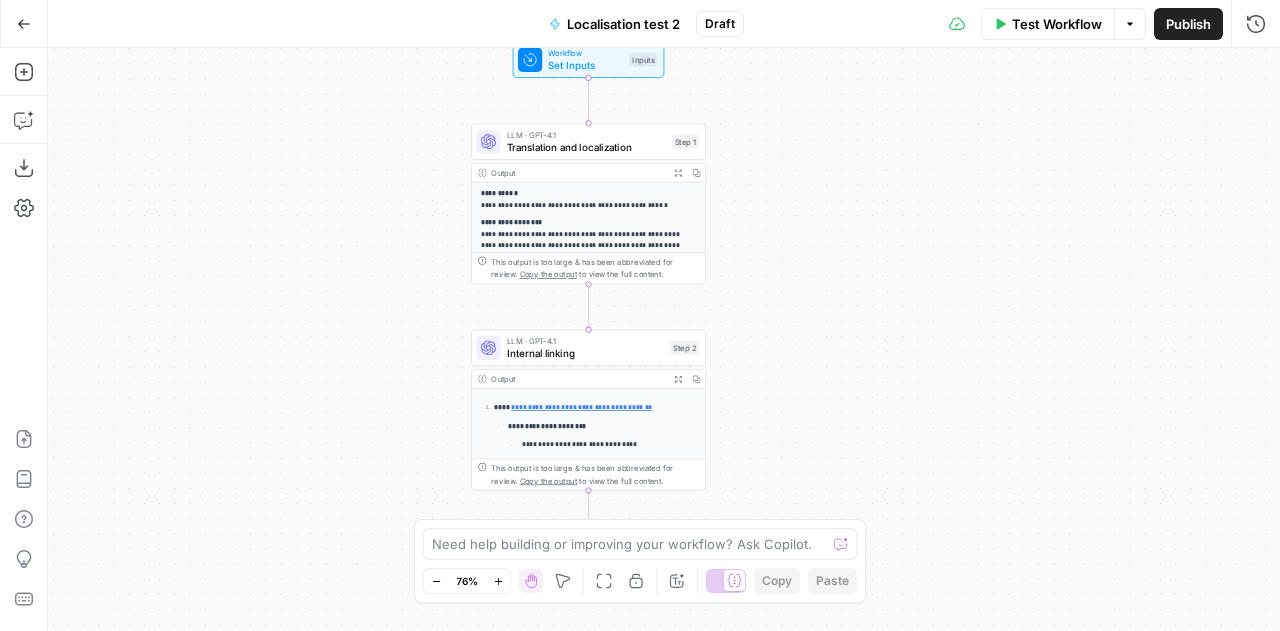 click on "**********" at bounding box center (664, 339) 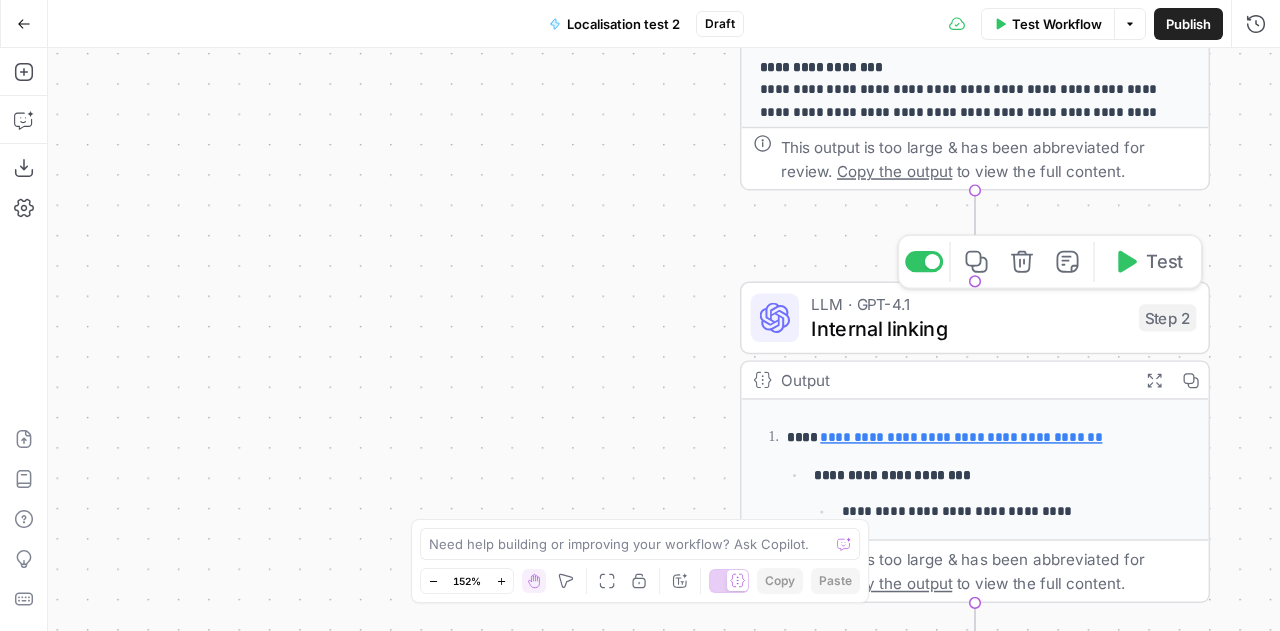 click on "Internal linking" at bounding box center (968, 328) 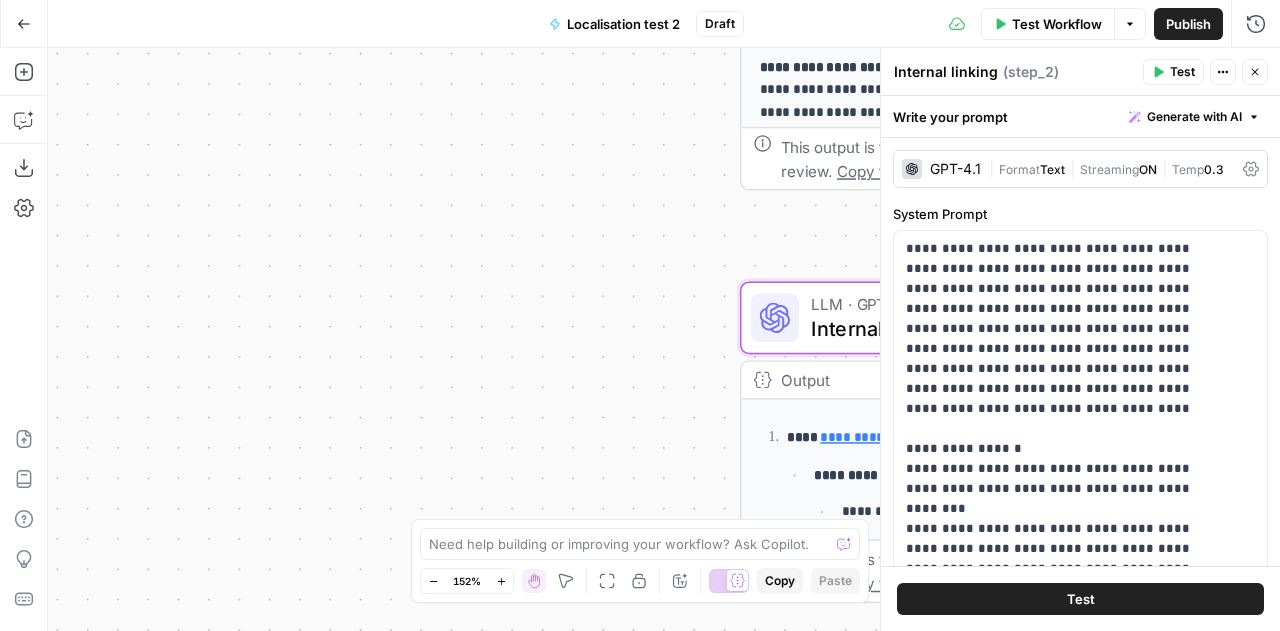 click on "Publish" at bounding box center [1188, 24] 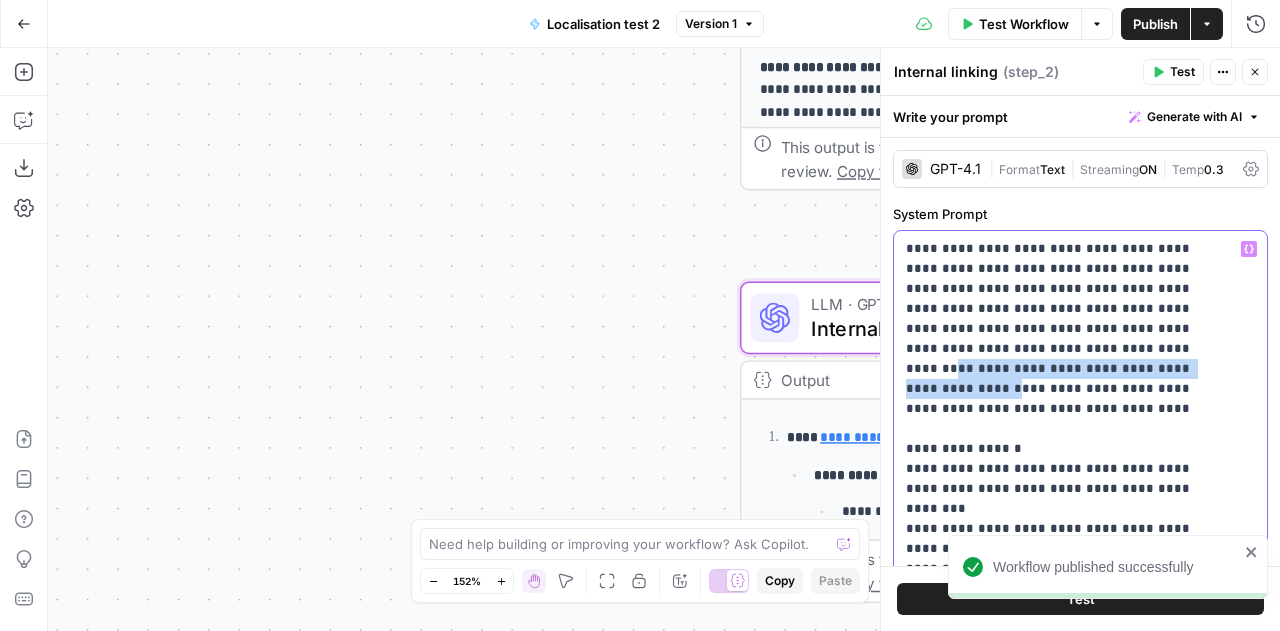 drag, startPoint x: 970, startPoint y: 371, endPoint x: 980, endPoint y: 343, distance: 29.732138 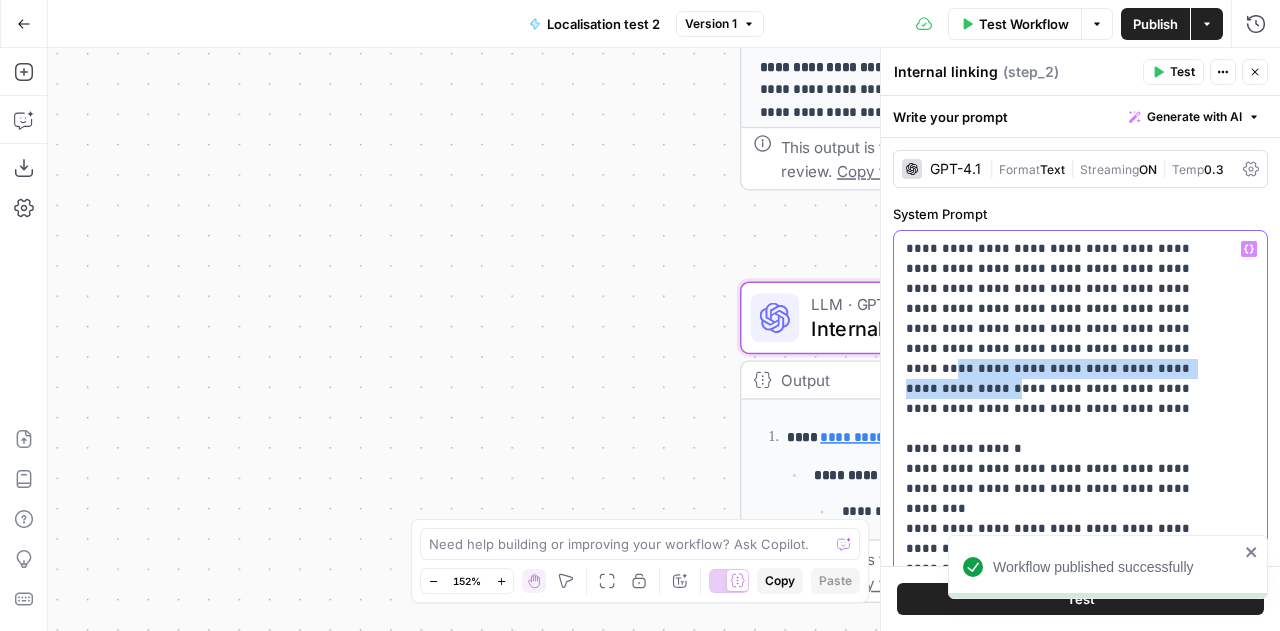 click on "**********" at bounding box center (1065, 1119) 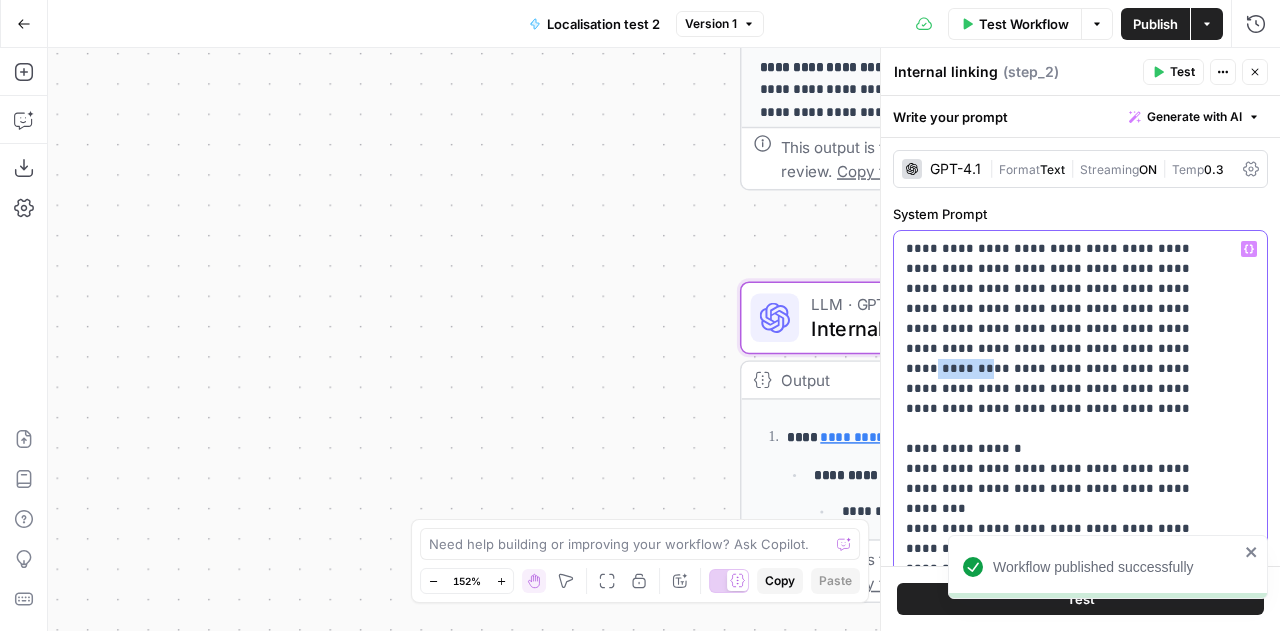 click on "**********" at bounding box center (1065, 1119) 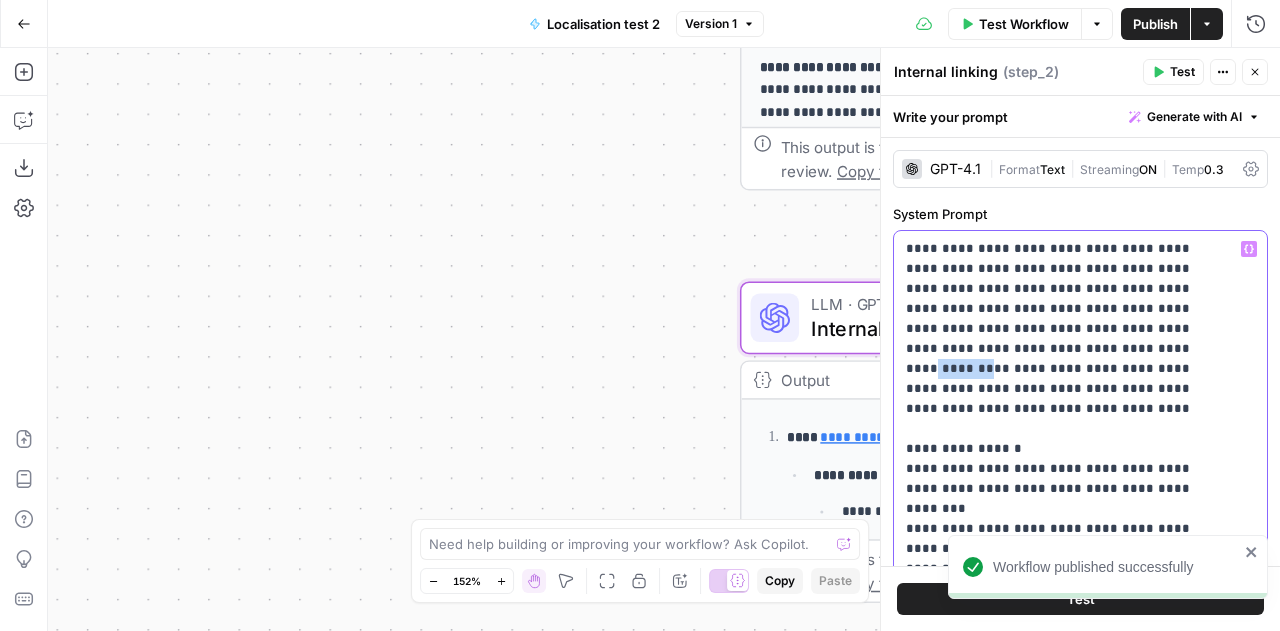 click on "**********" at bounding box center [1065, 1119] 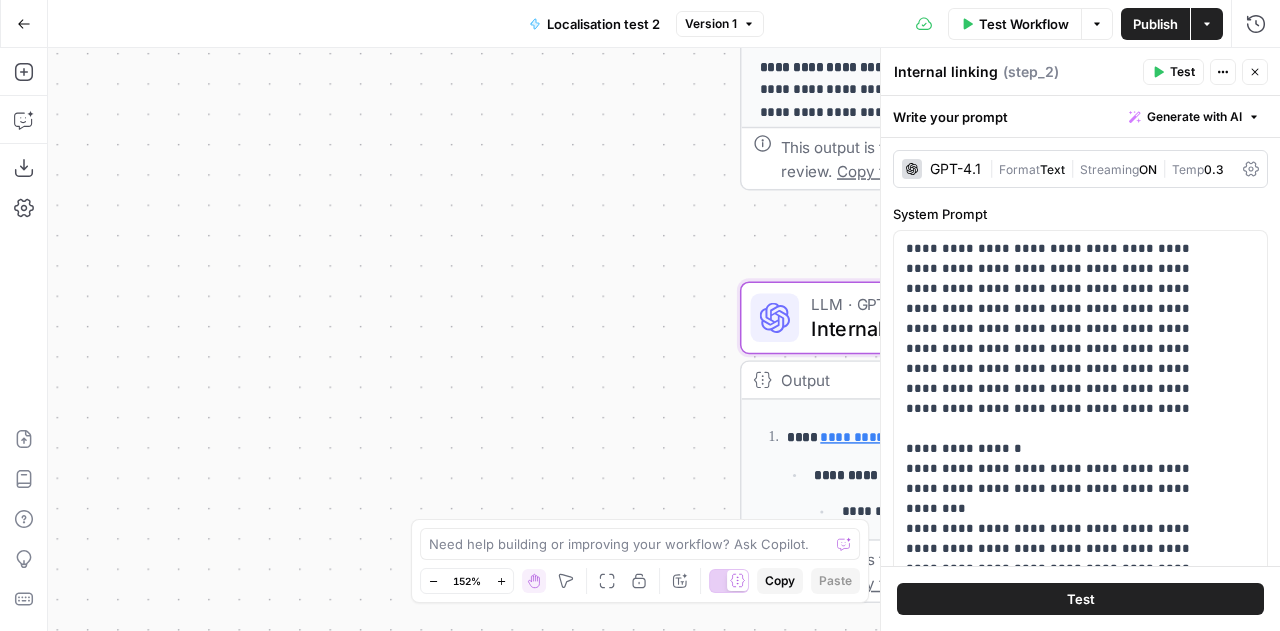 click on "Internal linking Internal linking  ( step_2 ) Test Actions Close" at bounding box center [1080, 72] 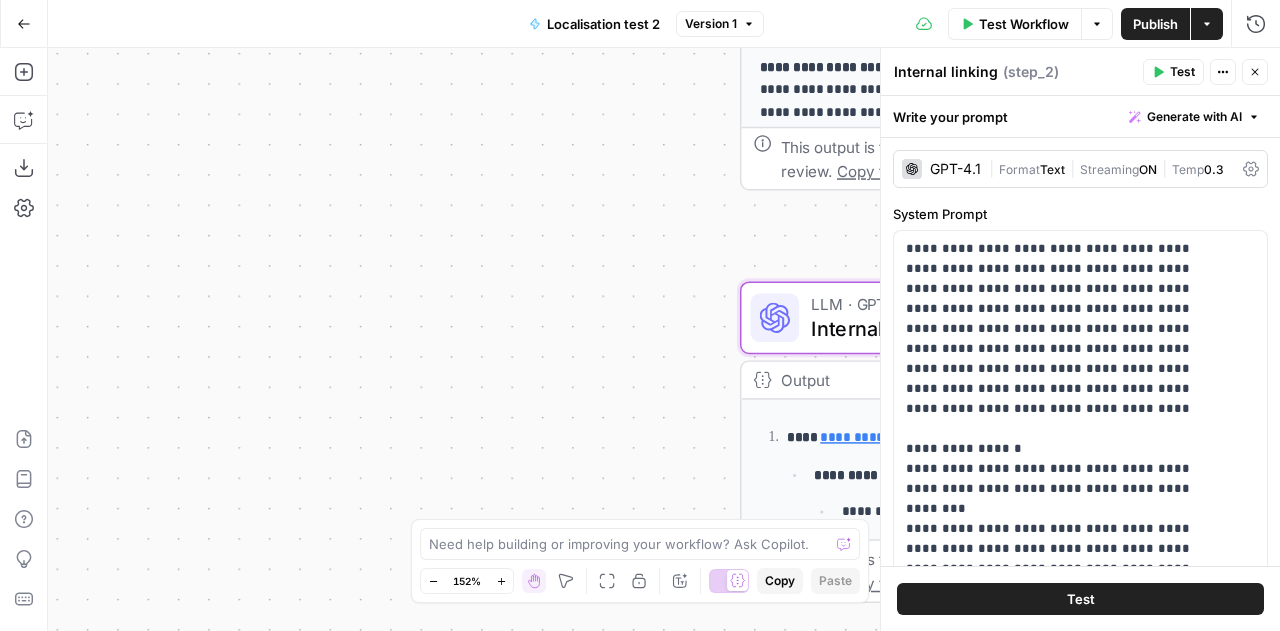 click 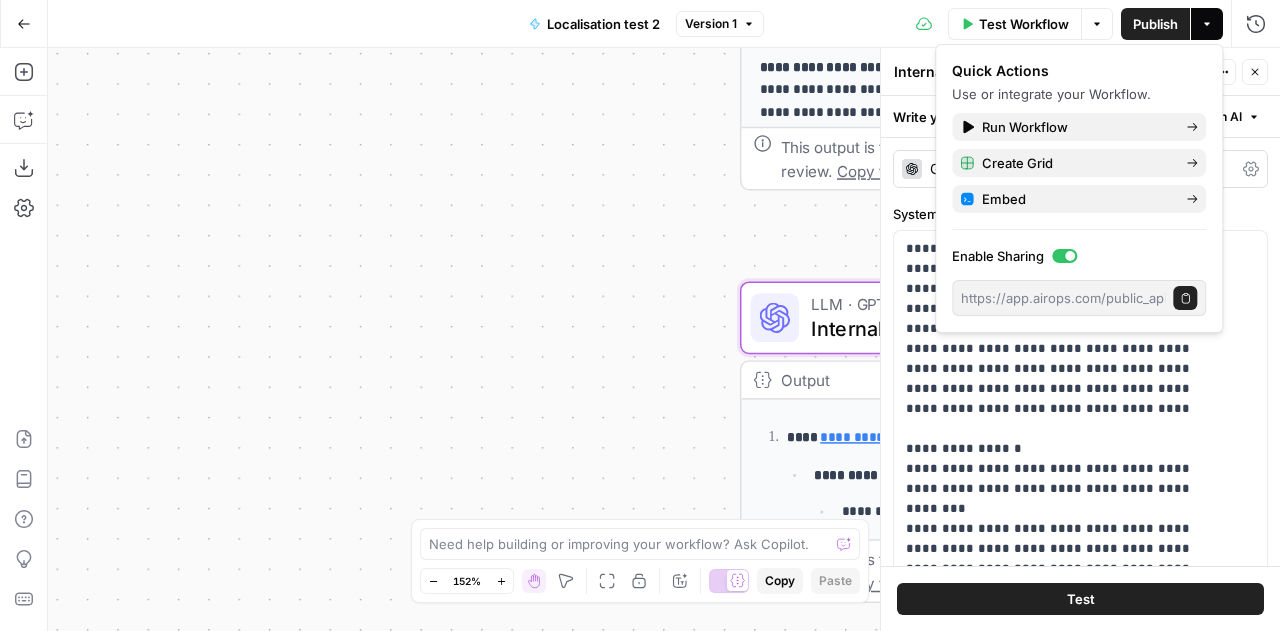 click 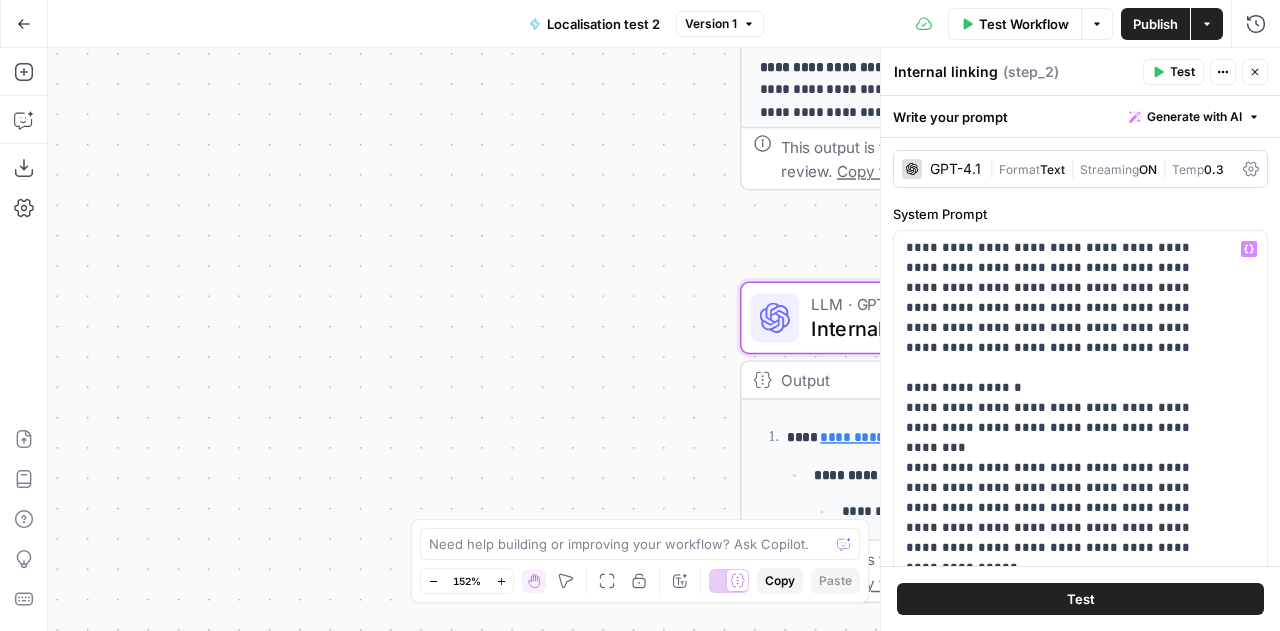 scroll, scrollTop: 0, scrollLeft: 0, axis: both 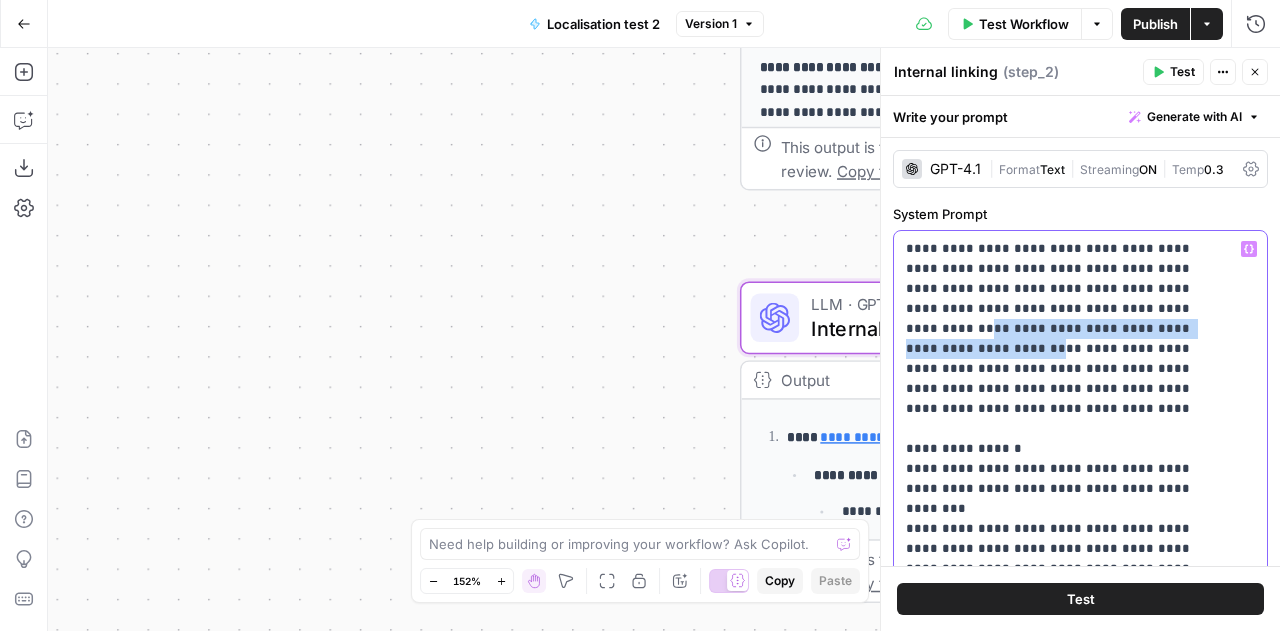 drag, startPoint x: 1068, startPoint y: 309, endPoint x: 1132, endPoint y: 331, distance: 67.6757 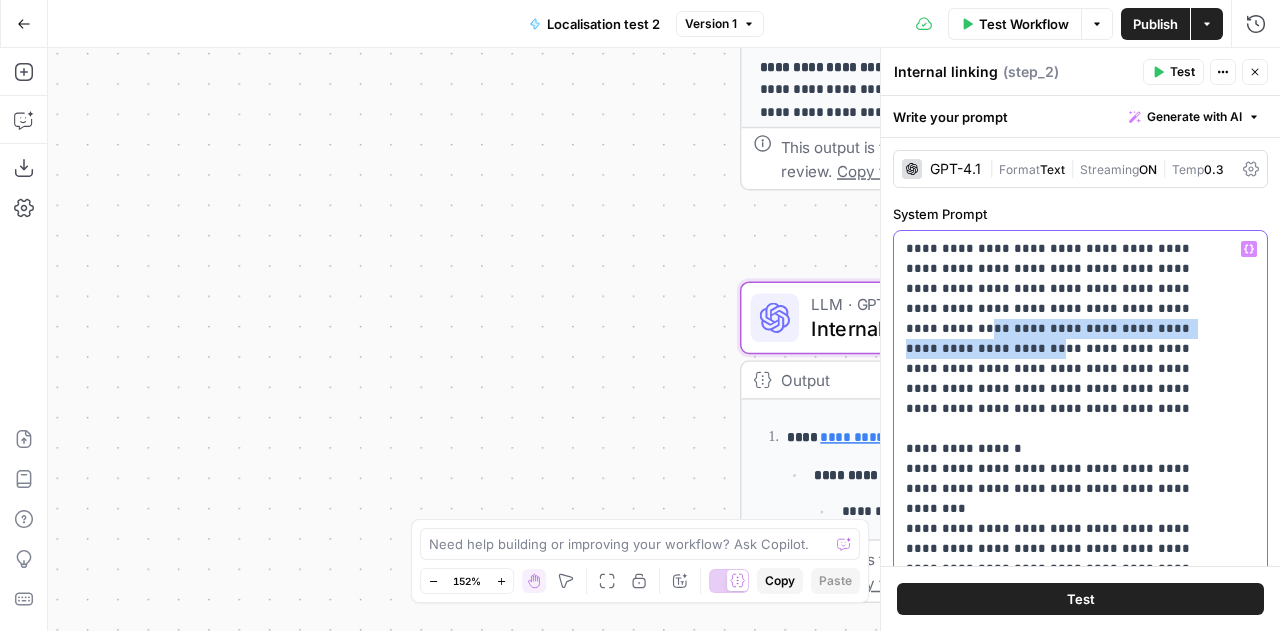 click on "**********" at bounding box center [1065, 1119] 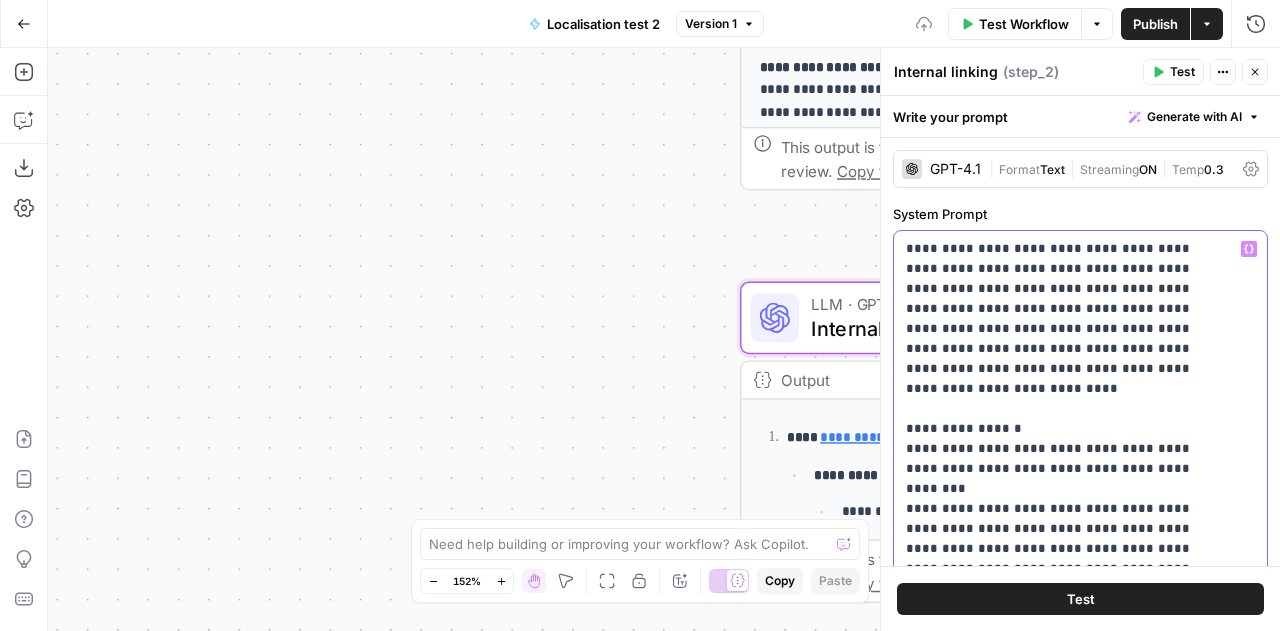 type 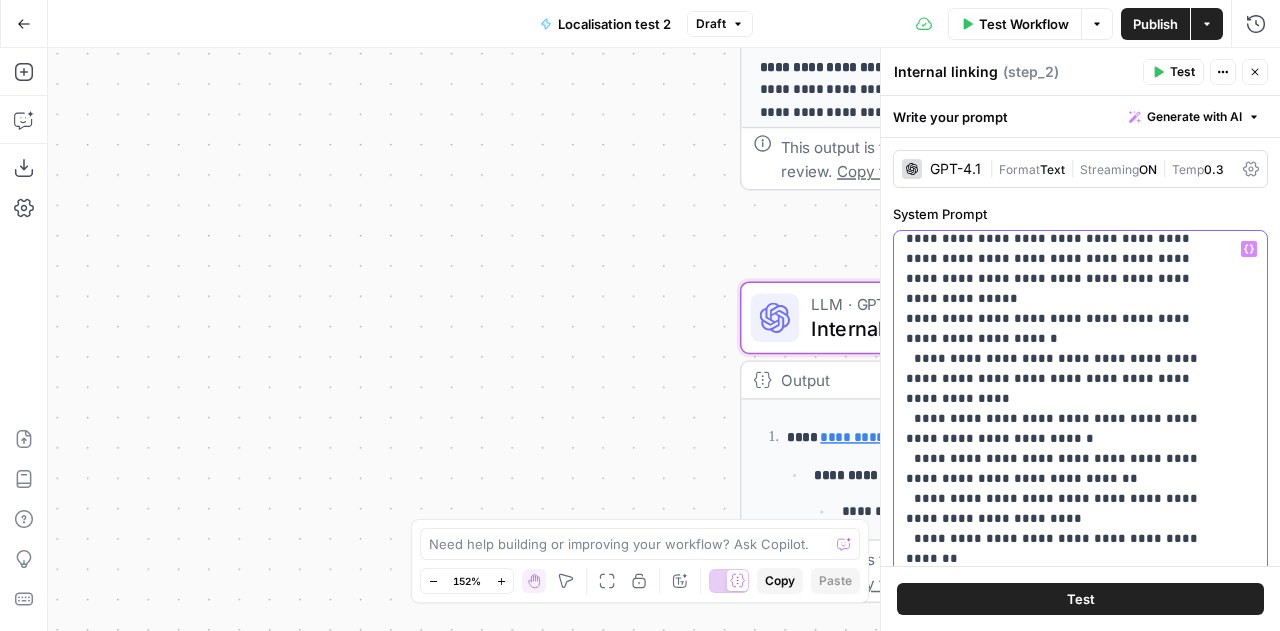scroll, scrollTop: 311, scrollLeft: 0, axis: vertical 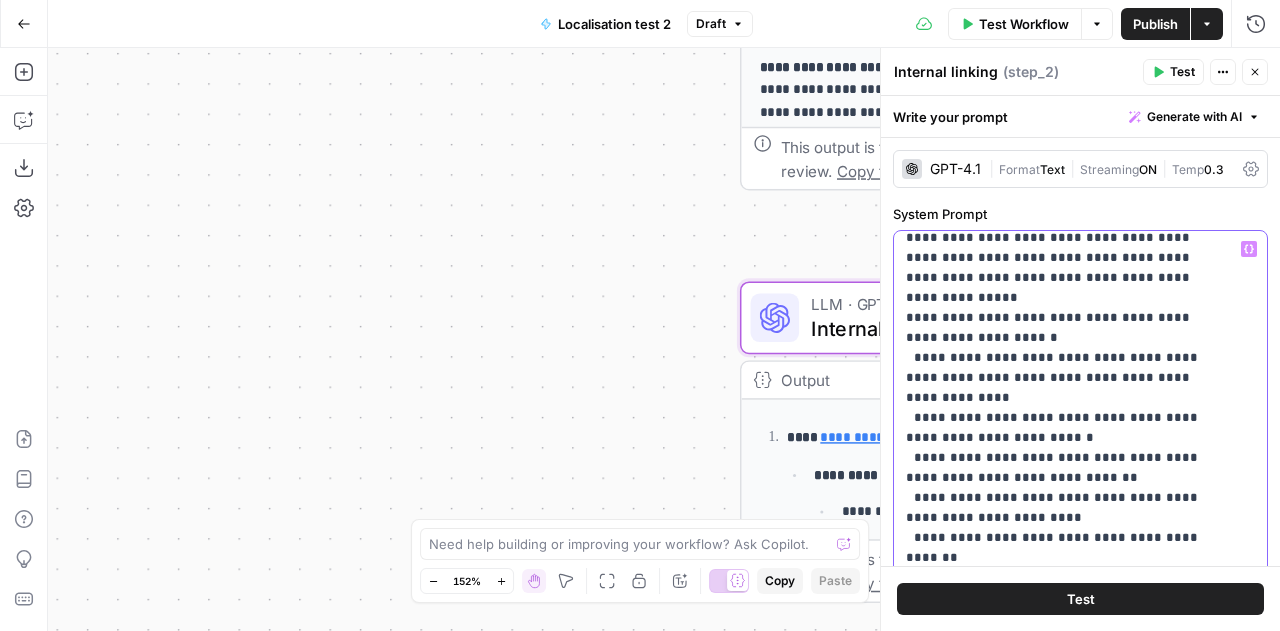 click on "**********" at bounding box center (1065, 798) 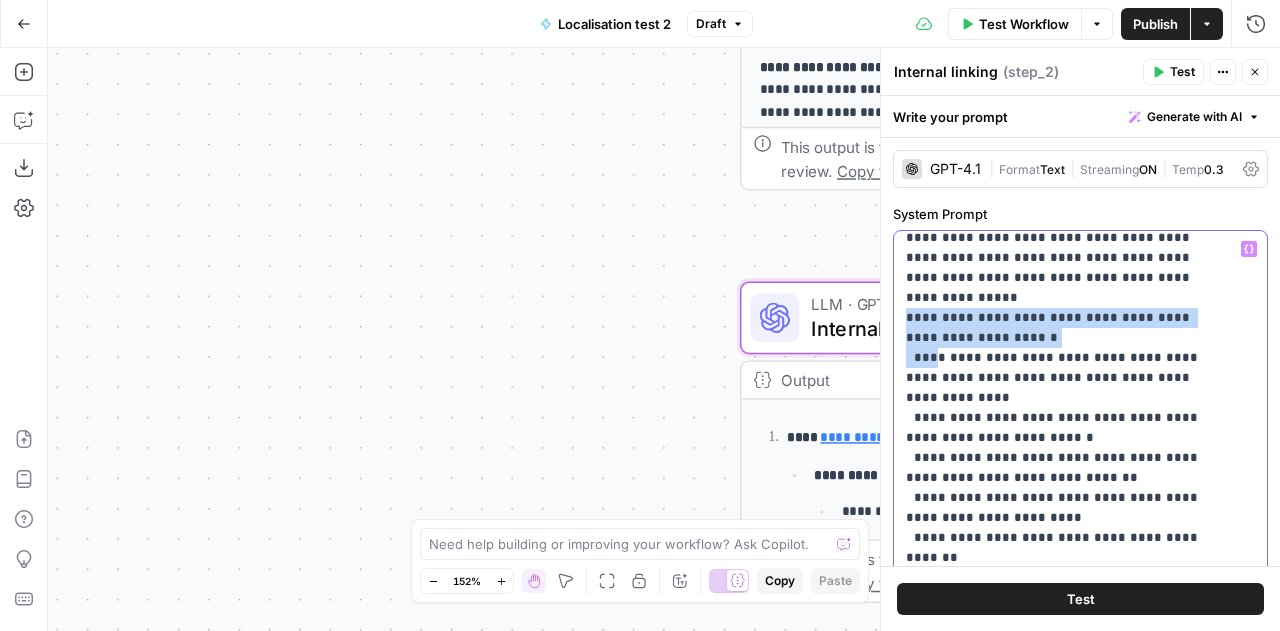 drag, startPoint x: 926, startPoint y: 297, endPoint x: 1046, endPoint y: 275, distance: 122 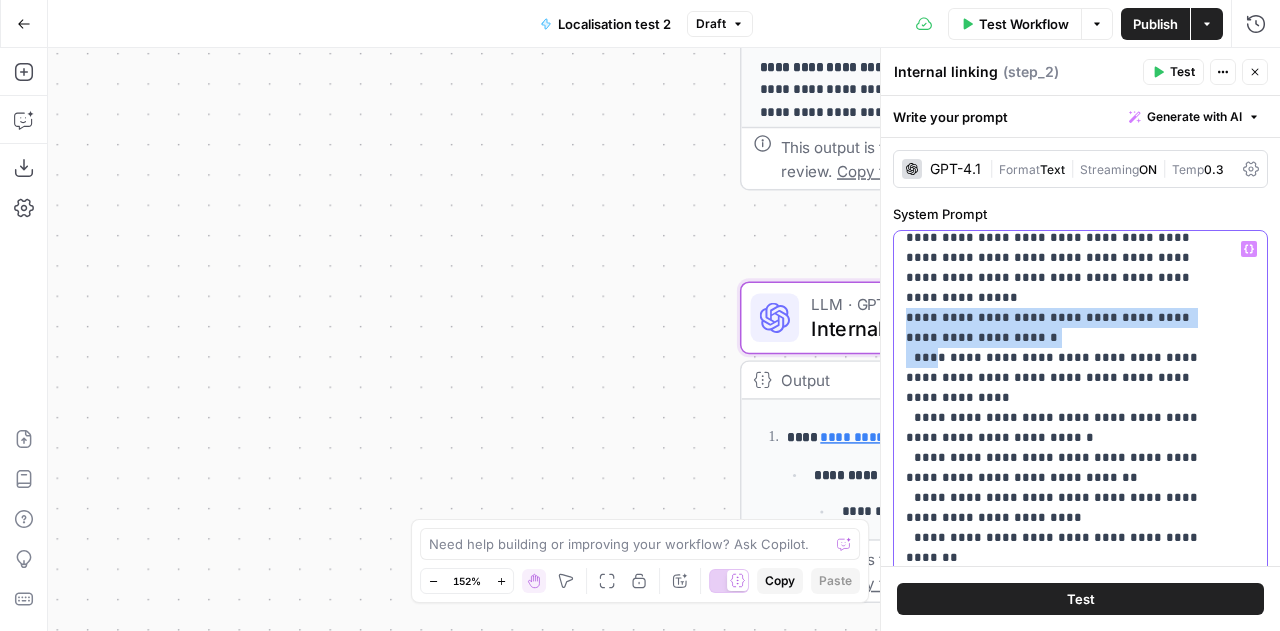 click on "**********" at bounding box center (1065, 798) 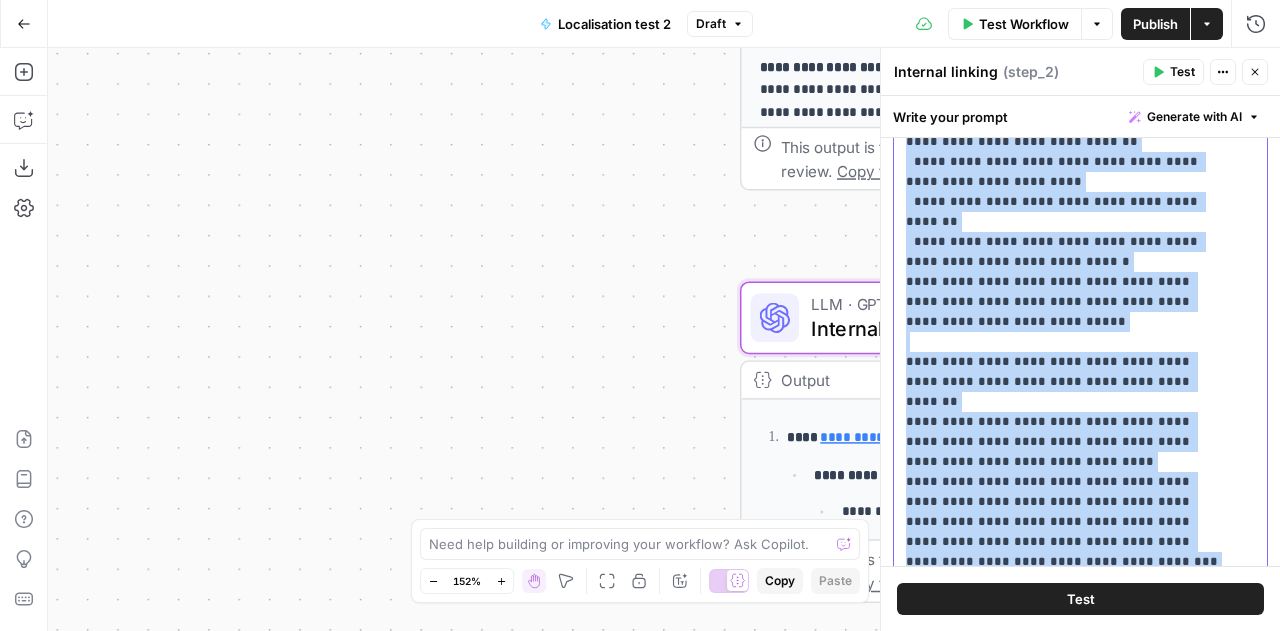 scroll, scrollTop: 574, scrollLeft: 0, axis: vertical 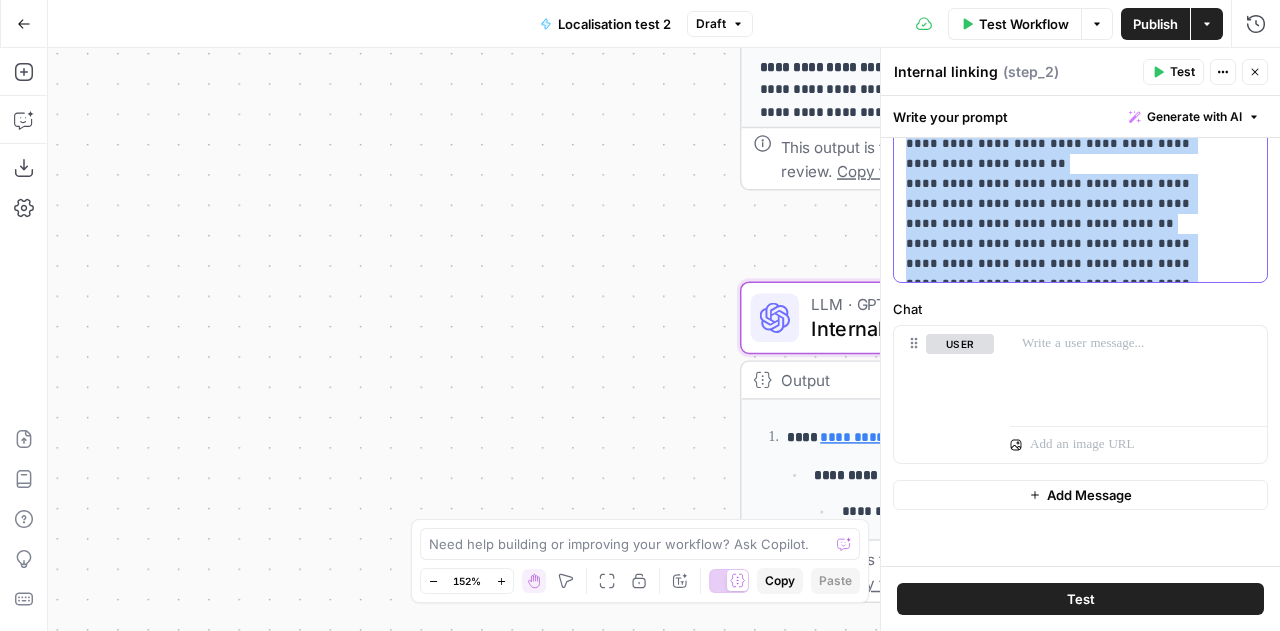 drag, startPoint x: 1046, startPoint y: 275, endPoint x: 1073, endPoint y: 678, distance: 403.90344 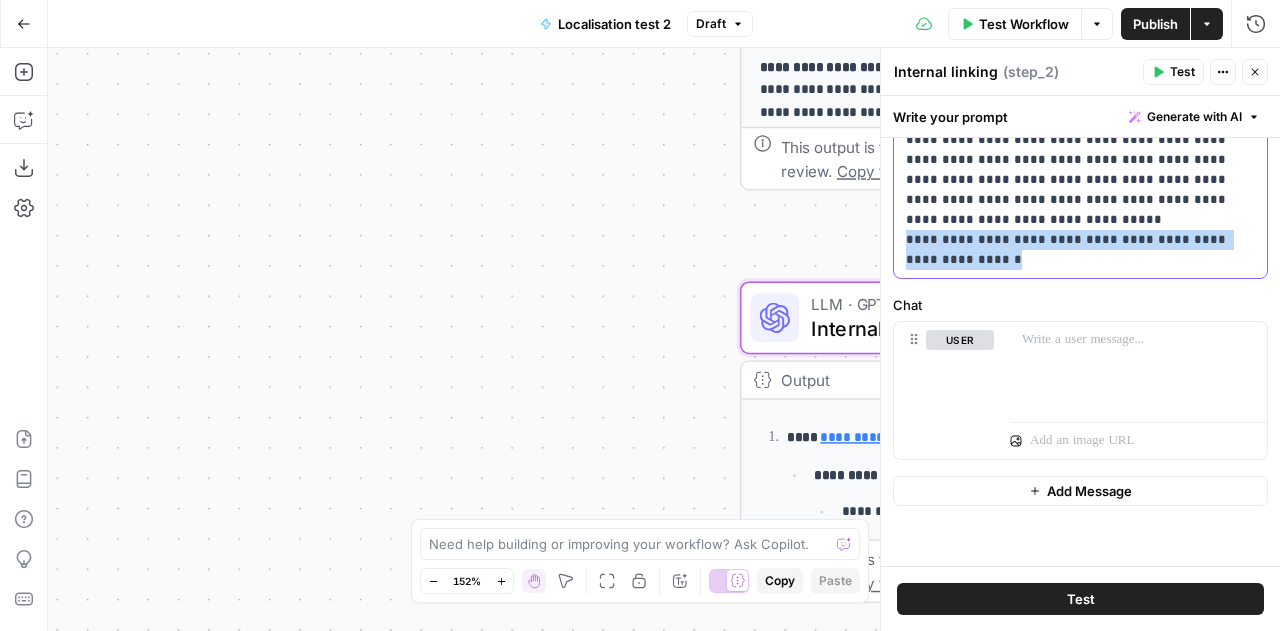 scroll, scrollTop: 0, scrollLeft: 0, axis: both 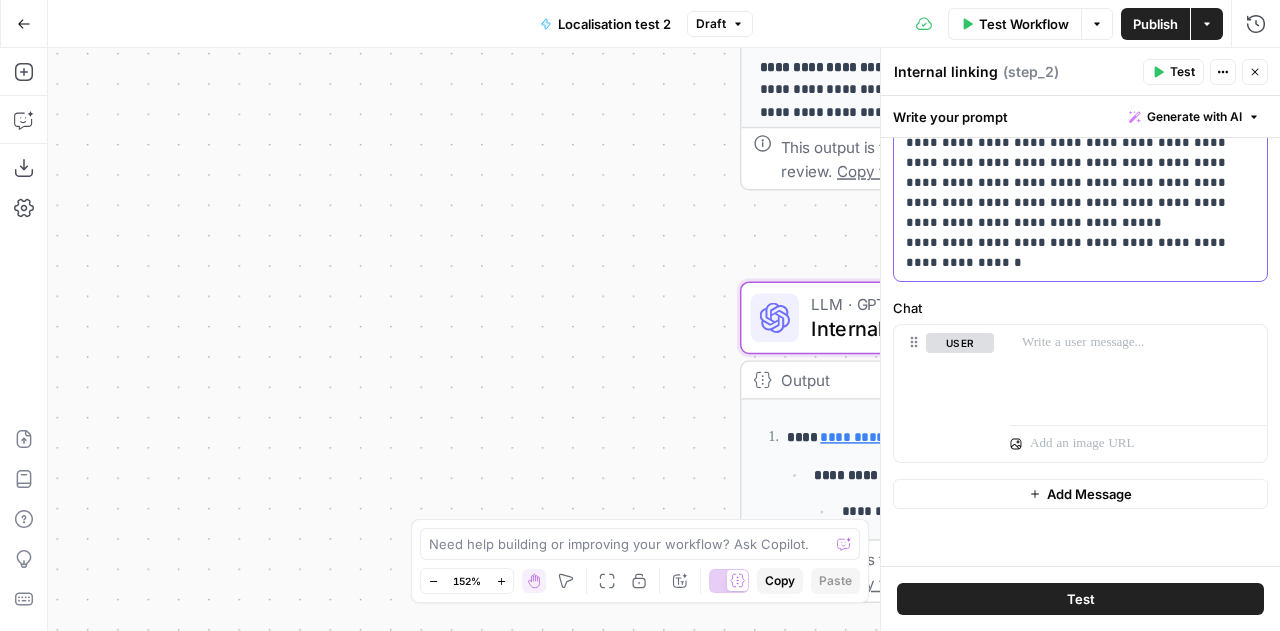 click on "**********" at bounding box center (1073, 93) 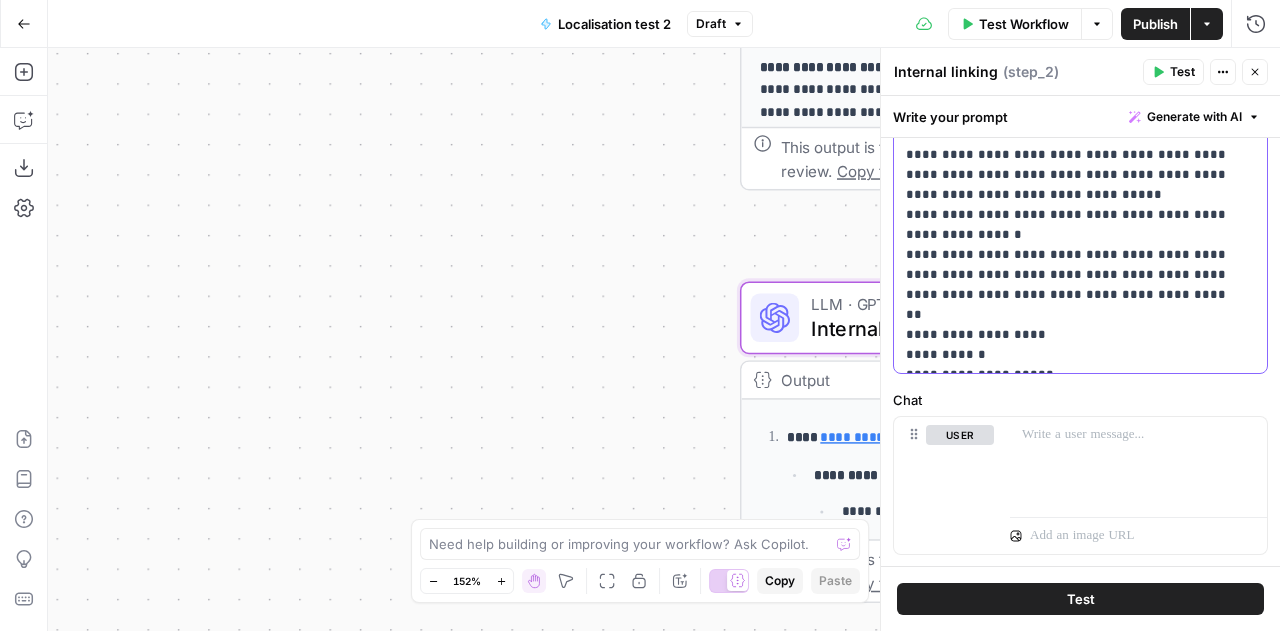 scroll, scrollTop: 348, scrollLeft: 0, axis: vertical 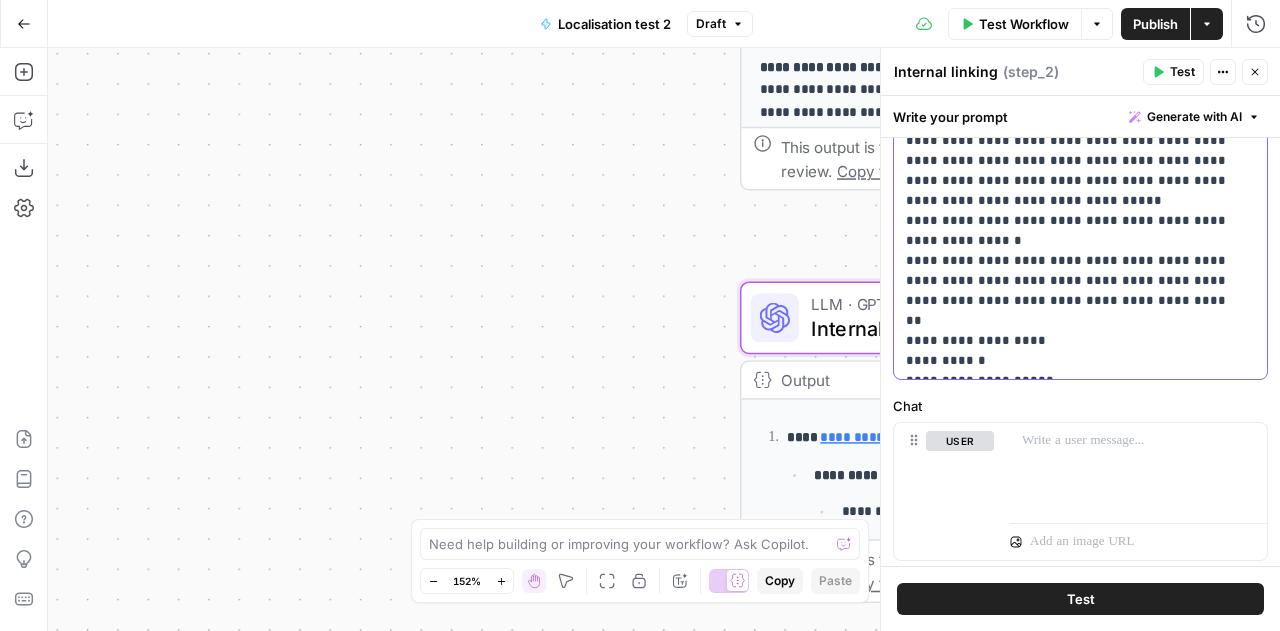 click on "**********" at bounding box center [1073, 131] 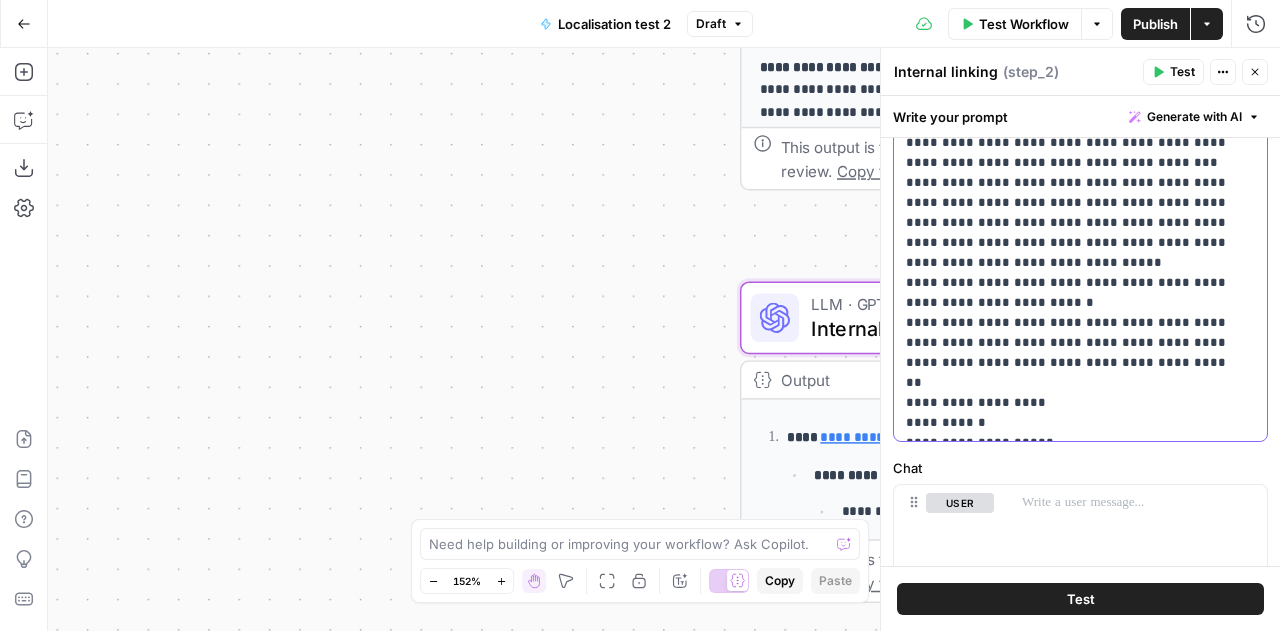 scroll, scrollTop: 227, scrollLeft: 0, axis: vertical 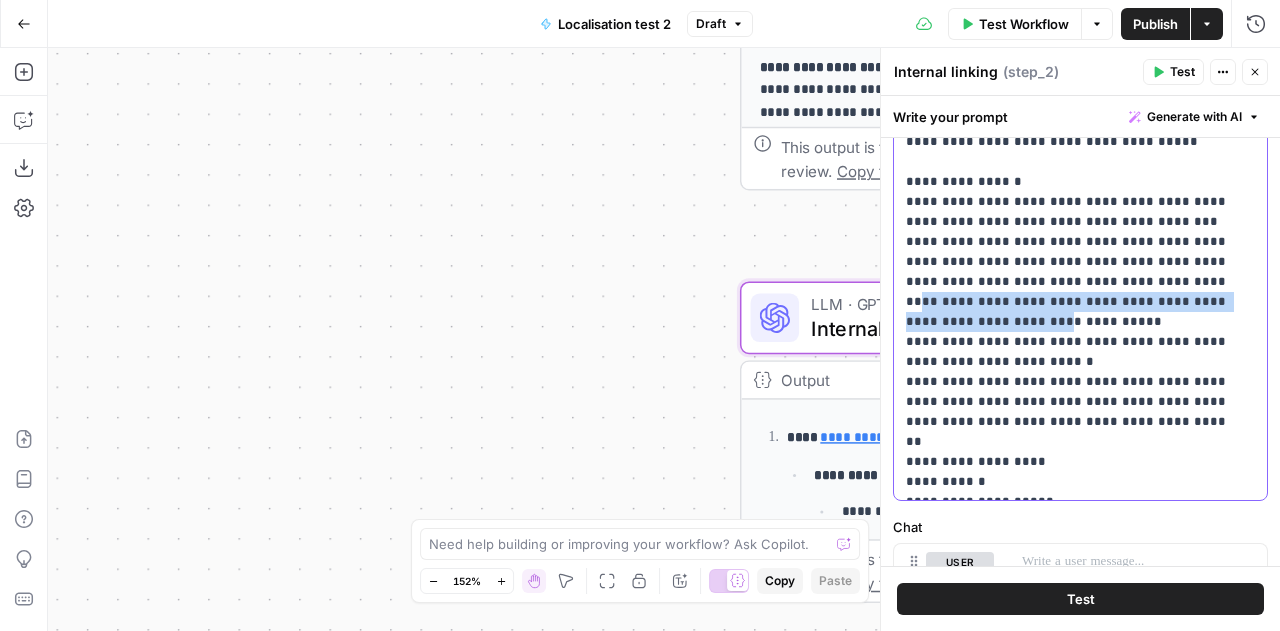 drag, startPoint x: 1125, startPoint y: 282, endPoint x: 997, endPoint y: 315, distance: 132.18547 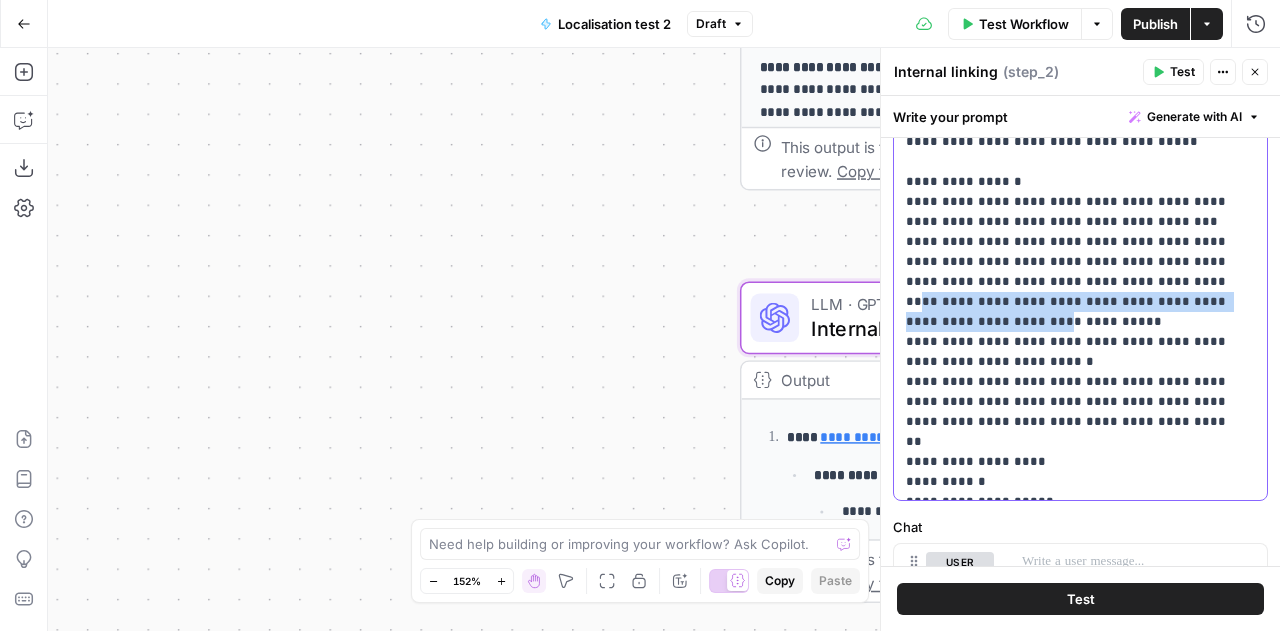 click on "**********" at bounding box center (1073, 252) 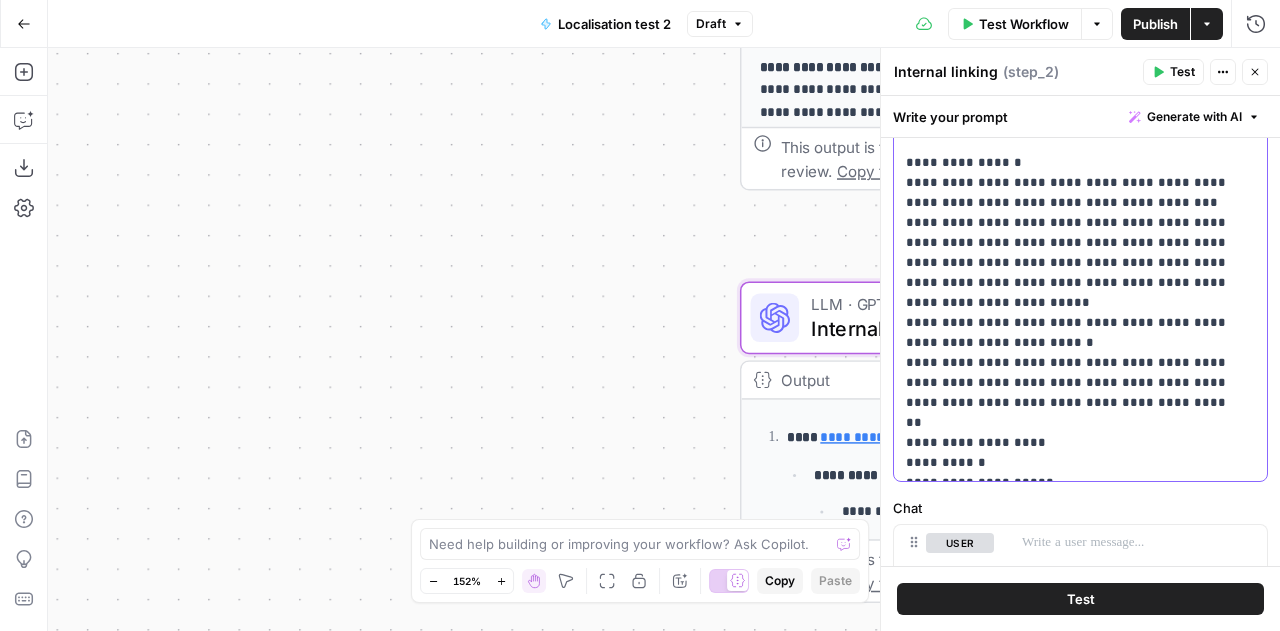 scroll, scrollTop: 247, scrollLeft: 0, axis: vertical 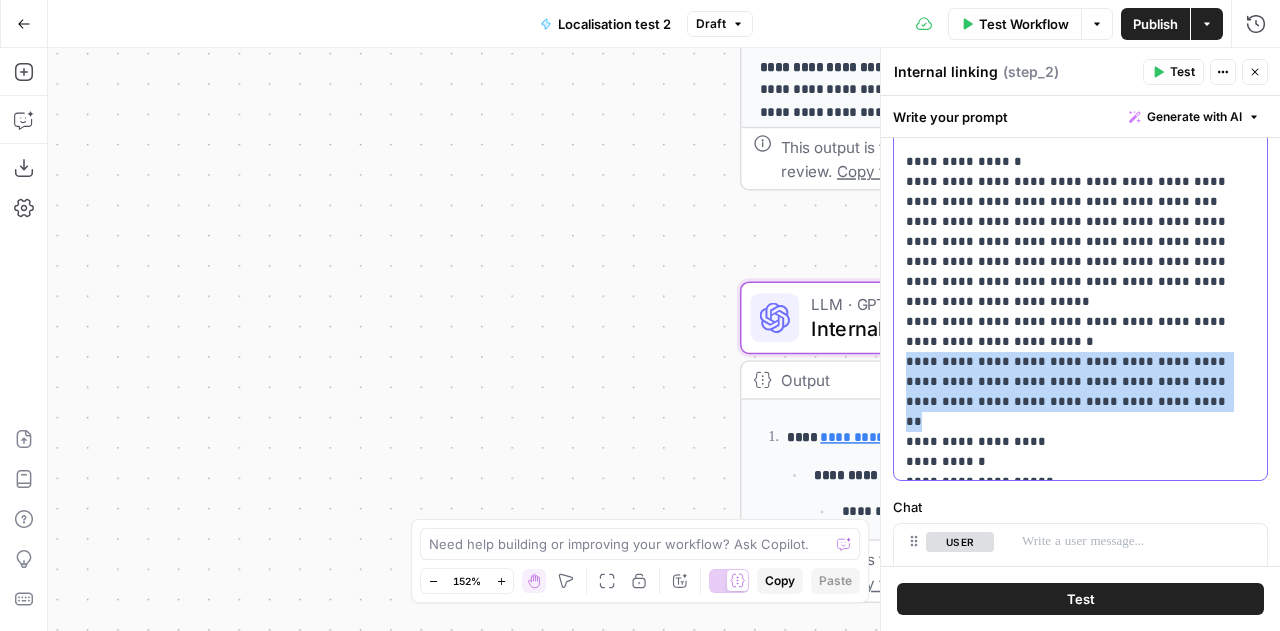 drag, startPoint x: 1242, startPoint y: 404, endPoint x: 899, endPoint y: 359, distance: 345.9393 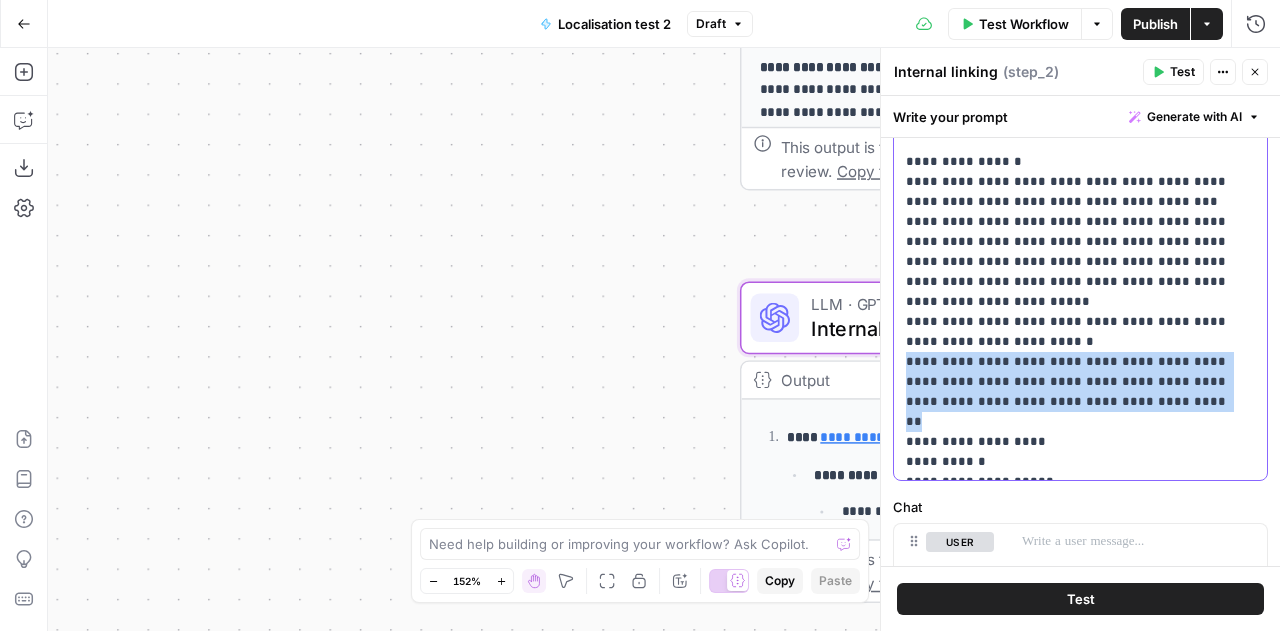 click on "**********" at bounding box center (1073, 232) 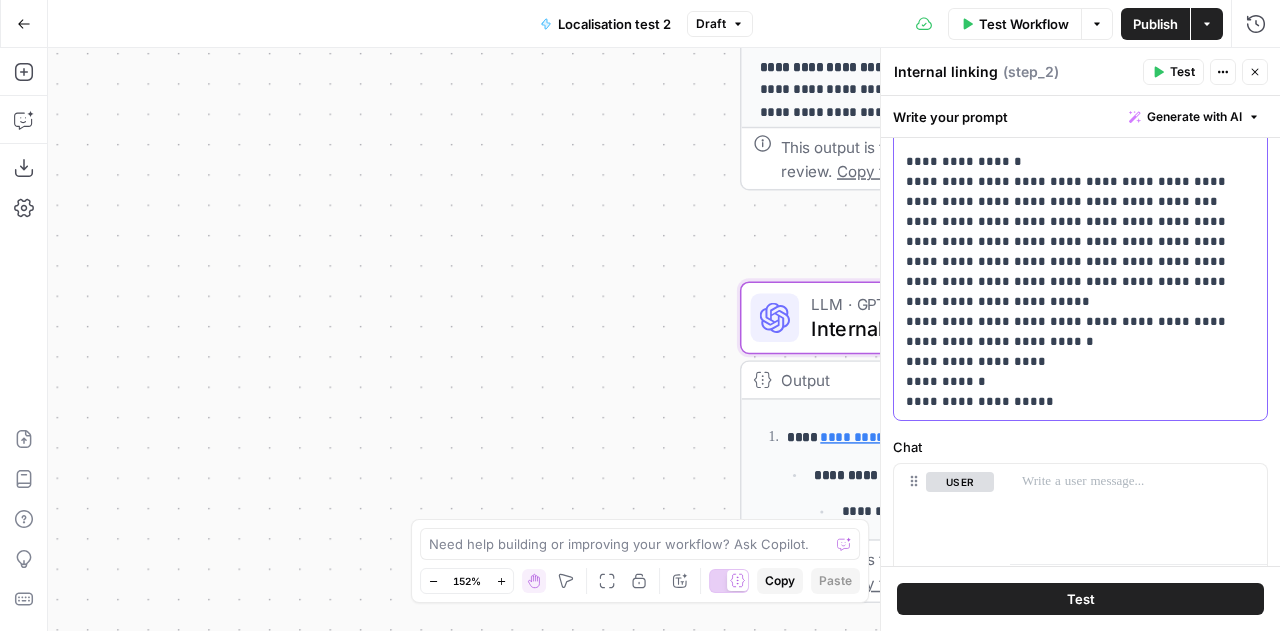 click on "**********" at bounding box center (1073, 202) 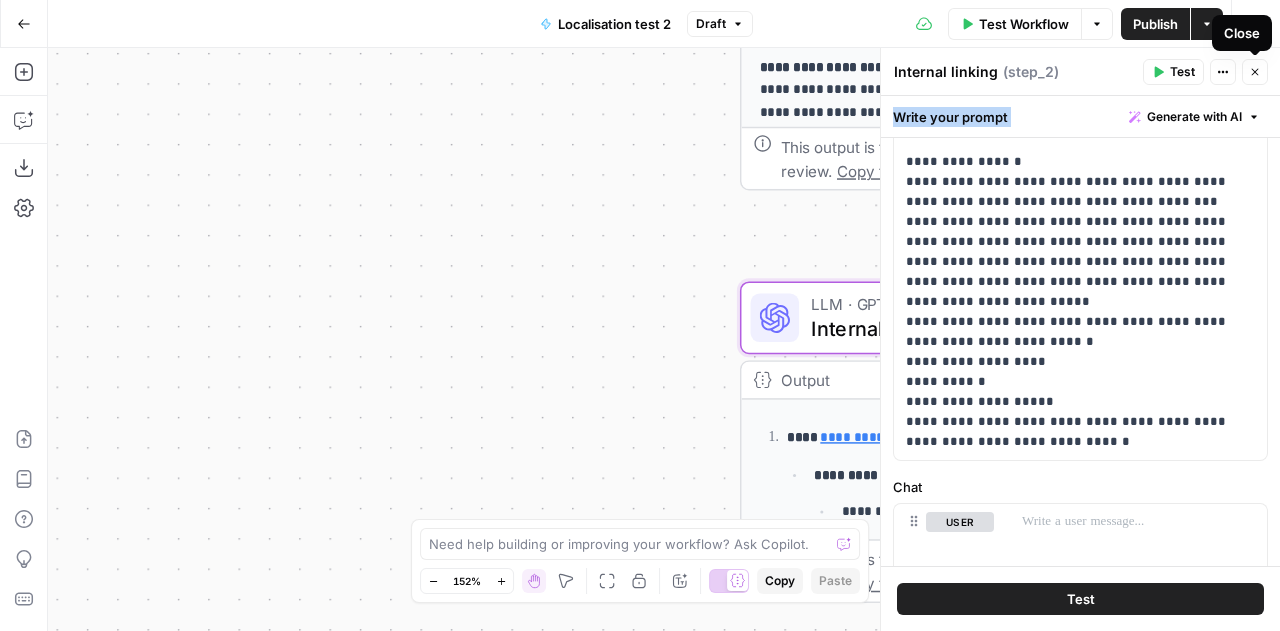 drag, startPoint x: 1215, startPoint y: 130, endPoint x: 1255, endPoint y: 68, distance: 73.78347 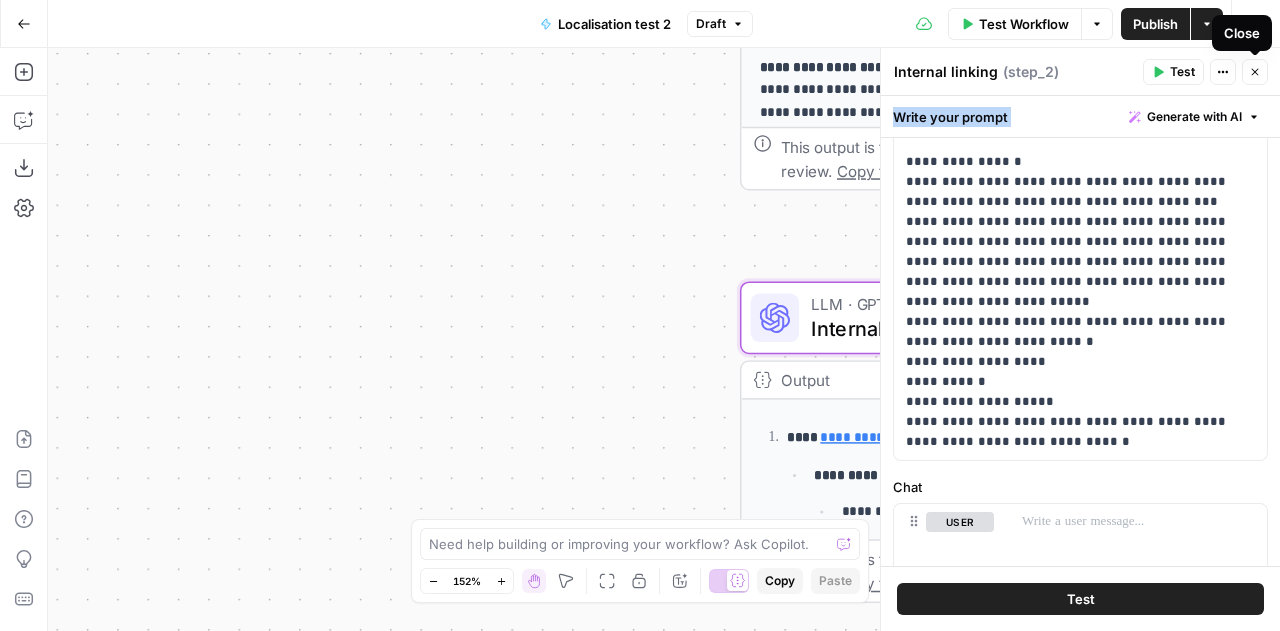 click on "**********" at bounding box center (1080, 339) 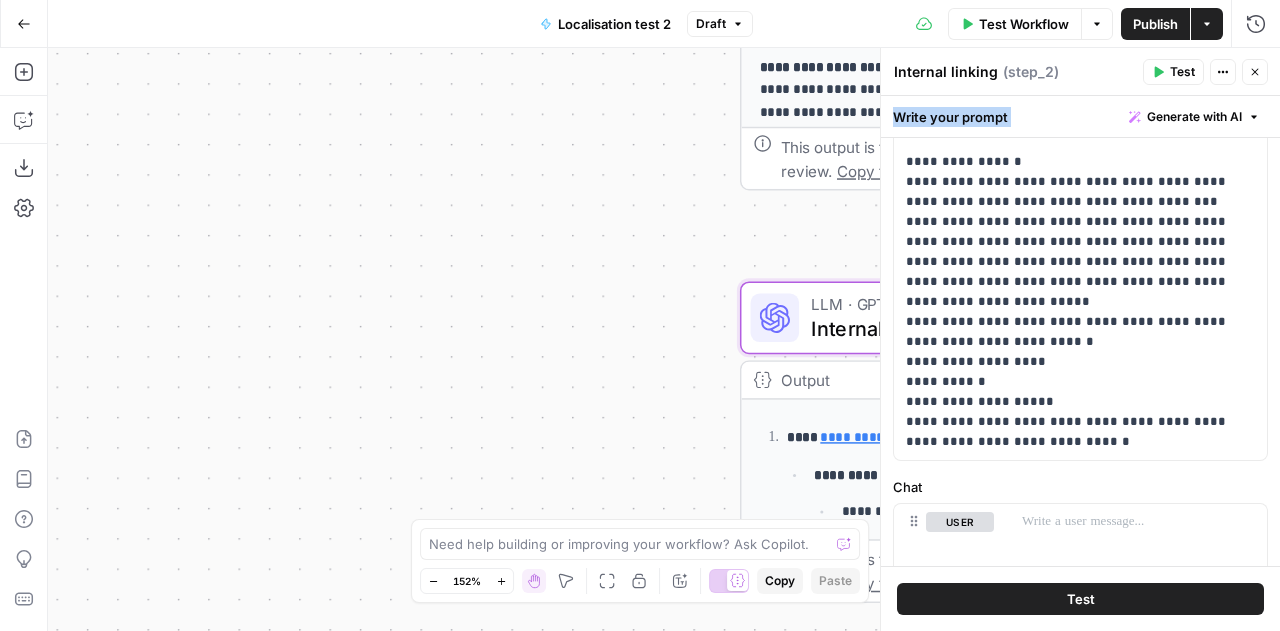 click 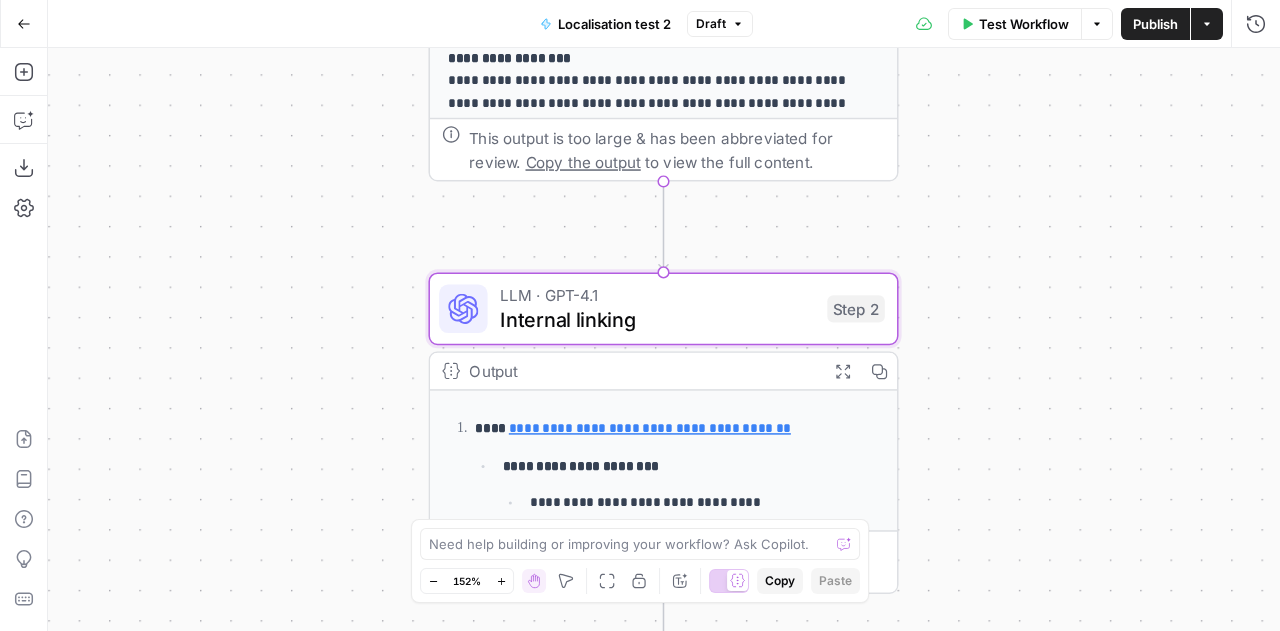 drag, startPoint x: 1020, startPoint y: 327, endPoint x: 990, endPoint y: 319, distance: 31.04835 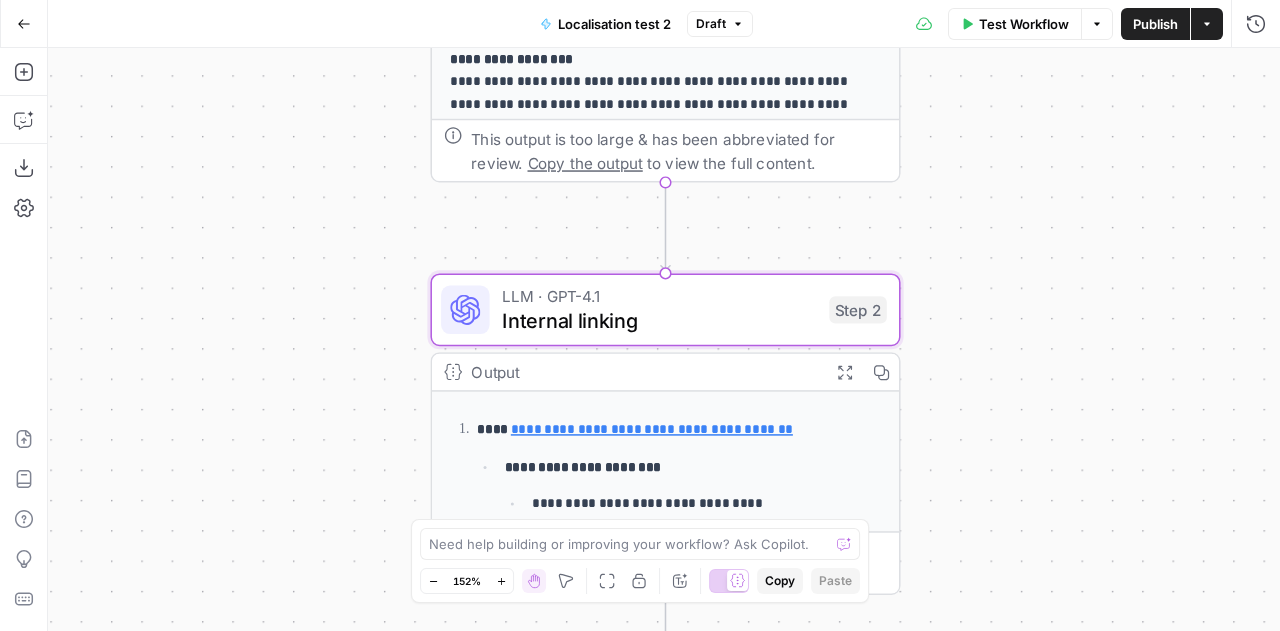 click 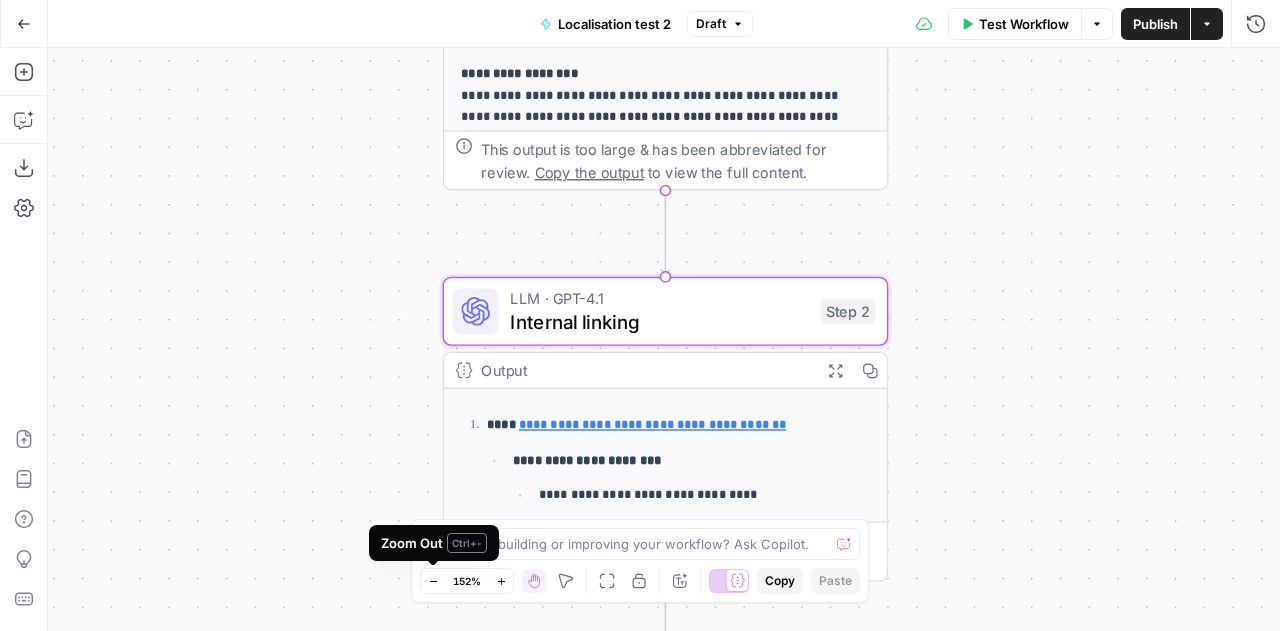 click 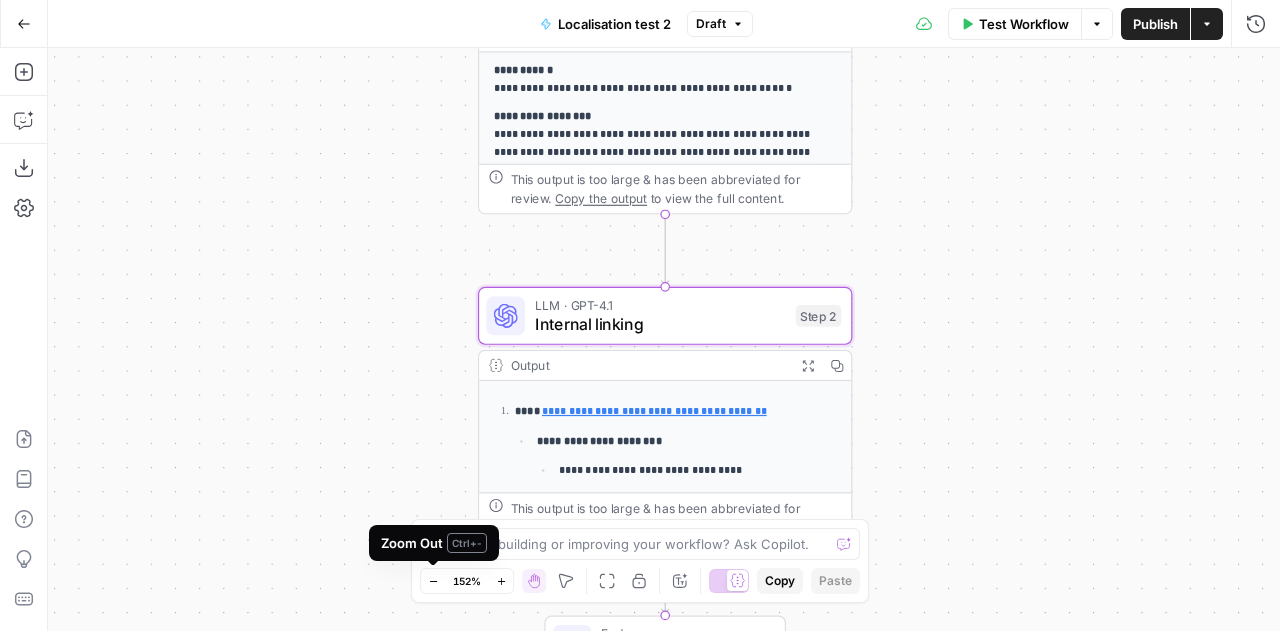 click 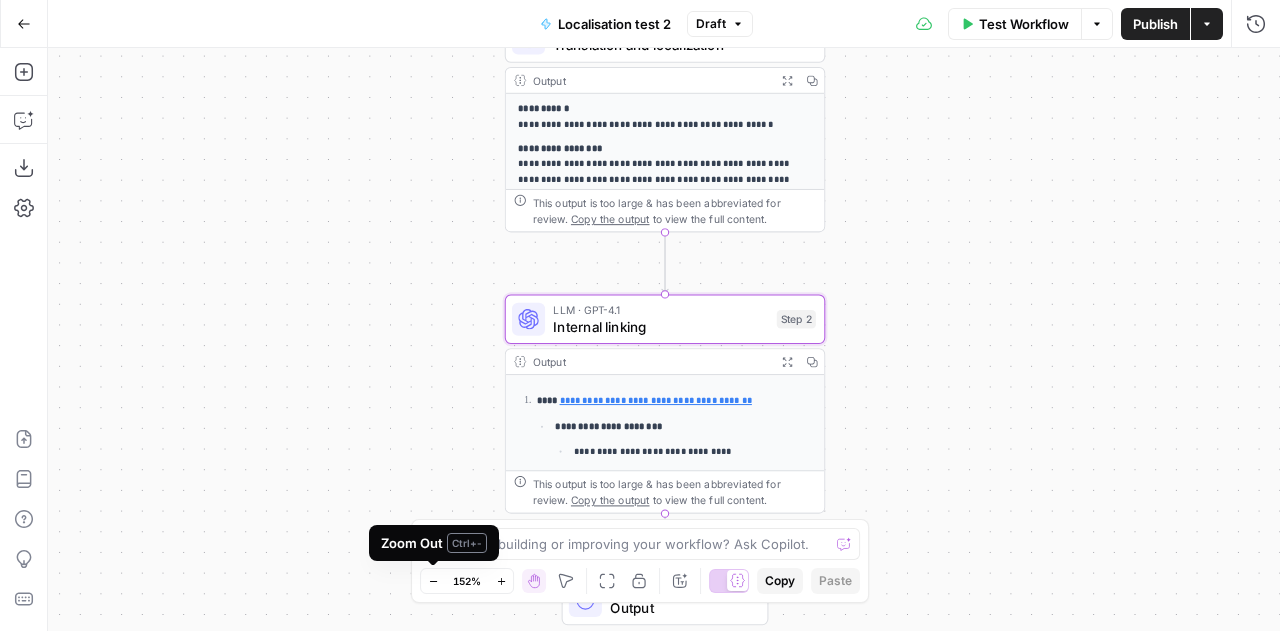 click 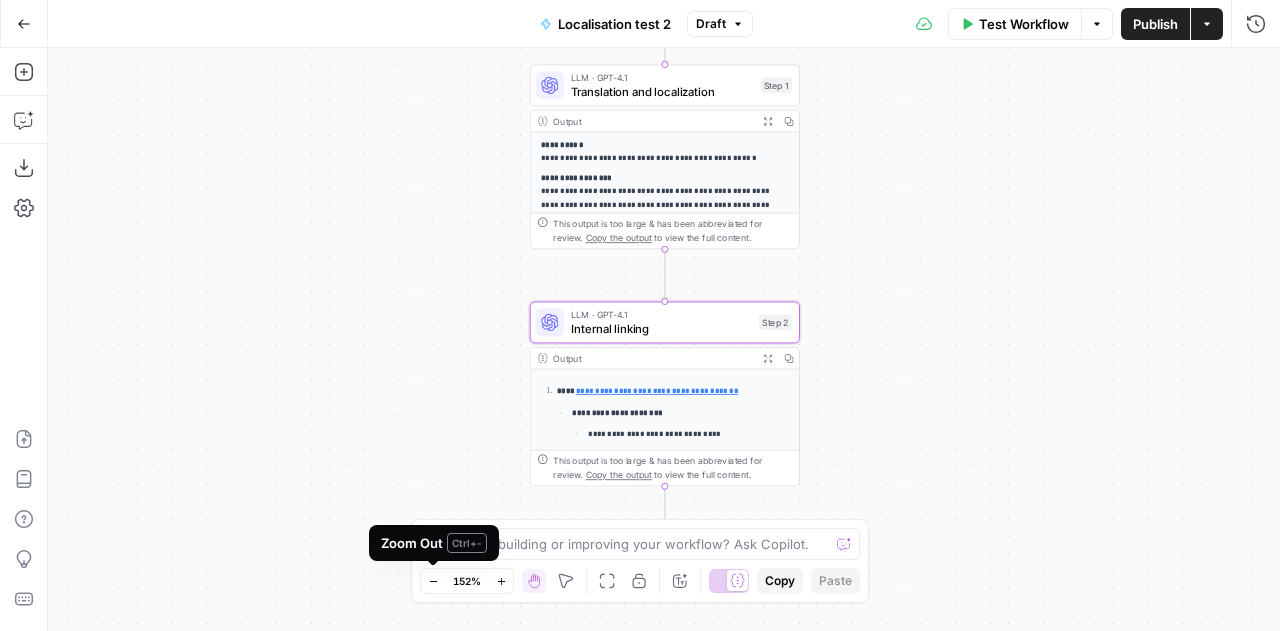 click 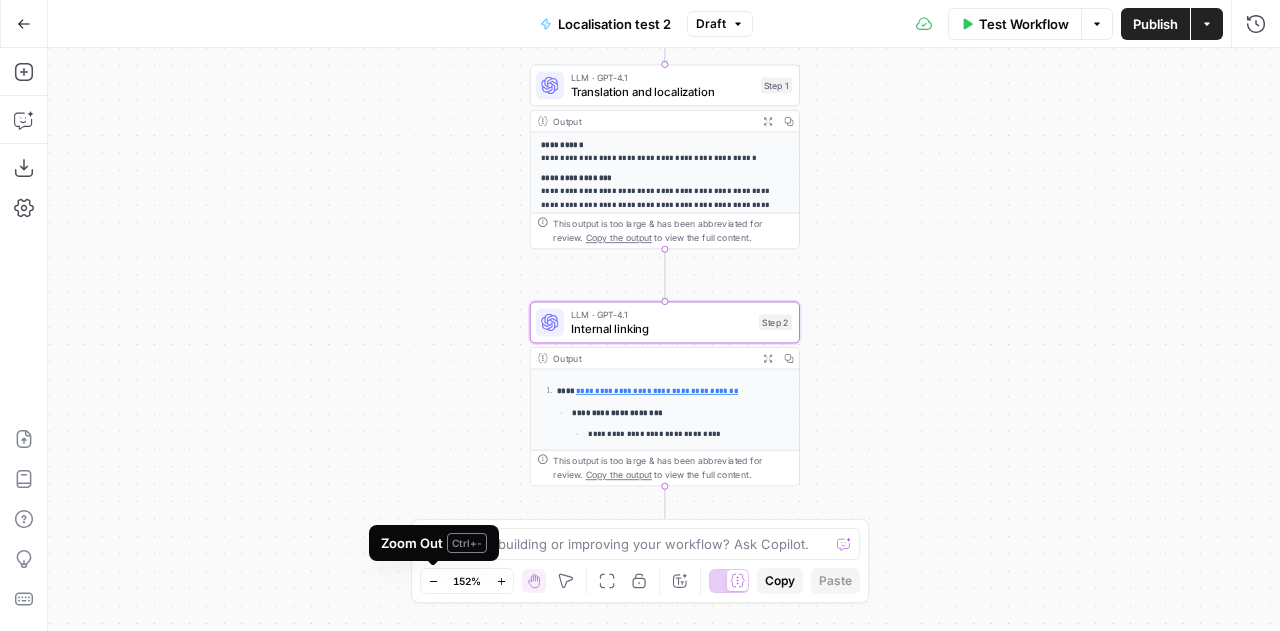 click 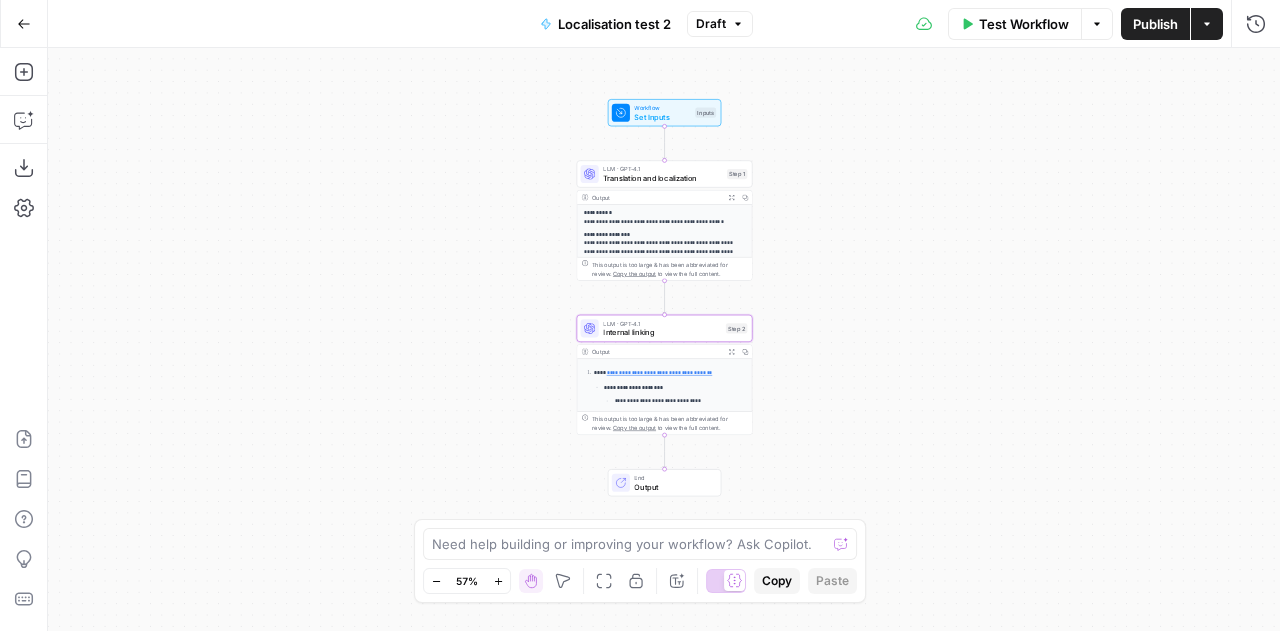 click on "**********" at bounding box center (660, 247) 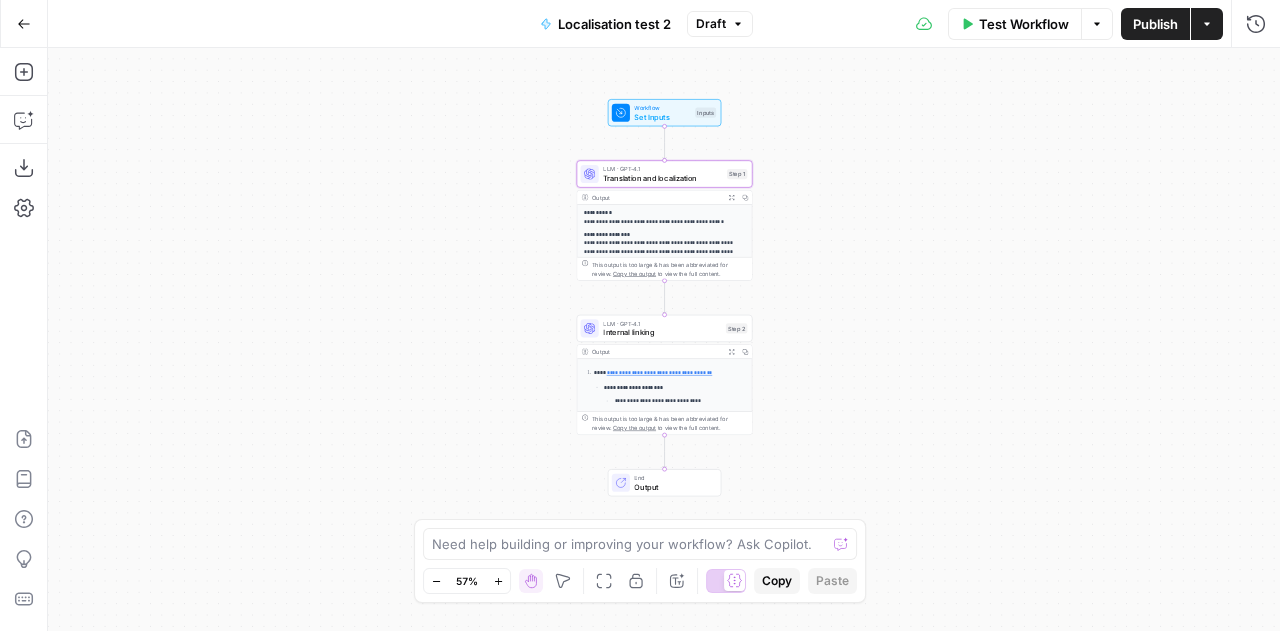 click on "**********" at bounding box center [660, 247] 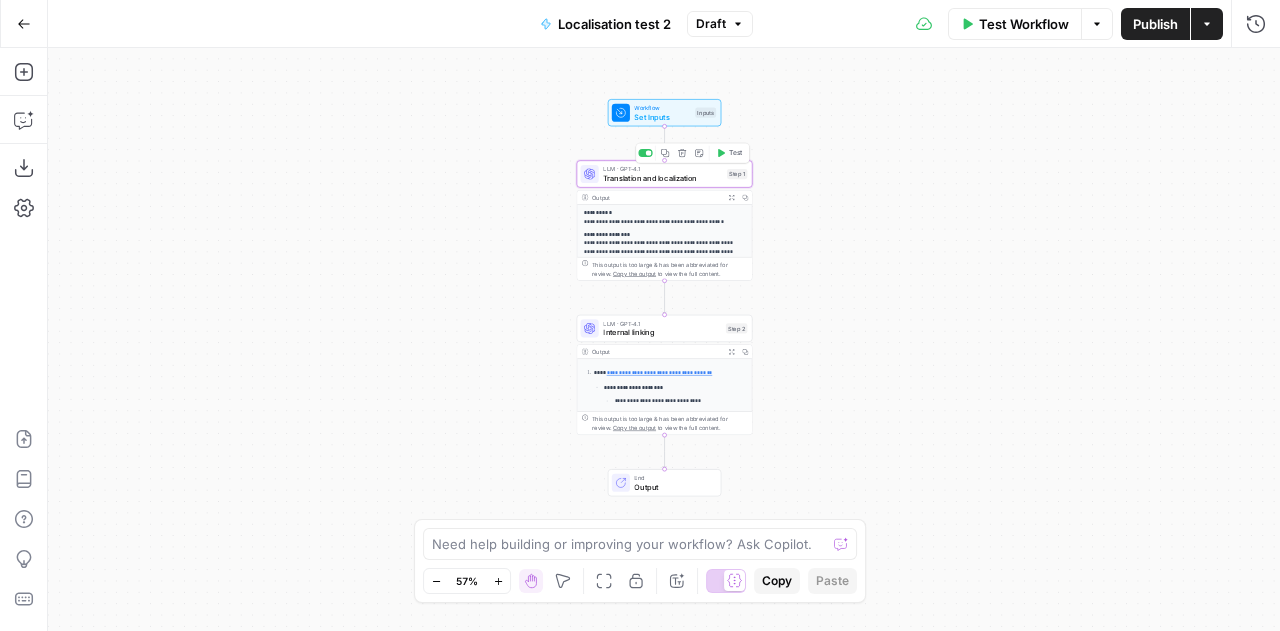 click on "Translation and localization" at bounding box center (662, 177) 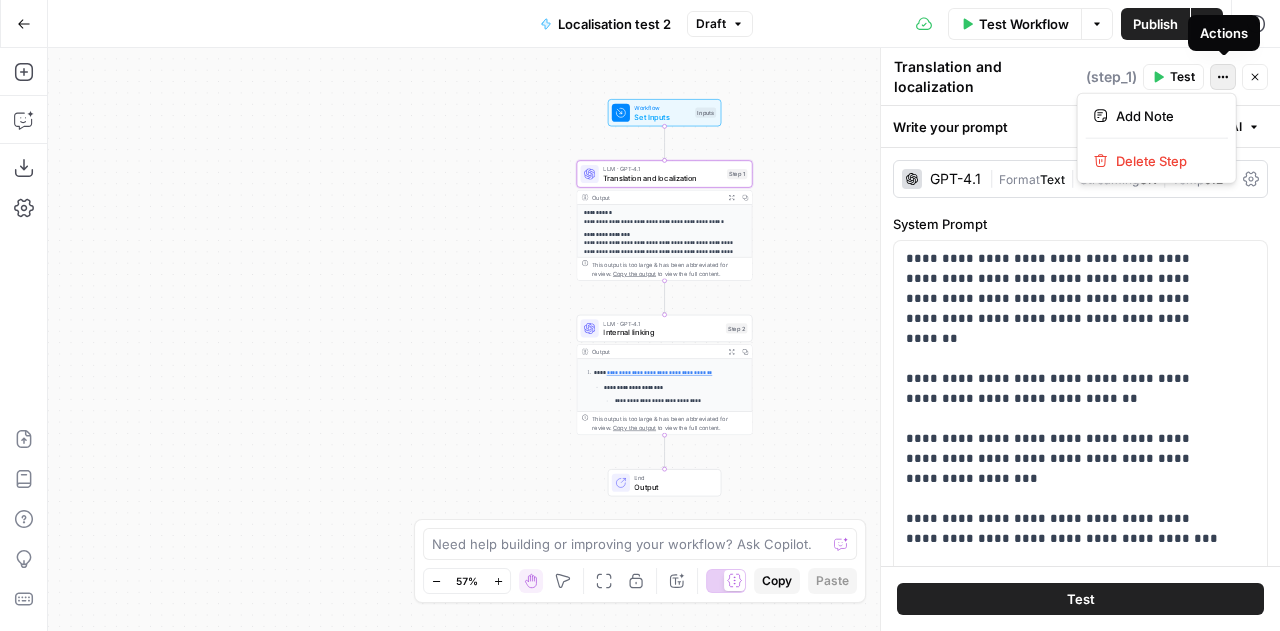 click 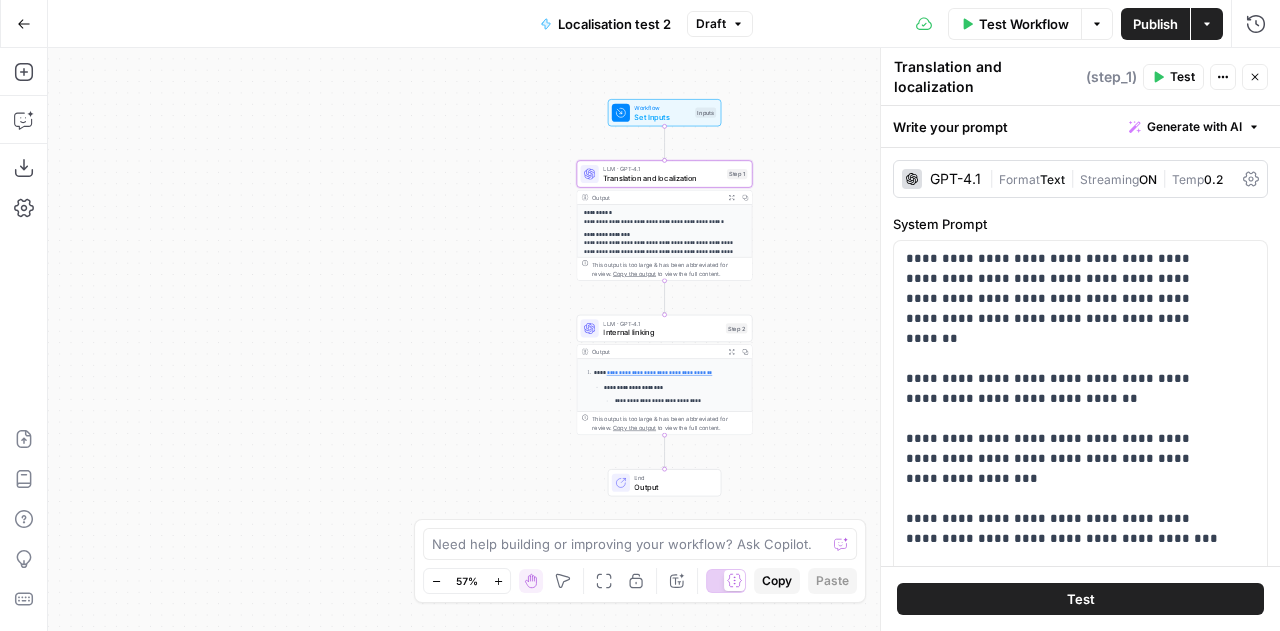 click 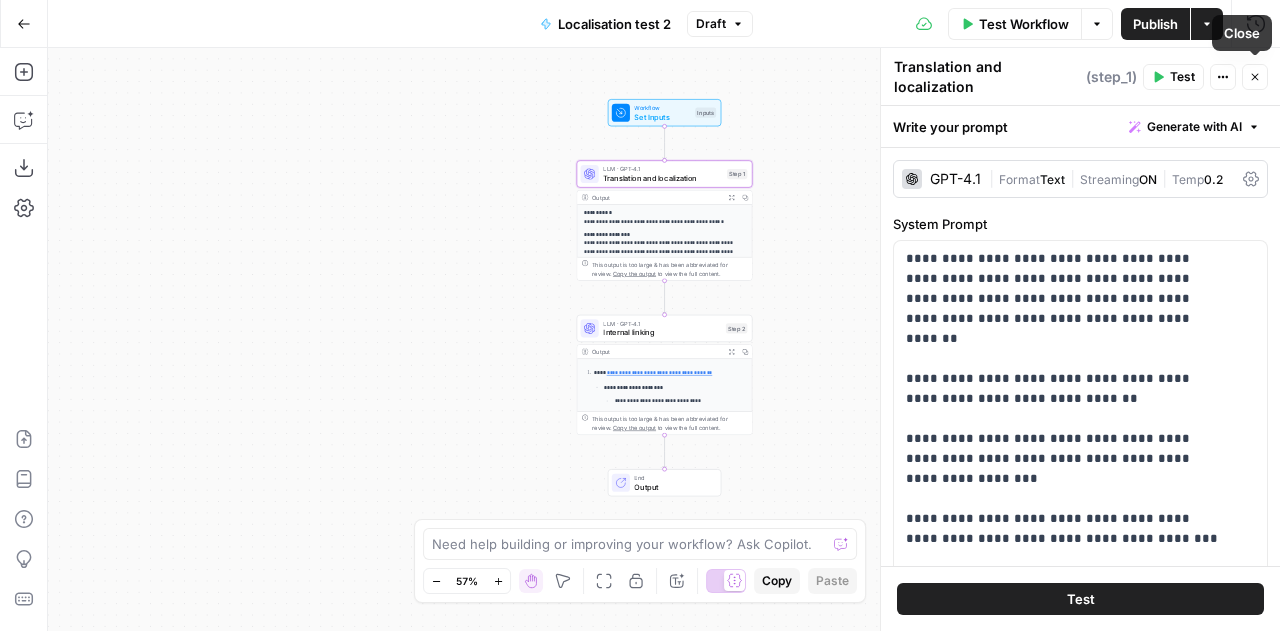 click 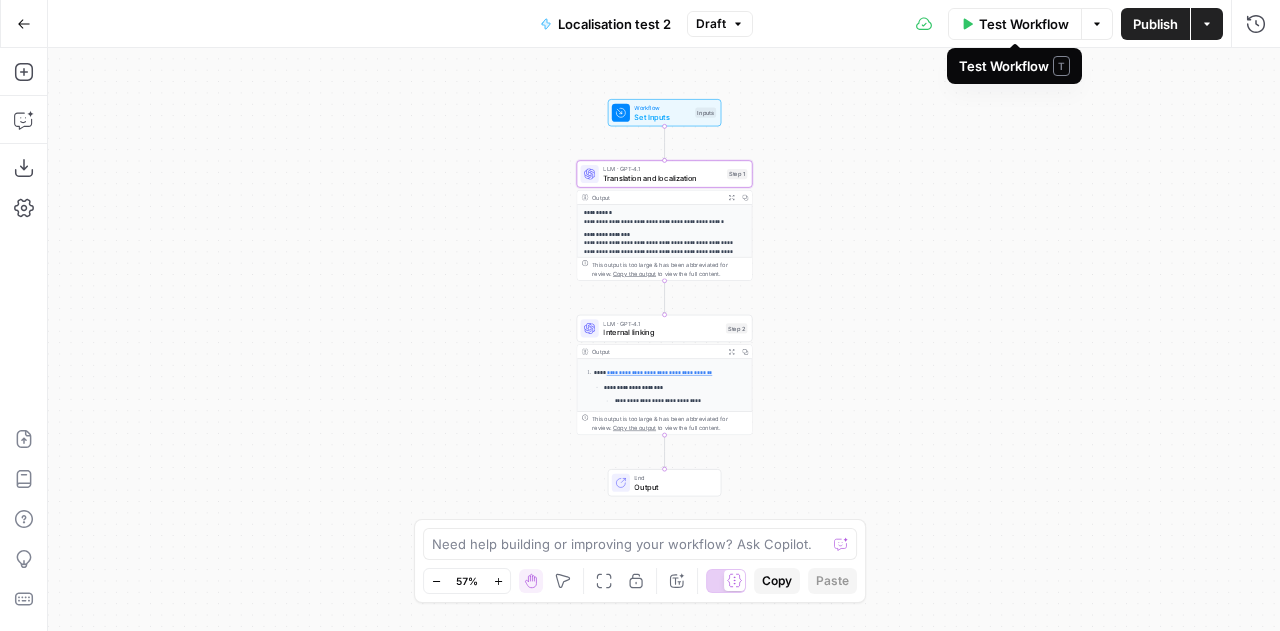 click on "Test Workflow" at bounding box center [1024, 24] 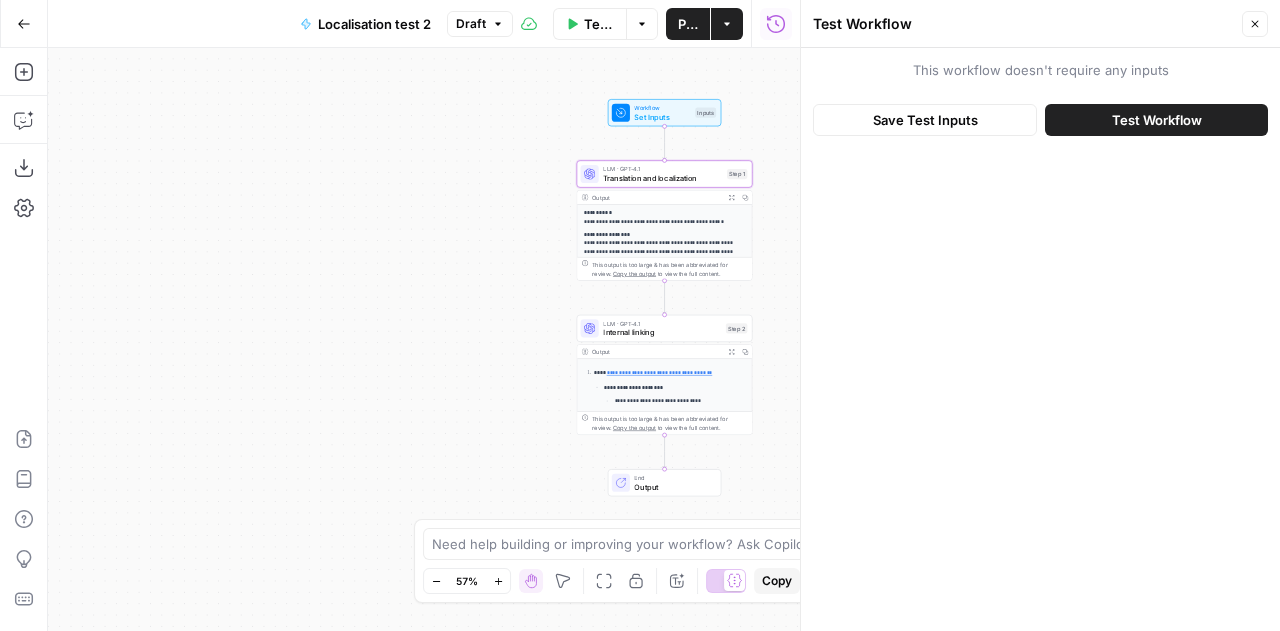 click on "Save Test Inputs" at bounding box center (925, 120) 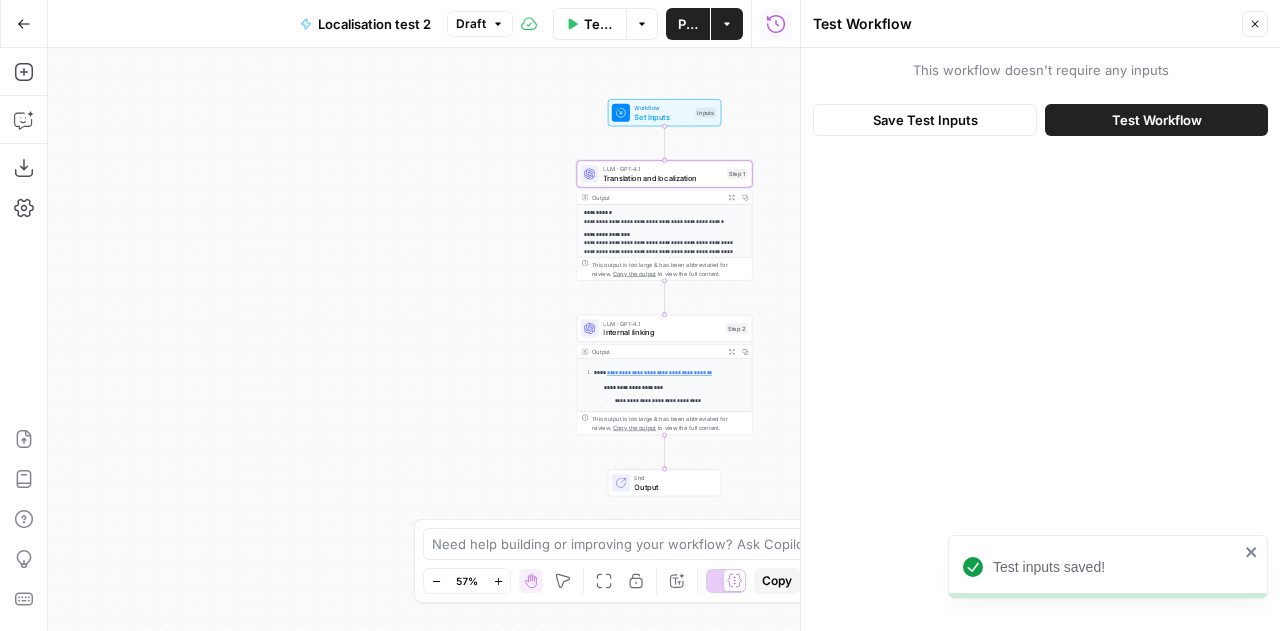 click on "Test Workflow" at bounding box center (1157, 120) 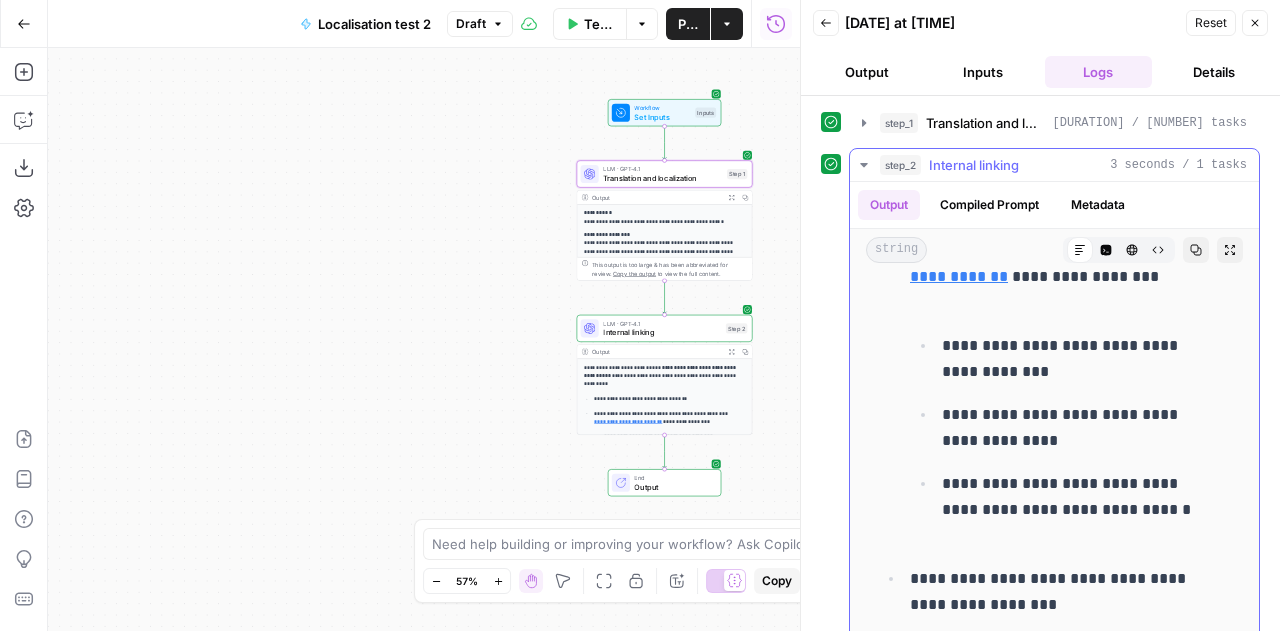 scroll, scrollTop: 264, scrollLeft: 0, axis: vertical 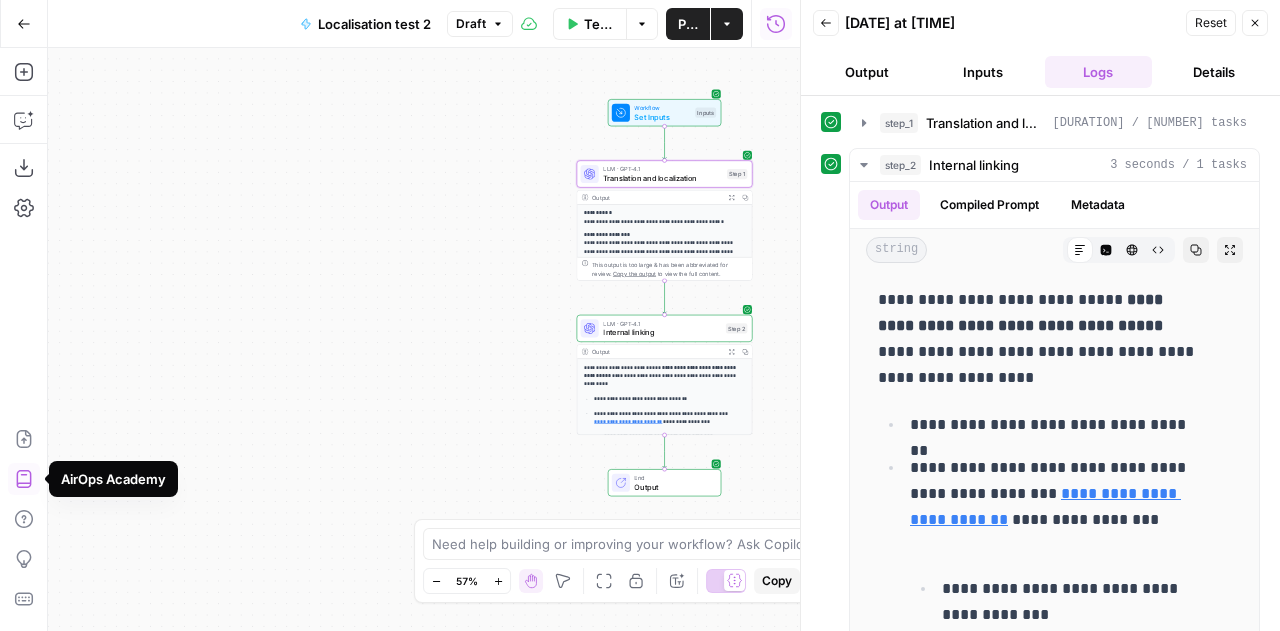 click on "**********" at bounding box center (424, 339) 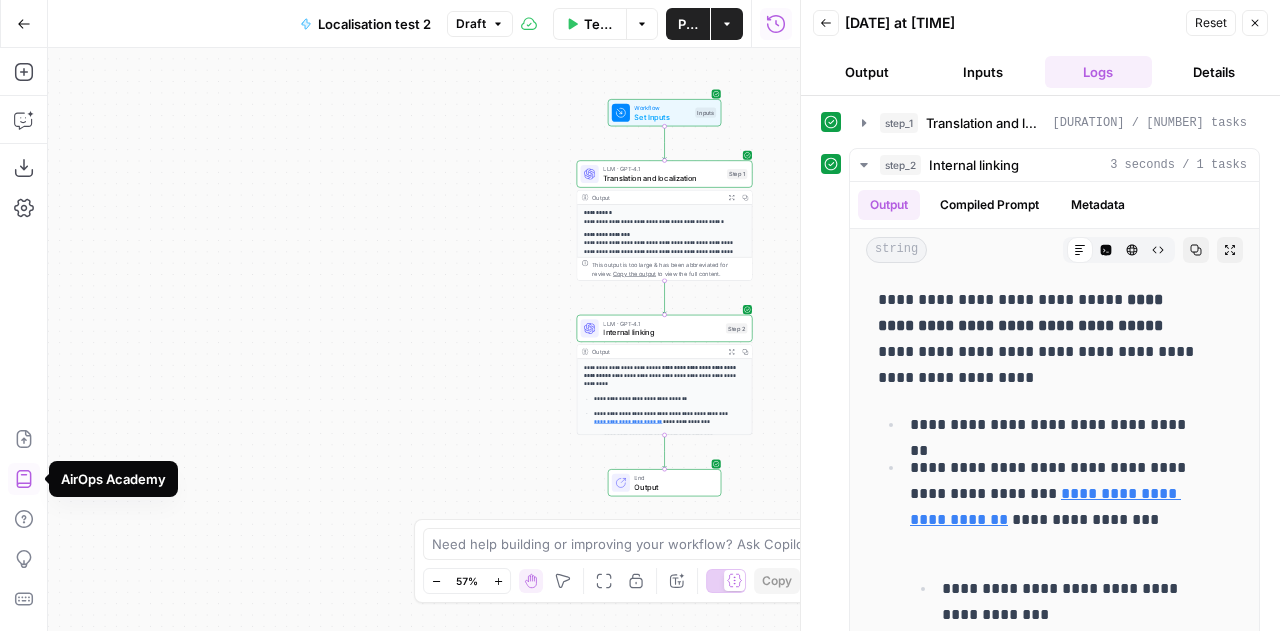 click on "**********" at bounding box center [424, 339] 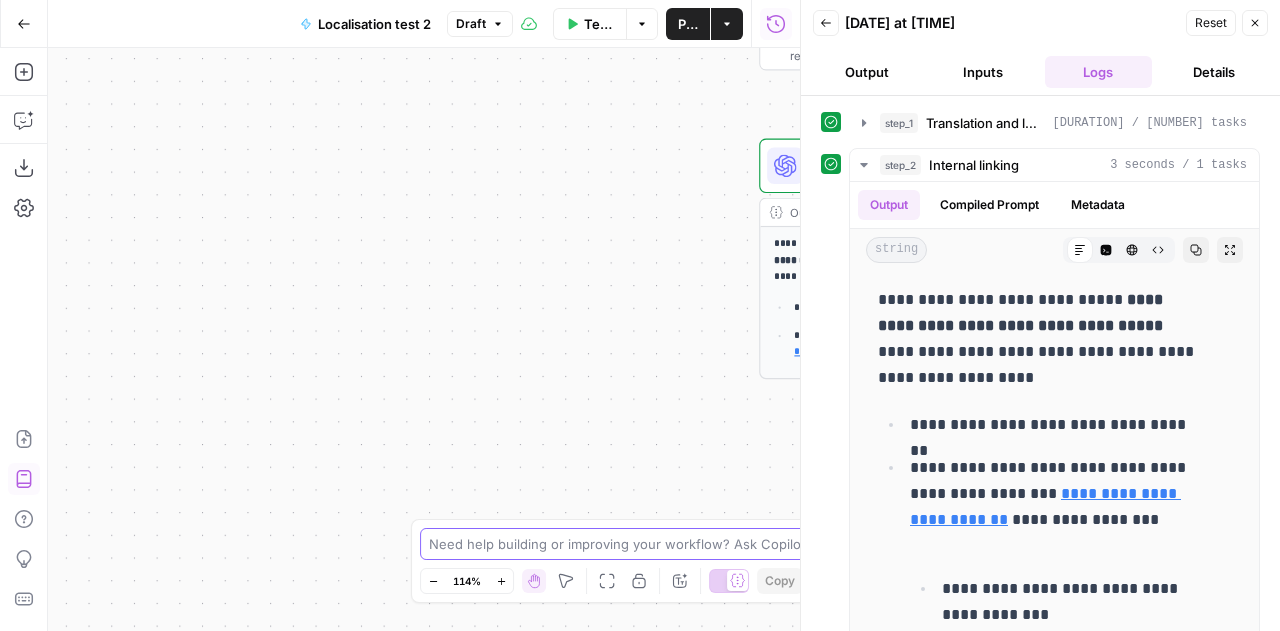 click at bounding box center [629, 544] 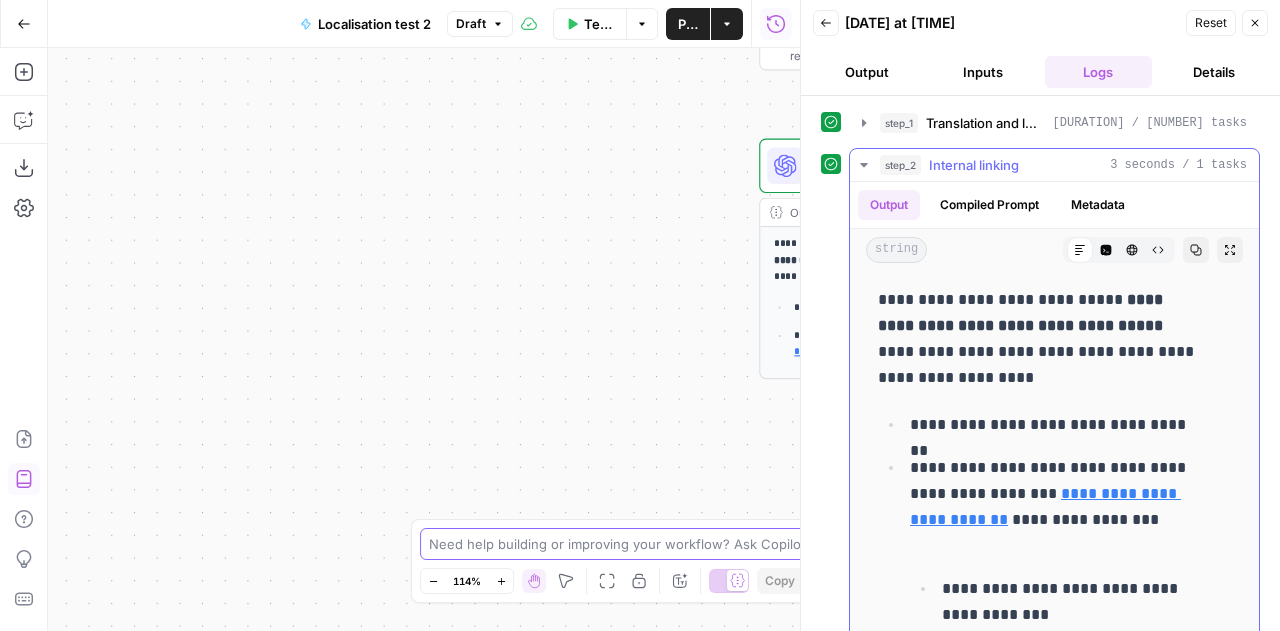 scroll, scrollTop: 264, scrollLeft: 0, axis: vertical 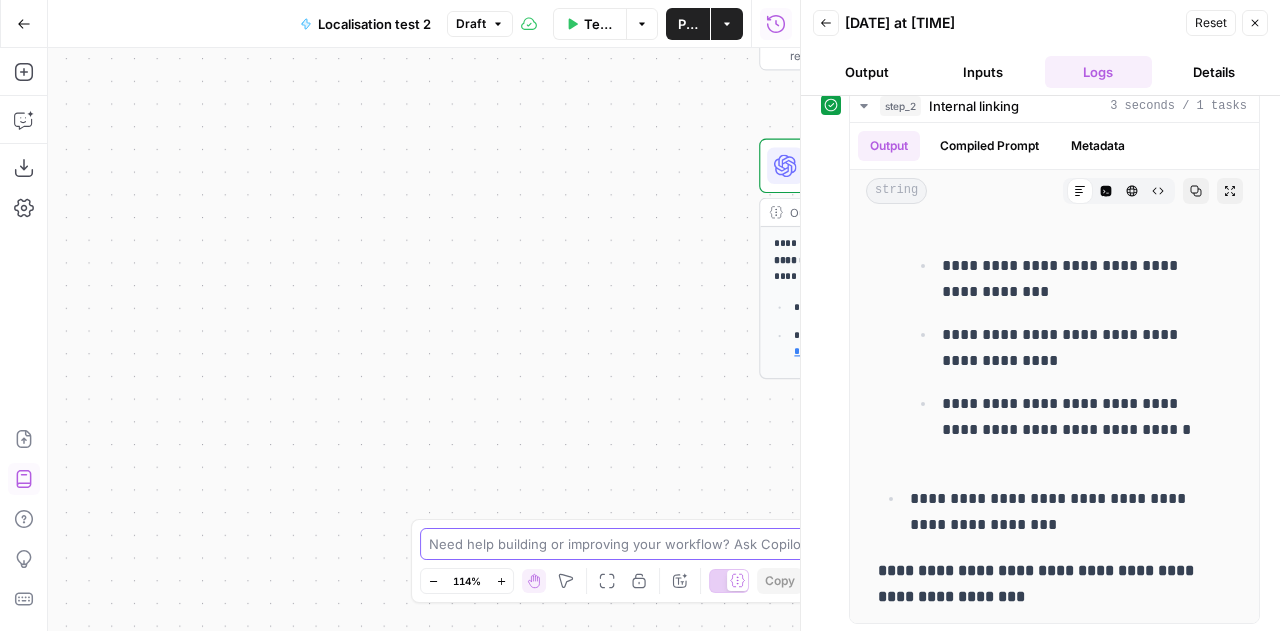 click at bounding box center (629, 544) 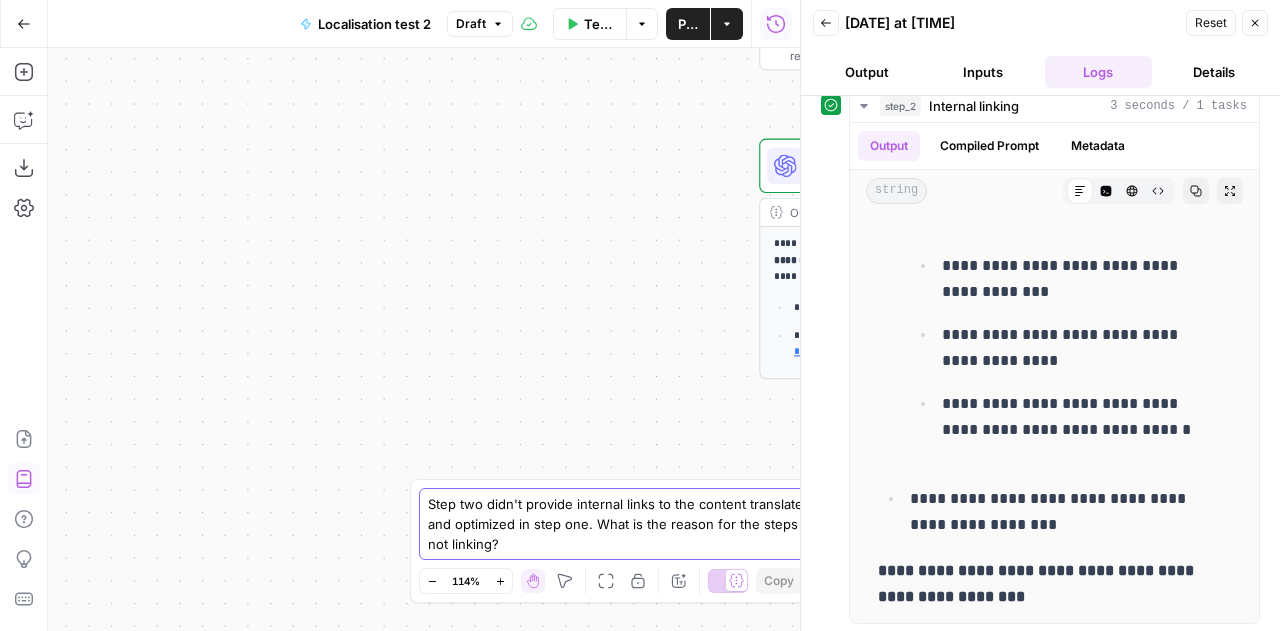 type on "Step two didn't provide internal links to the content translated and optimized in step one. What is the reason for the steps not linking?" 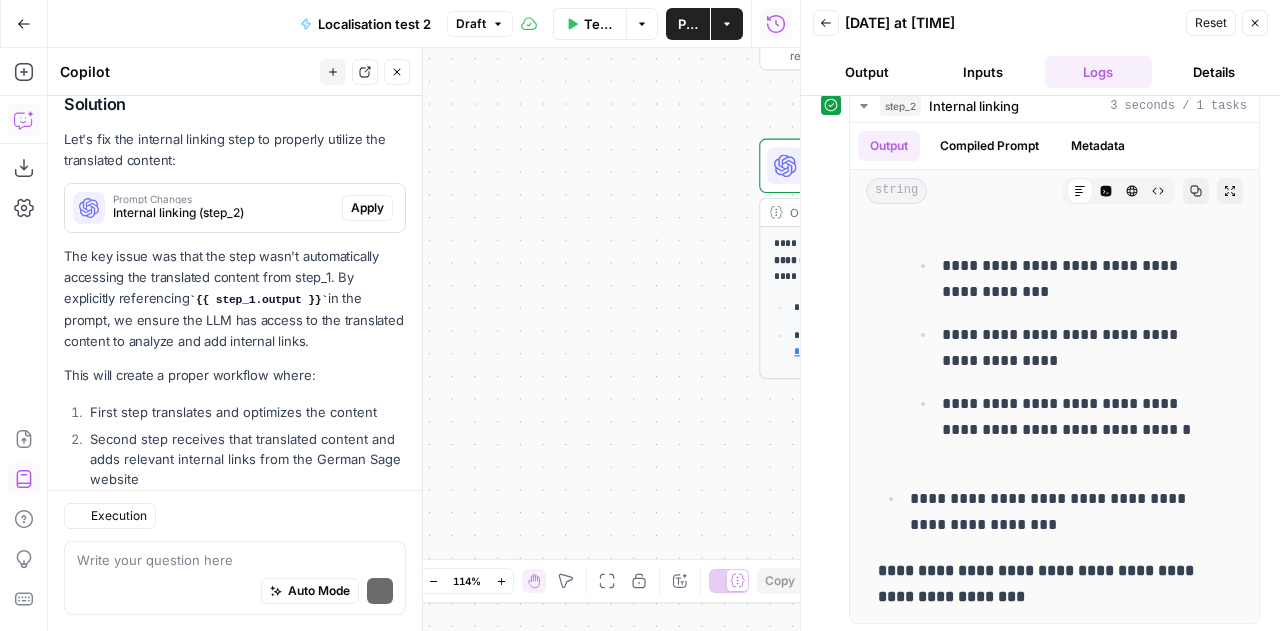 scroll, scrollTop: 1748, scrollLeft: 0, axis: vertical 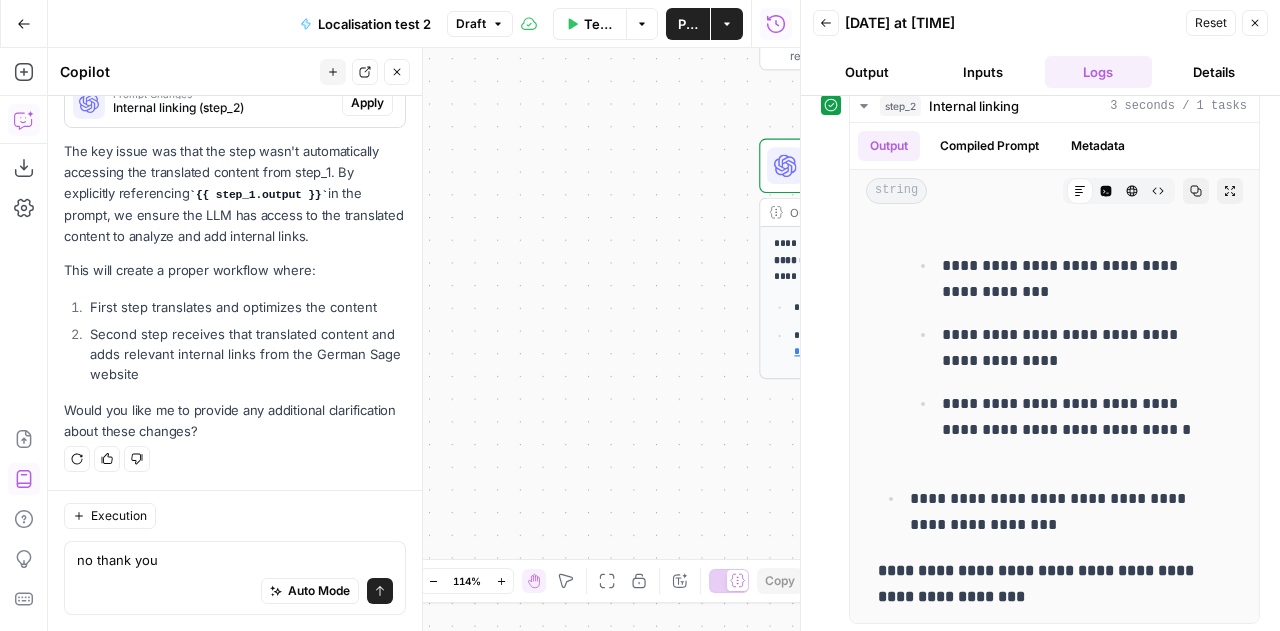 type on "no thank you" 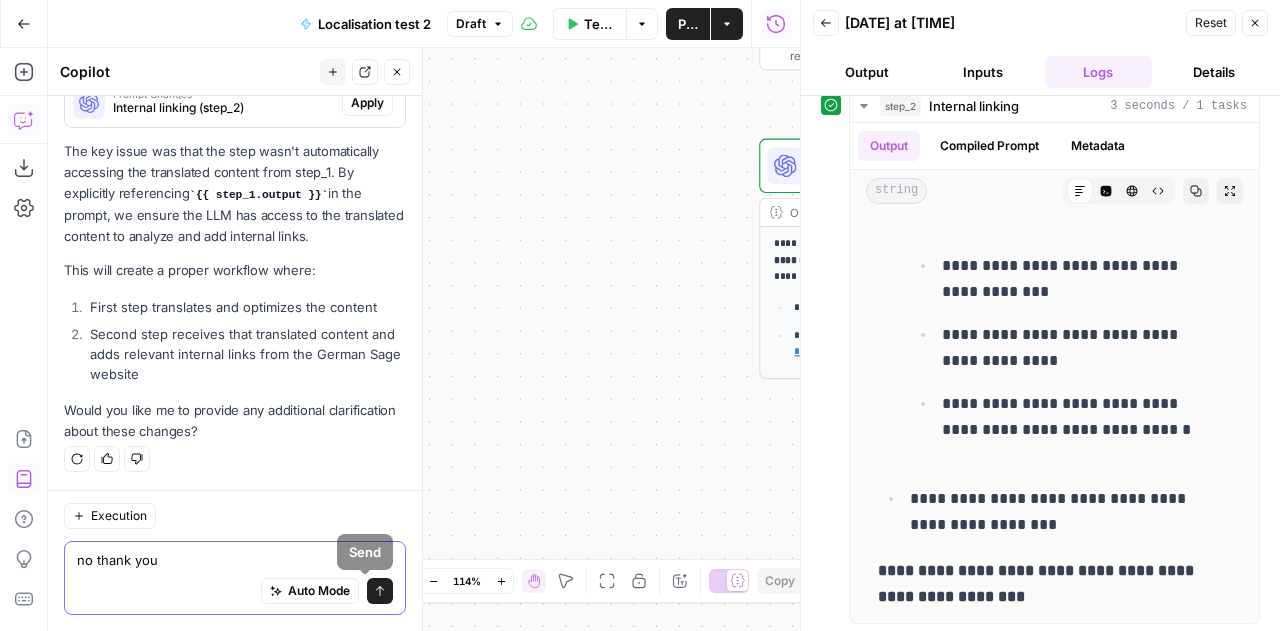 click on "Send" at bounding box center [380, 591] 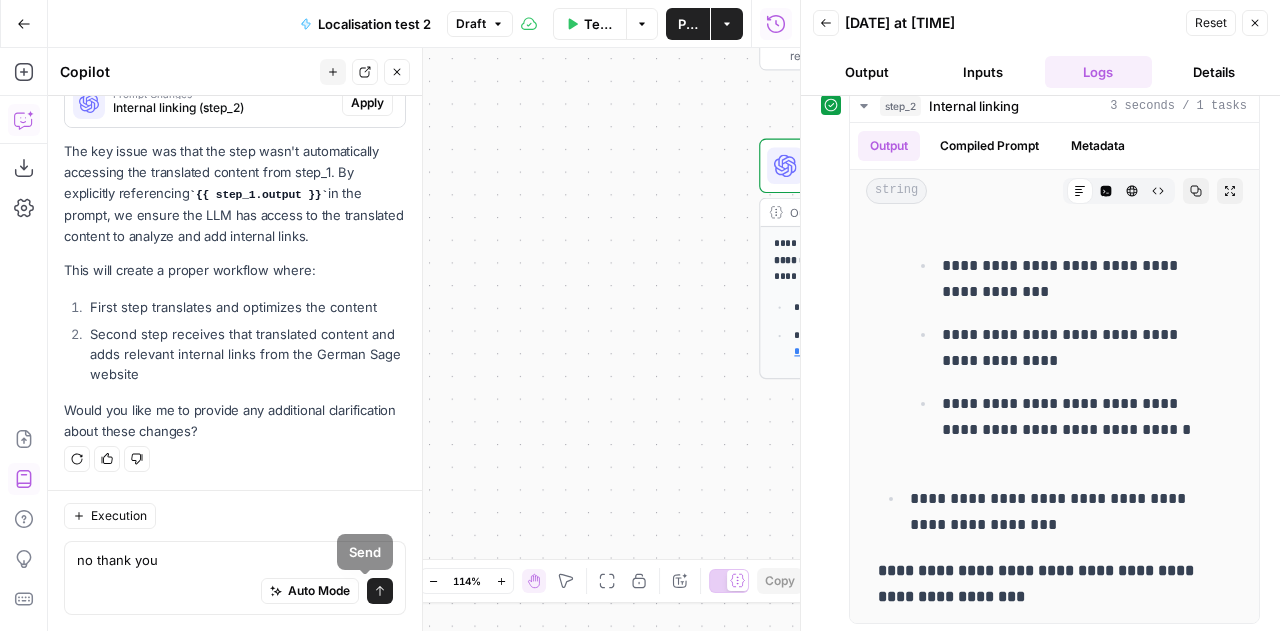 type 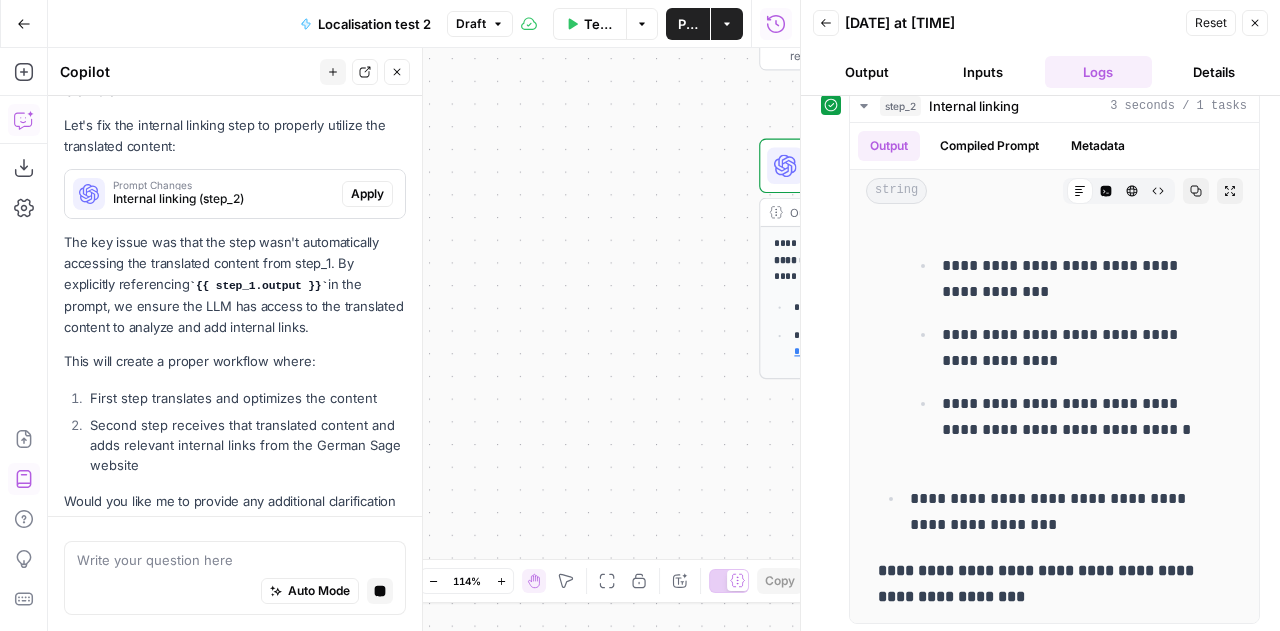 scroll, scrollTop: 1574, scrollLeft: 0, axis: vertical 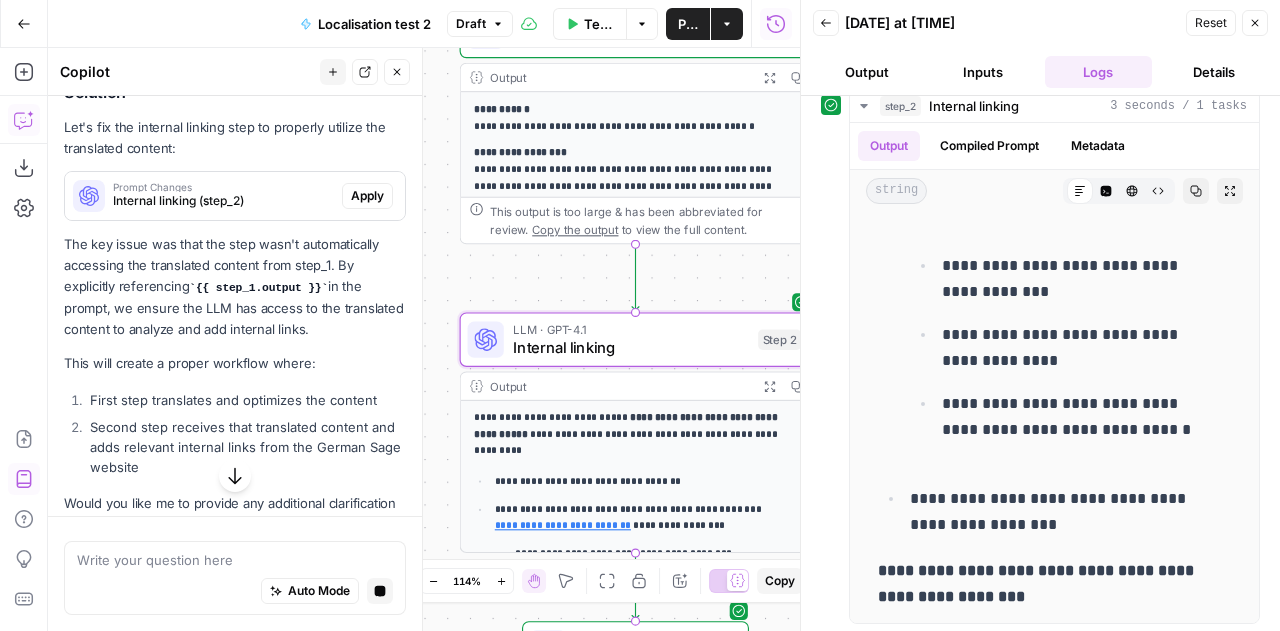 click on "Apply" at bounding box center (367, 196) 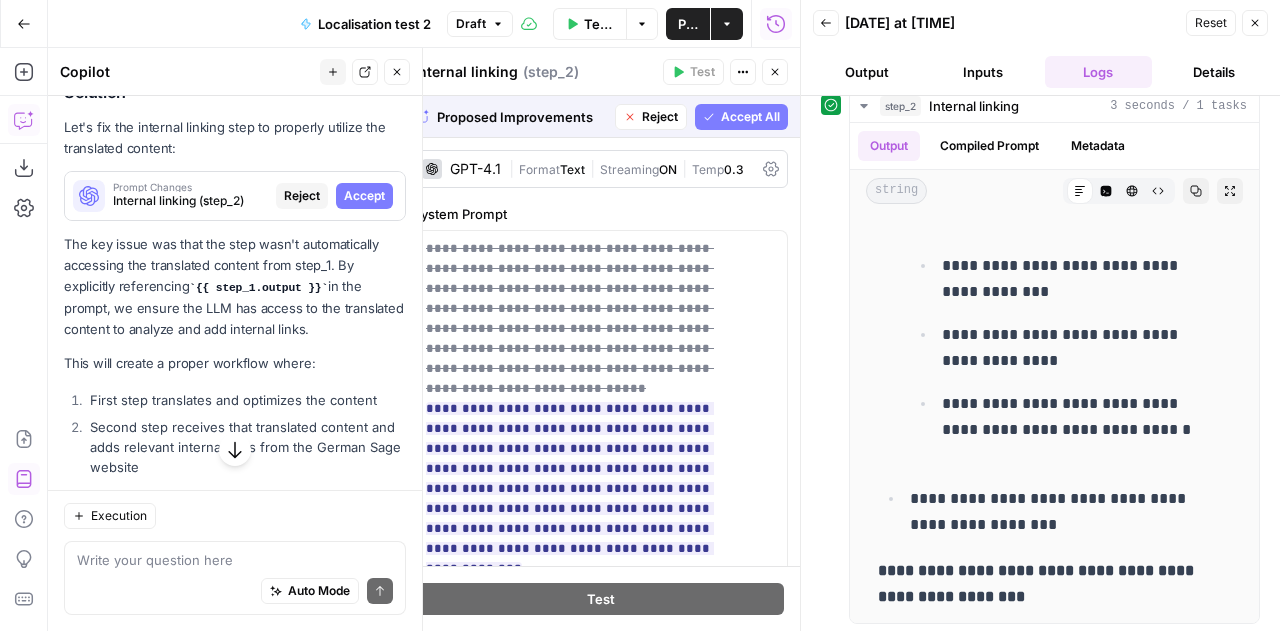 click on "Accept" at bounding box center (364, 196) 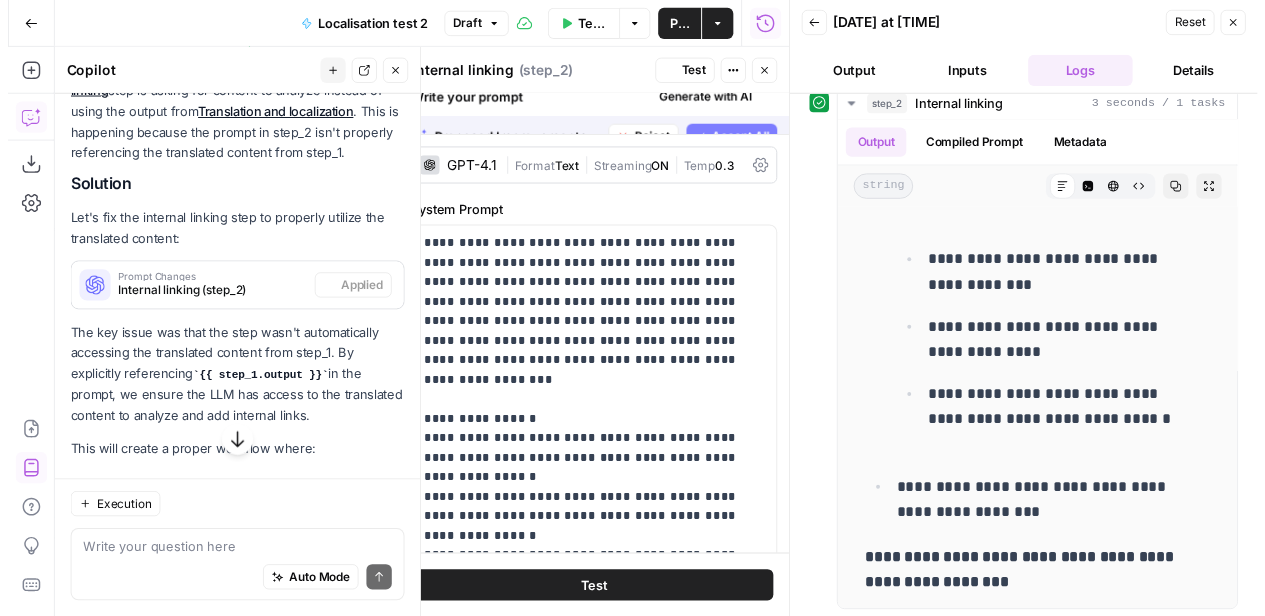 scroll, scrollTop: 1670, scrollLeft: 0, axis: vertical 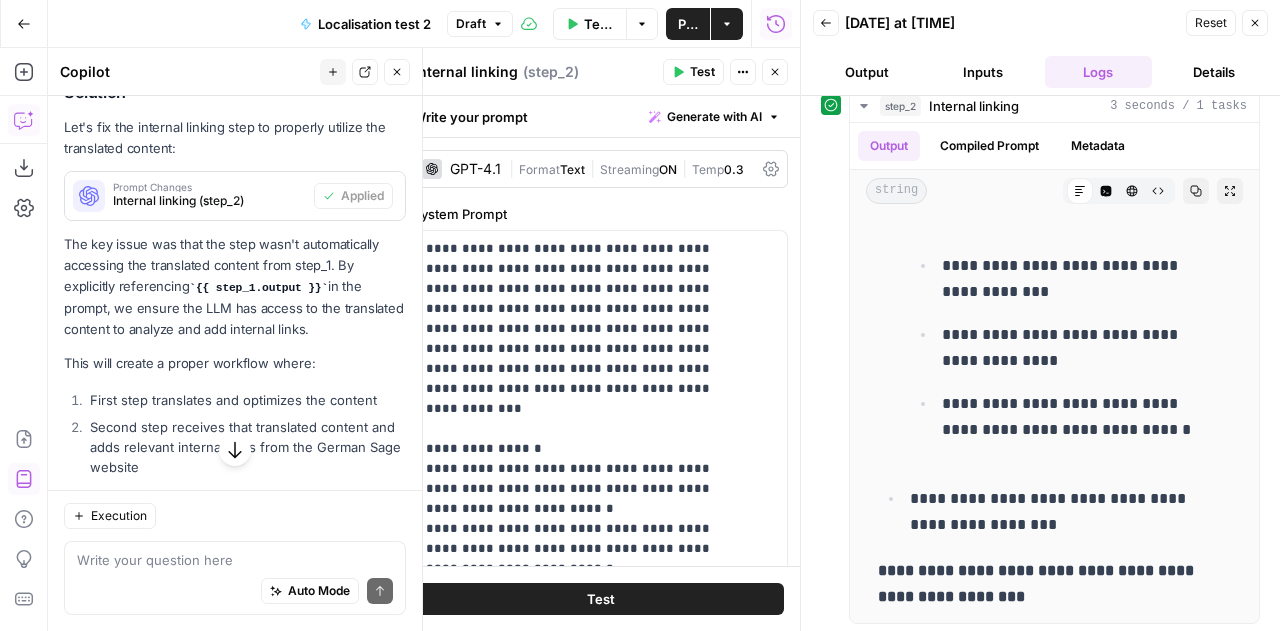 click 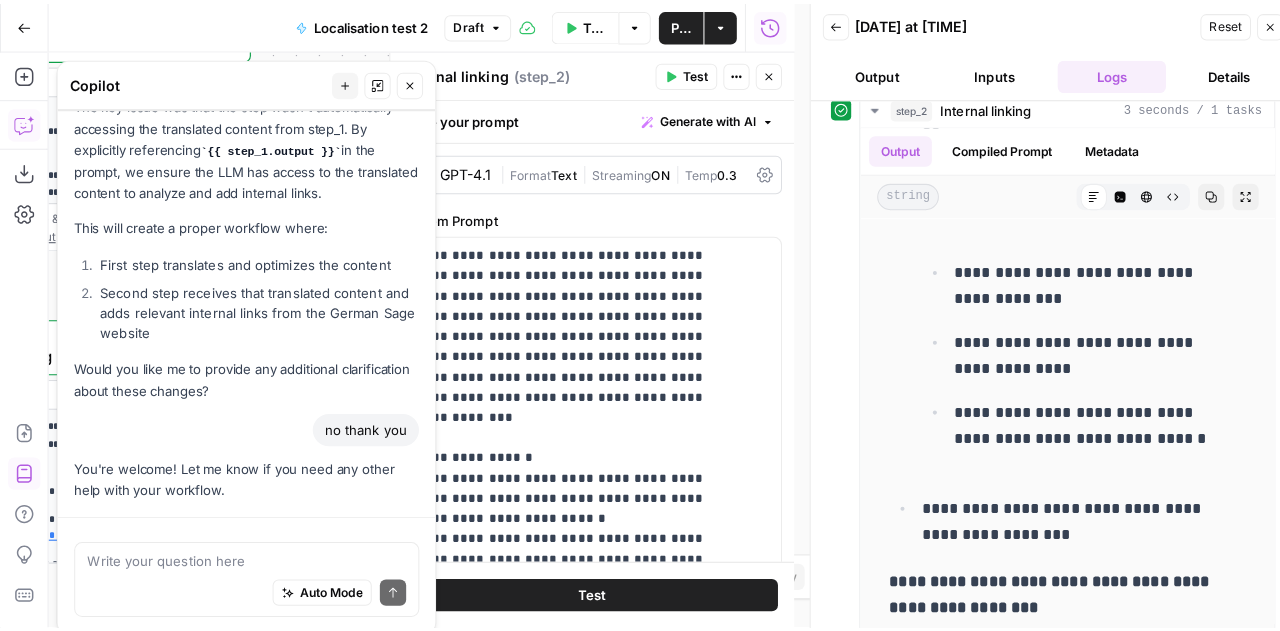 scroll, scrollTop: 1928, scrollLeft: 0, axis: vertical 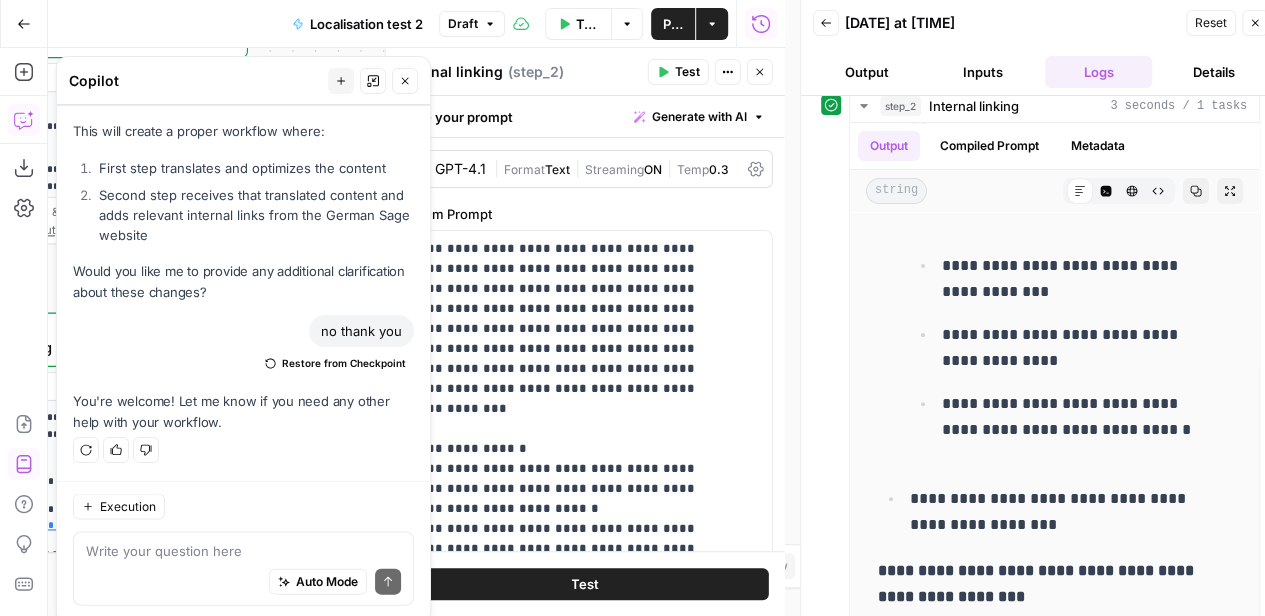 click on "Copilot New chat Affix Close" at bounding box center (243, 81) 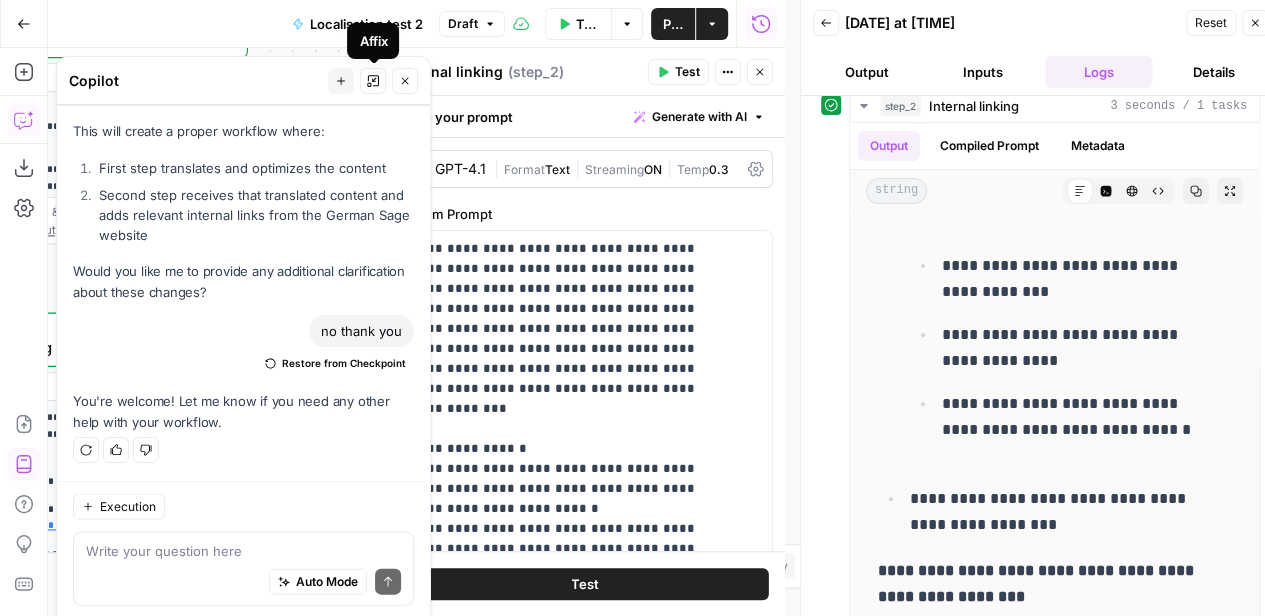 click on "Affix" at bounding box center [373, 81] 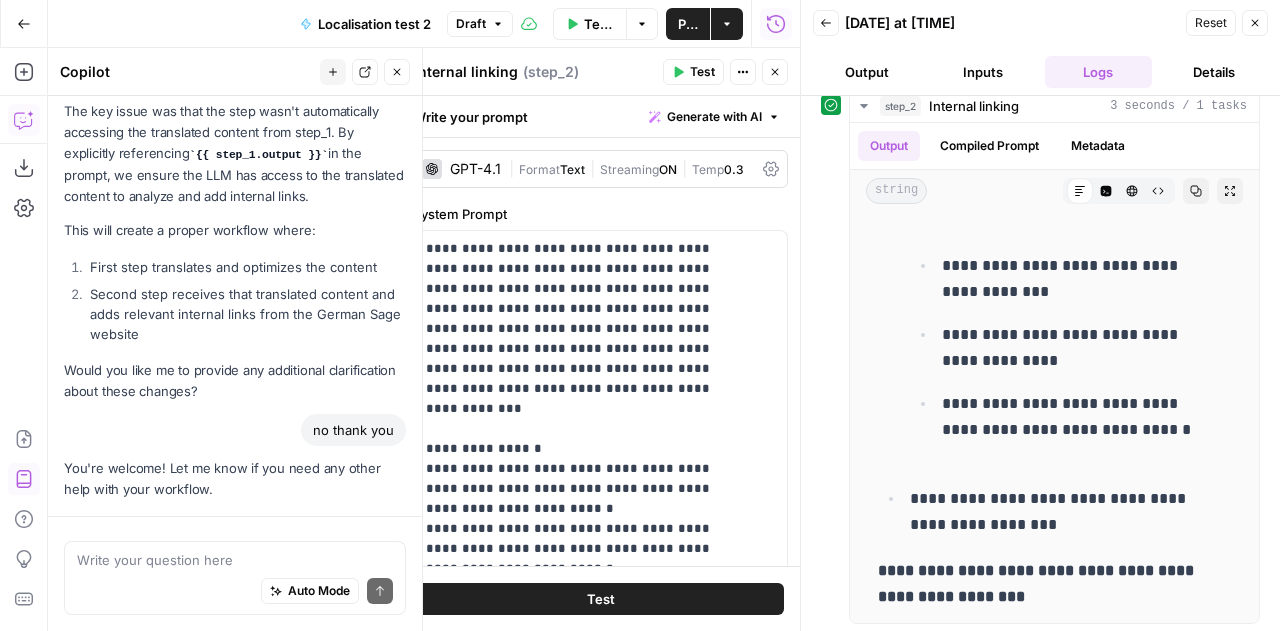 scroll, scrollTop: 1910, scrollLeft: 0, axis: vertical 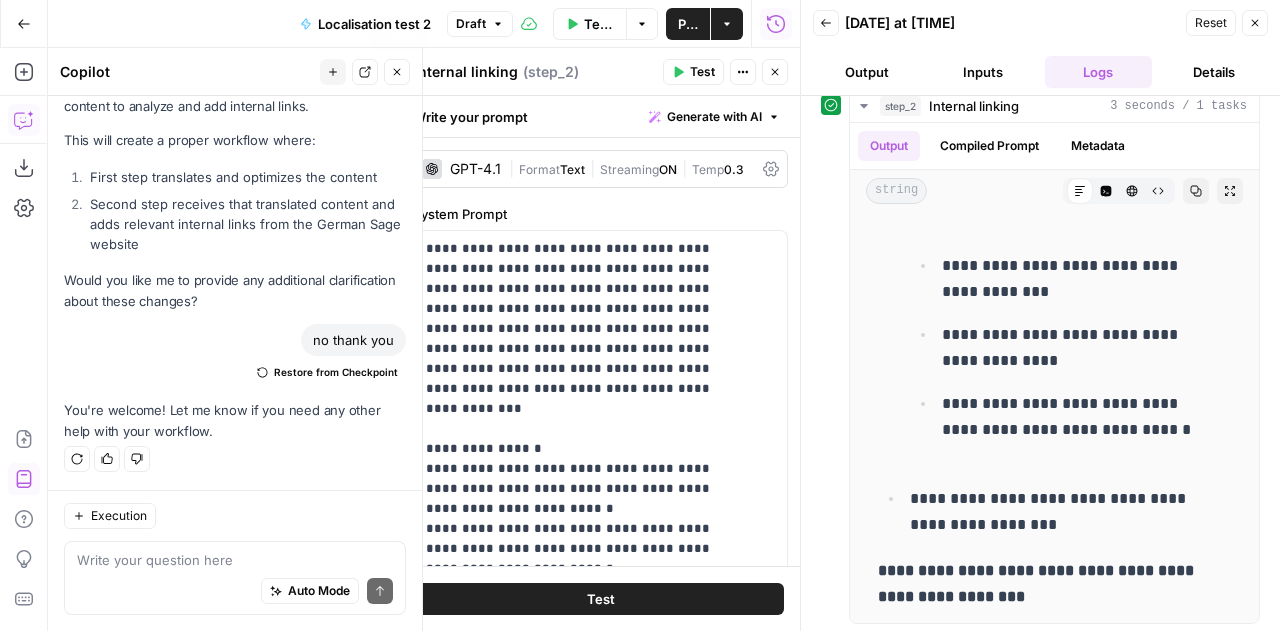 click on "Close" at bounding box center [397, 72] 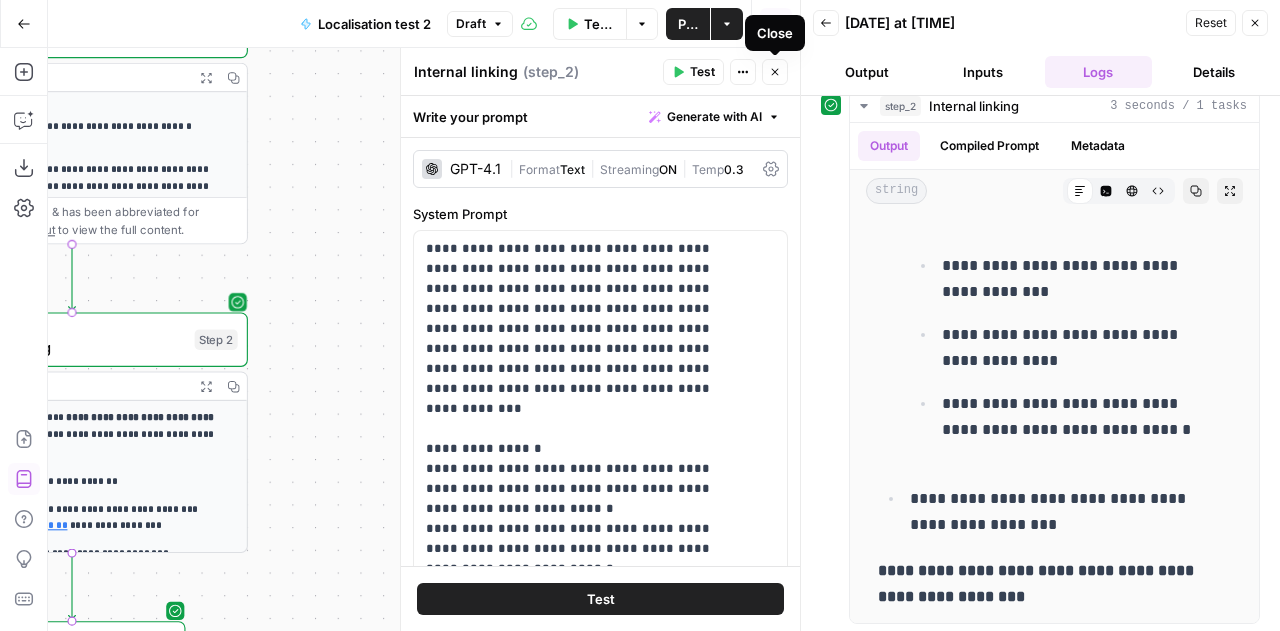click 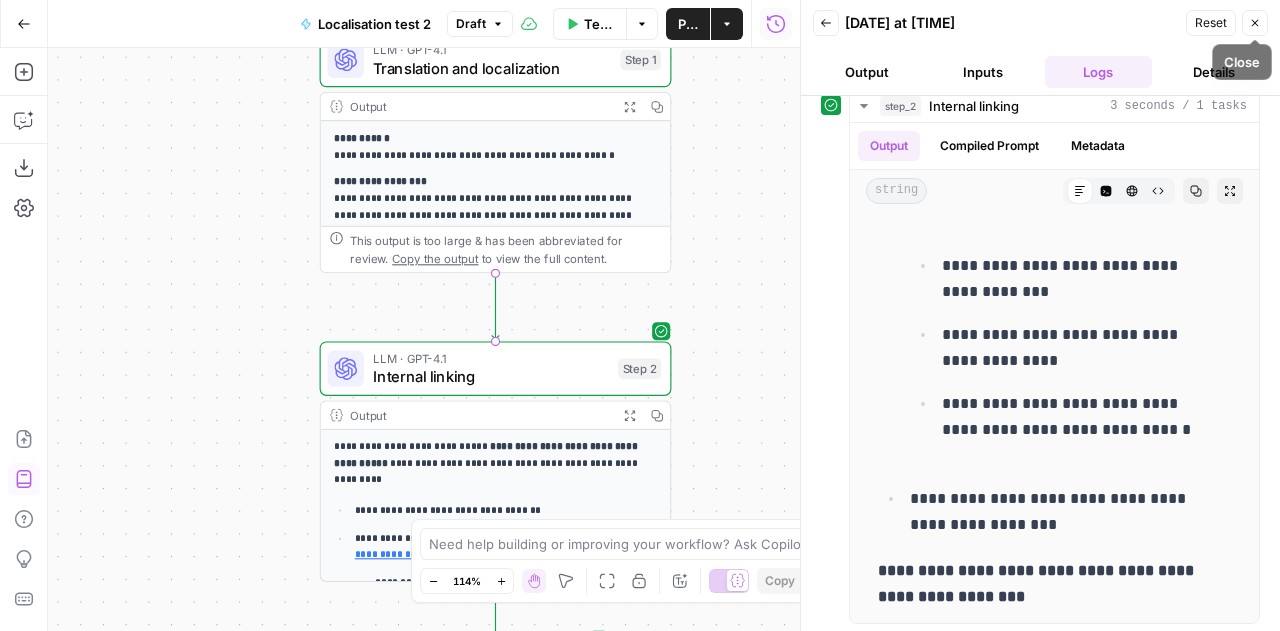 click 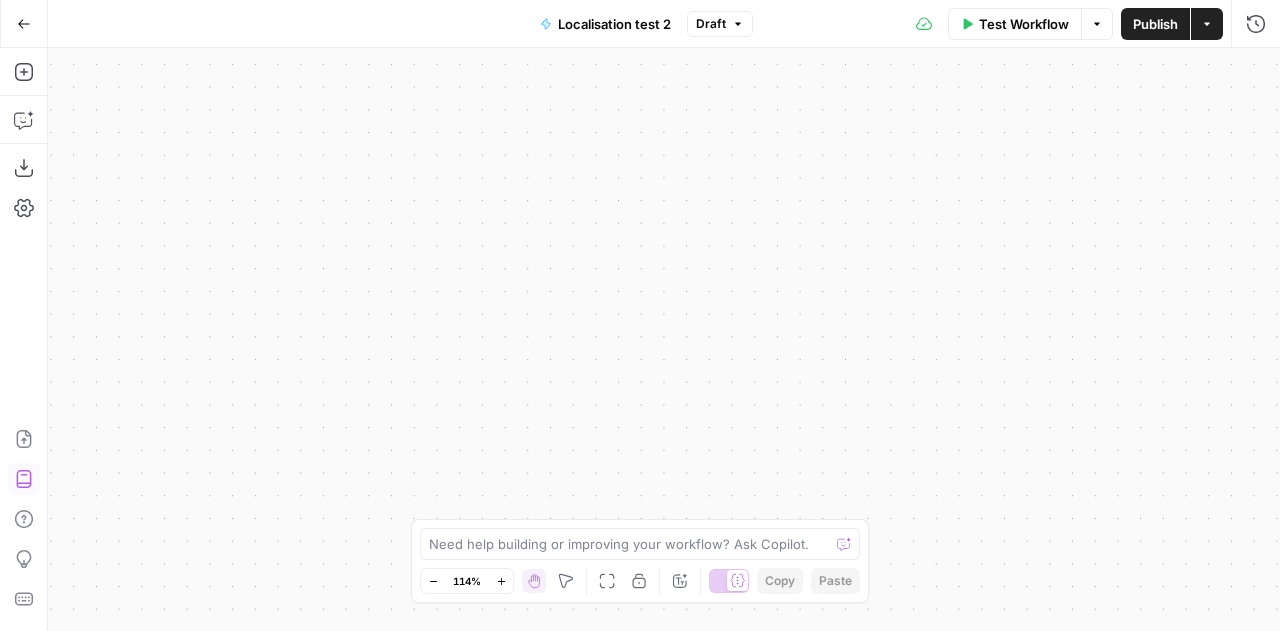 click on "Zoom Out" at bounding box center [427, 581] 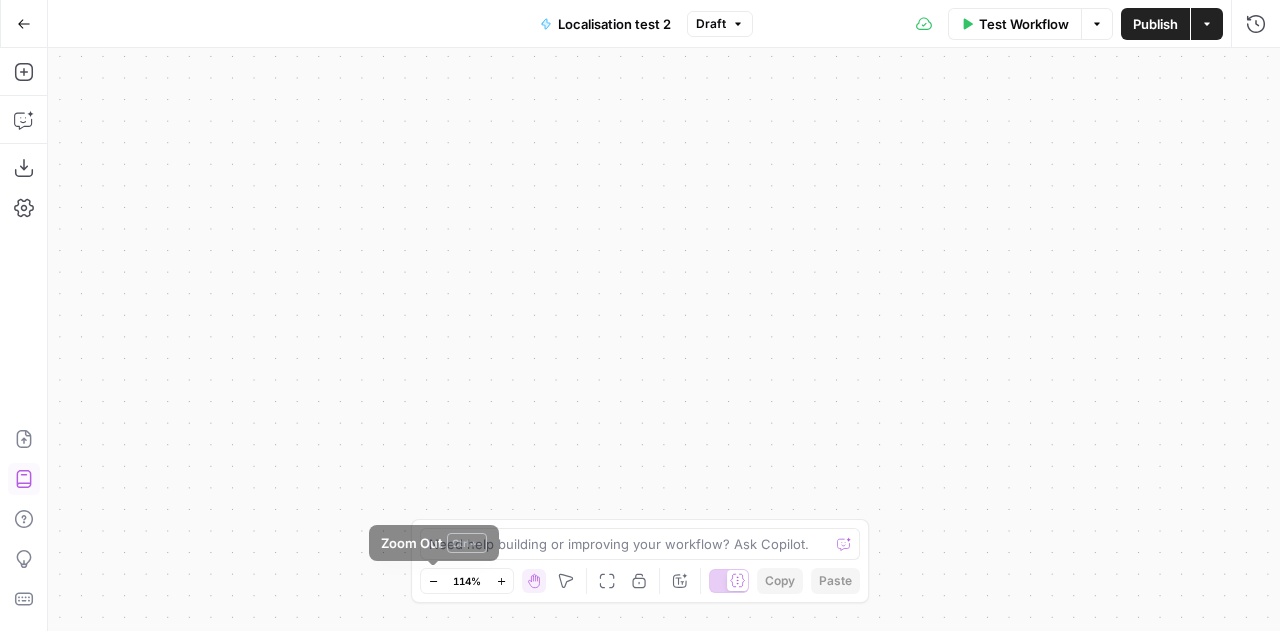 click on "Zoom Out" at bounding box center [427, 581] 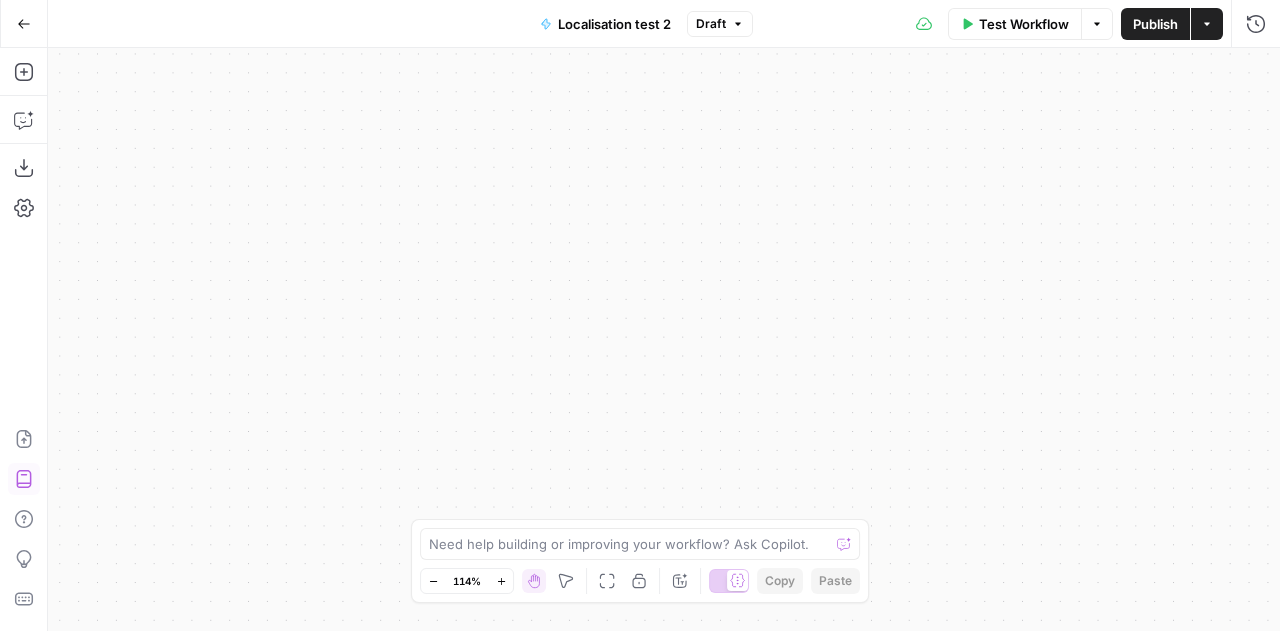 click on "Zoom Out" at bounding box center [427, 581] 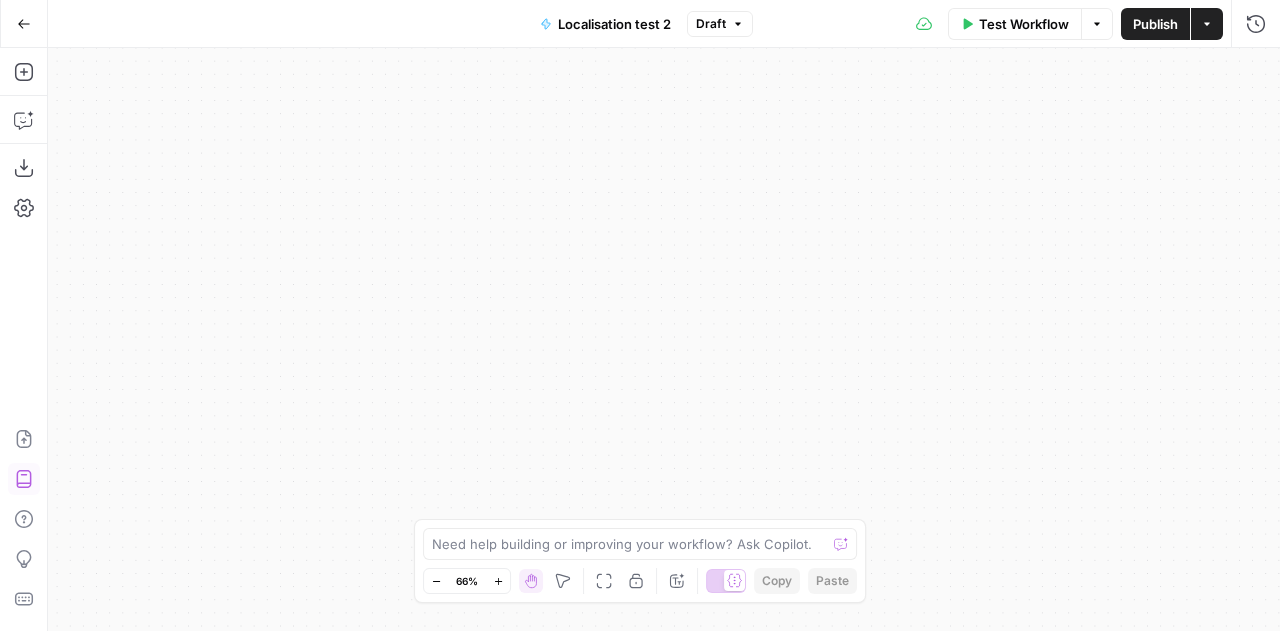 click on "Go Back" at bounding box center (24, 24) 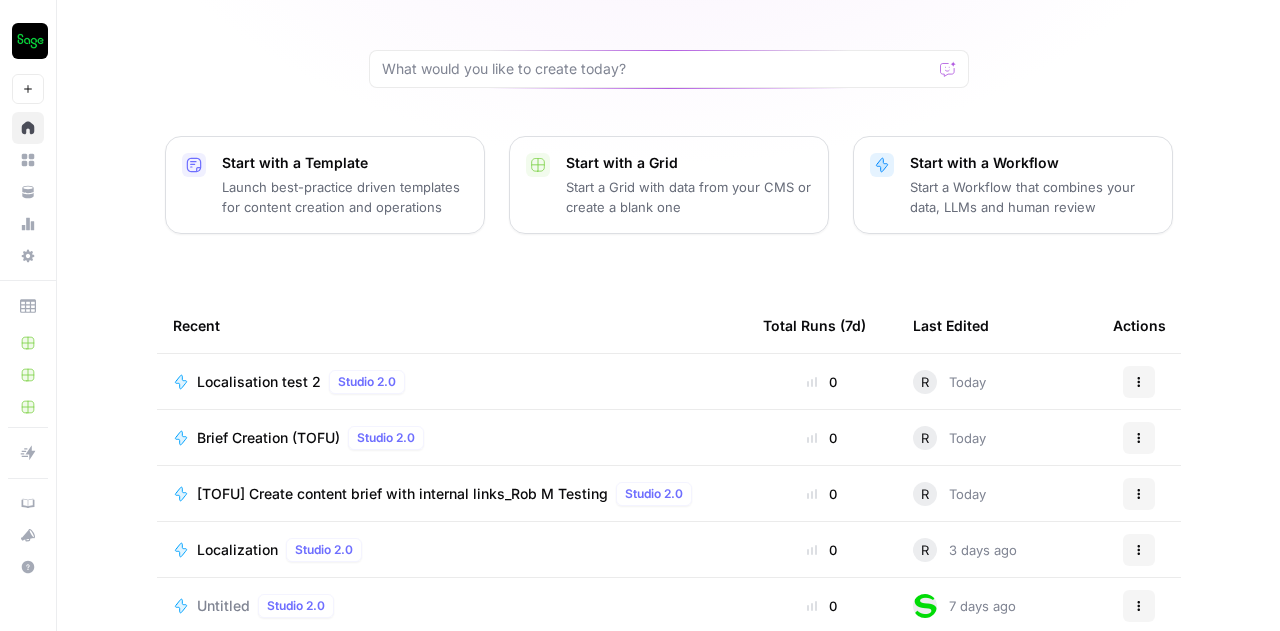 scroll, scrollTop: 146, scrollLeft: 0, axis: vertical 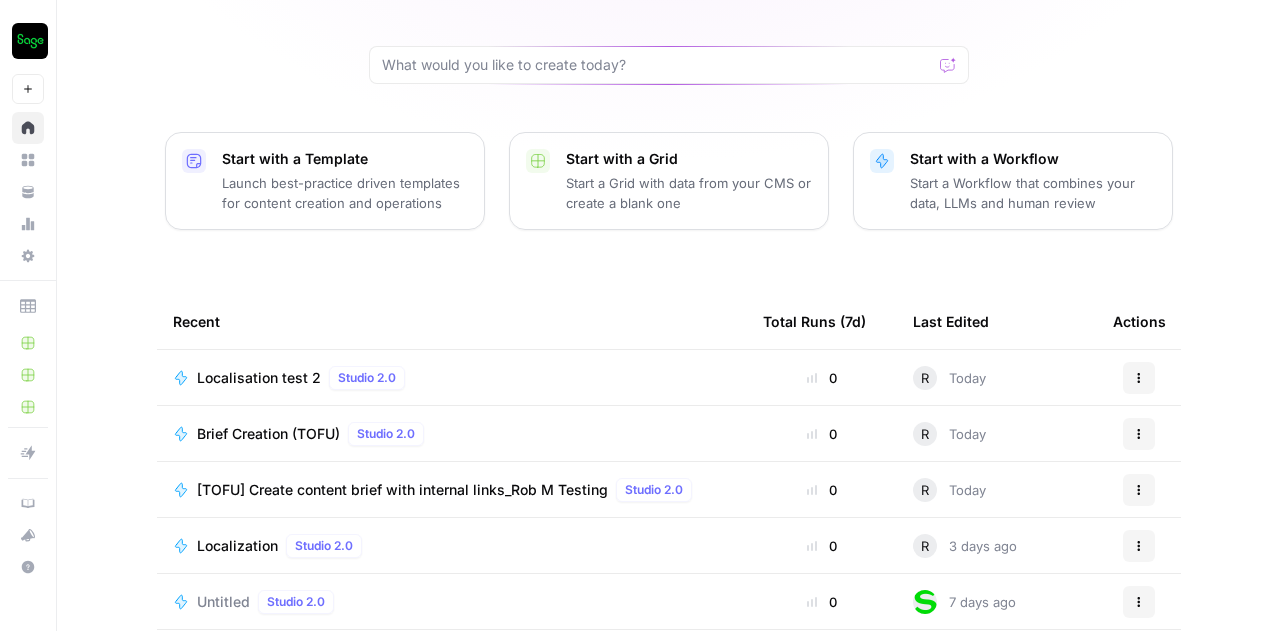 click on "Localisation test 2" at bounding box center [259, 378] 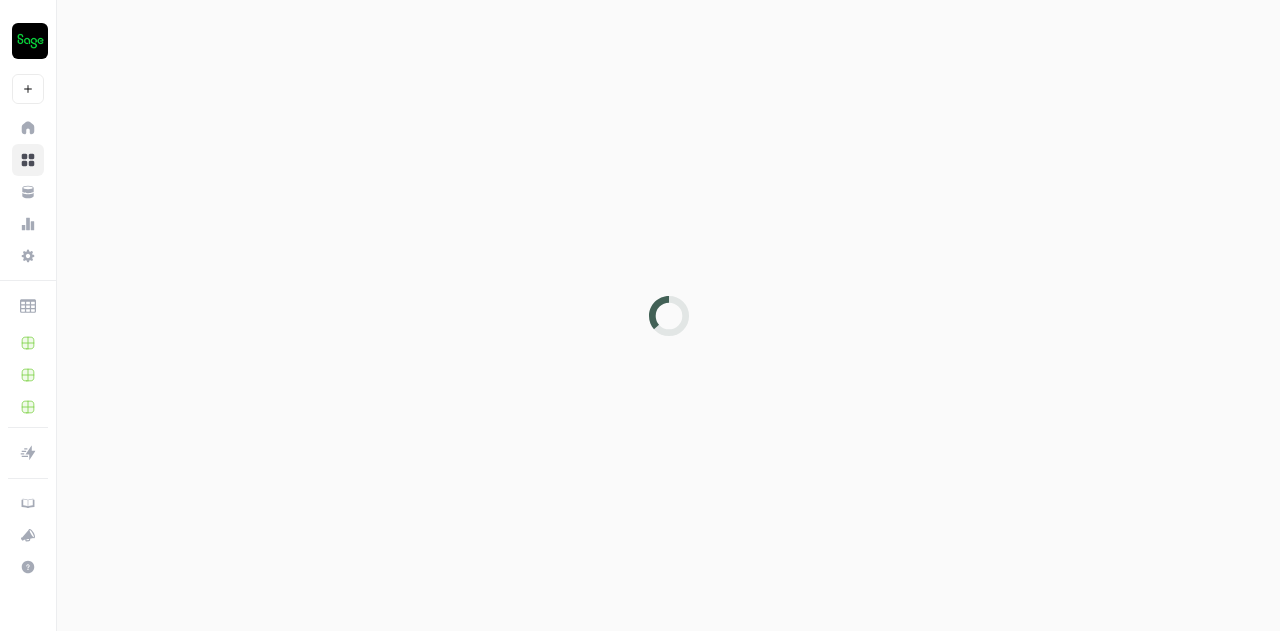 scroll, scrollTop: 0, scrollLeft: 0, axis: both 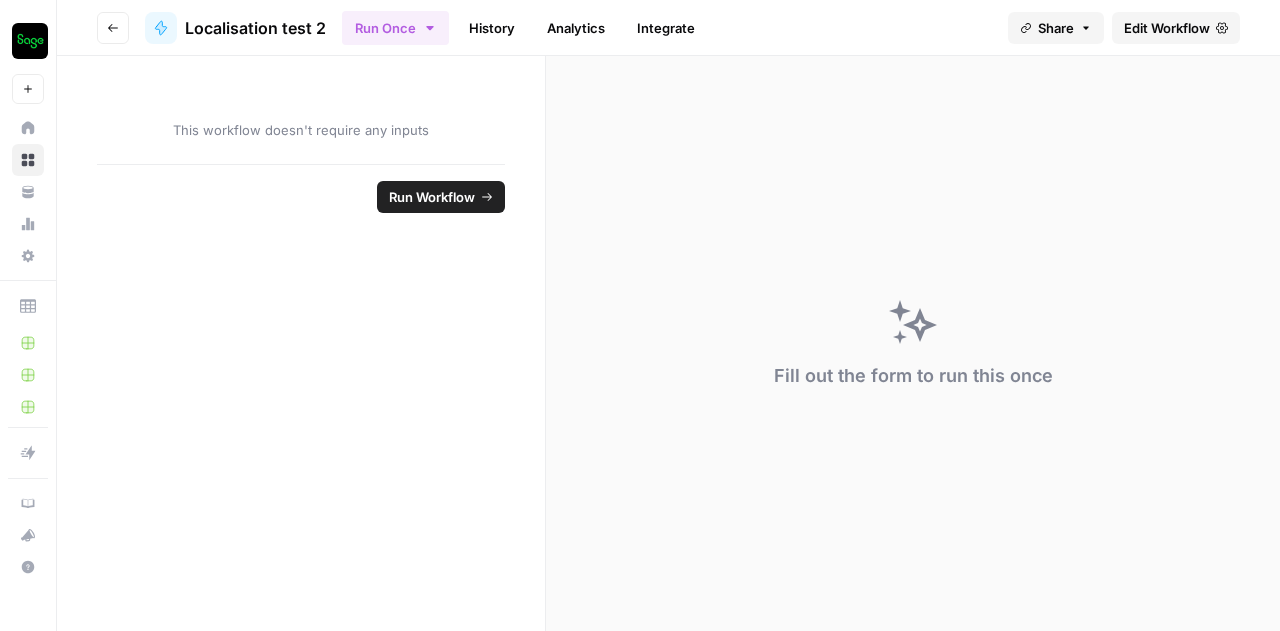 click 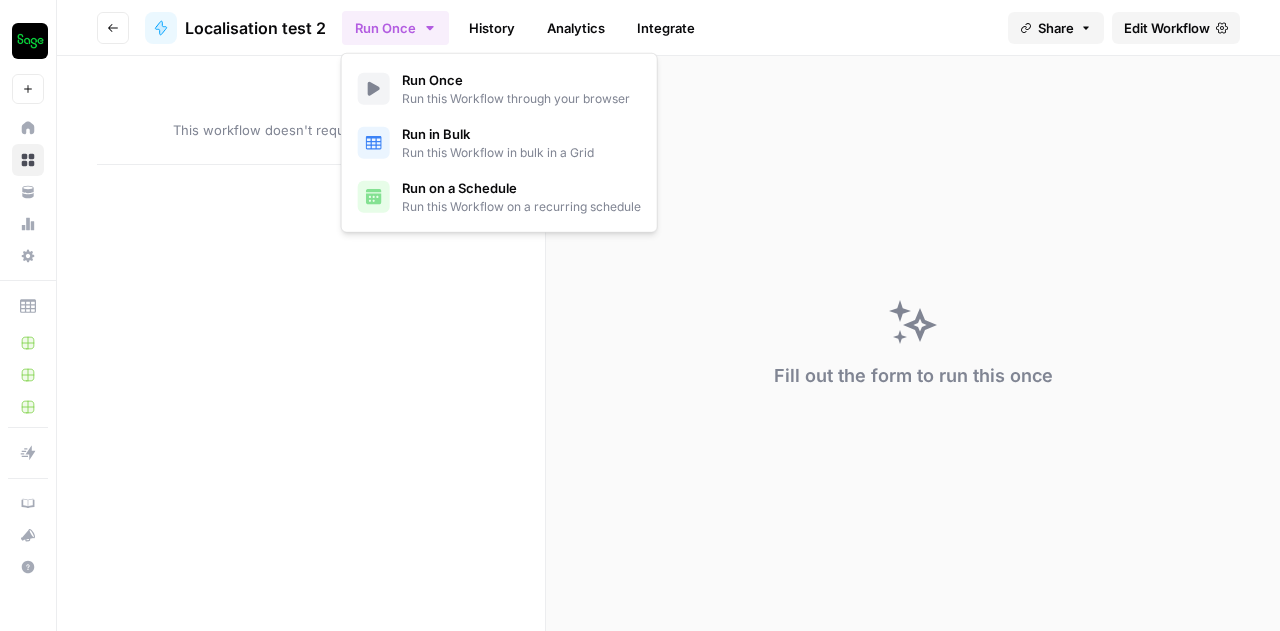 click 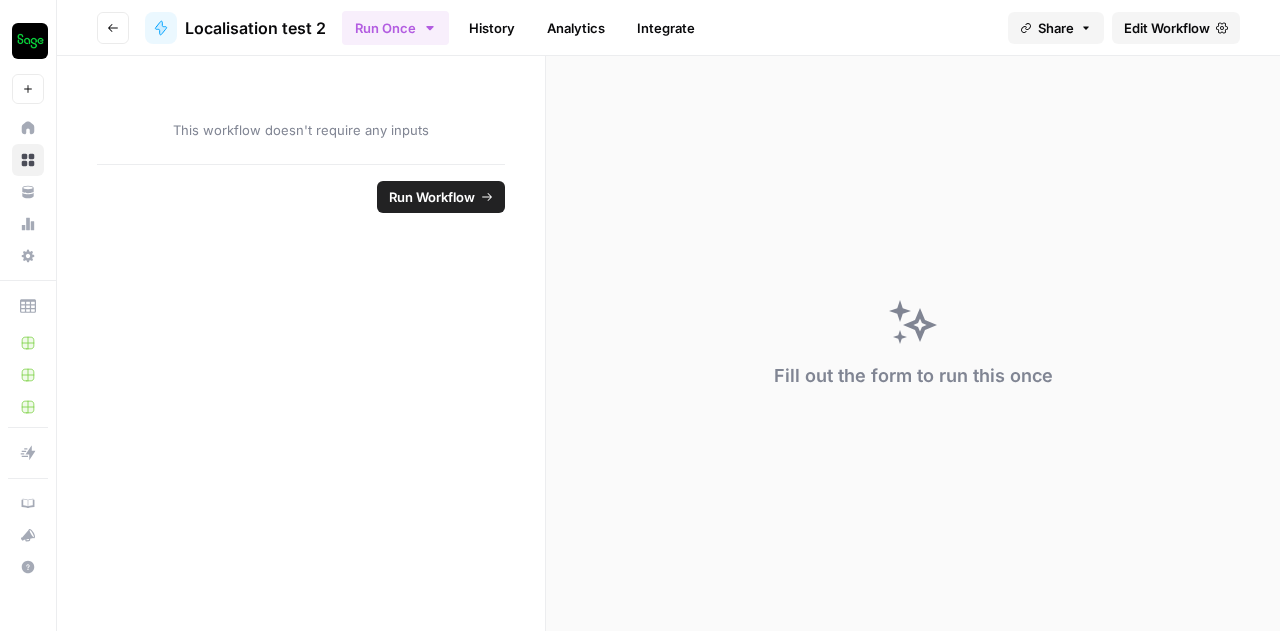 click on "Edit Workflow" at bounding box center [1167, 28] 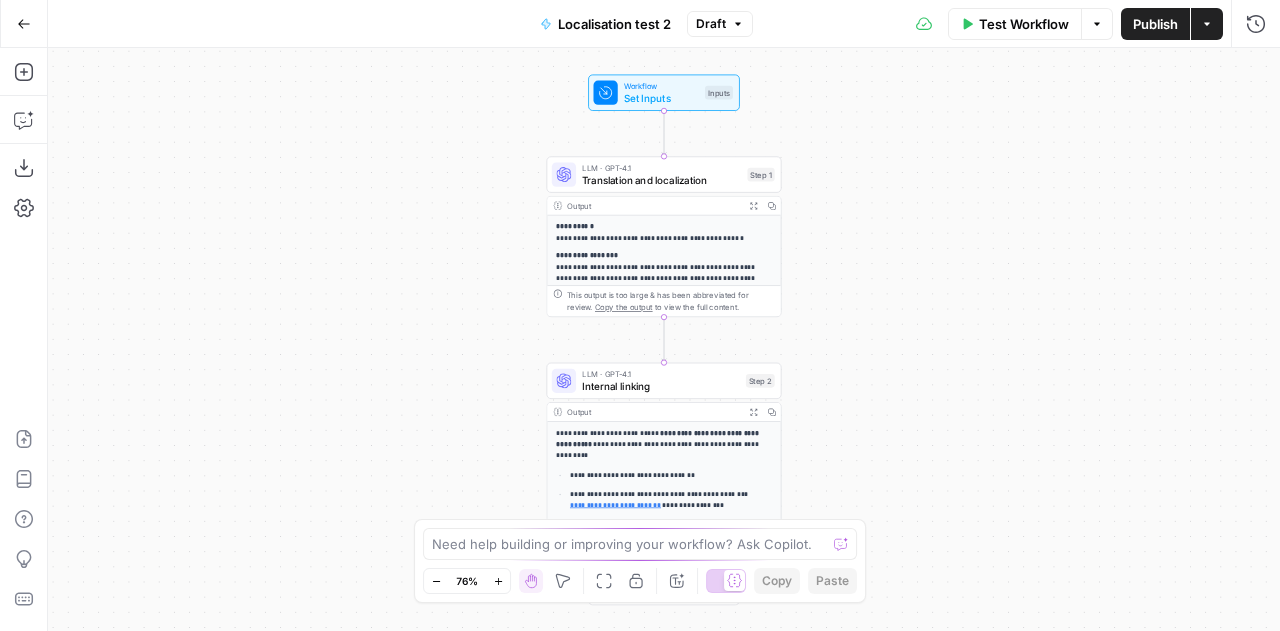 click on "Test Workflow" at bounding box center [1024, 24] 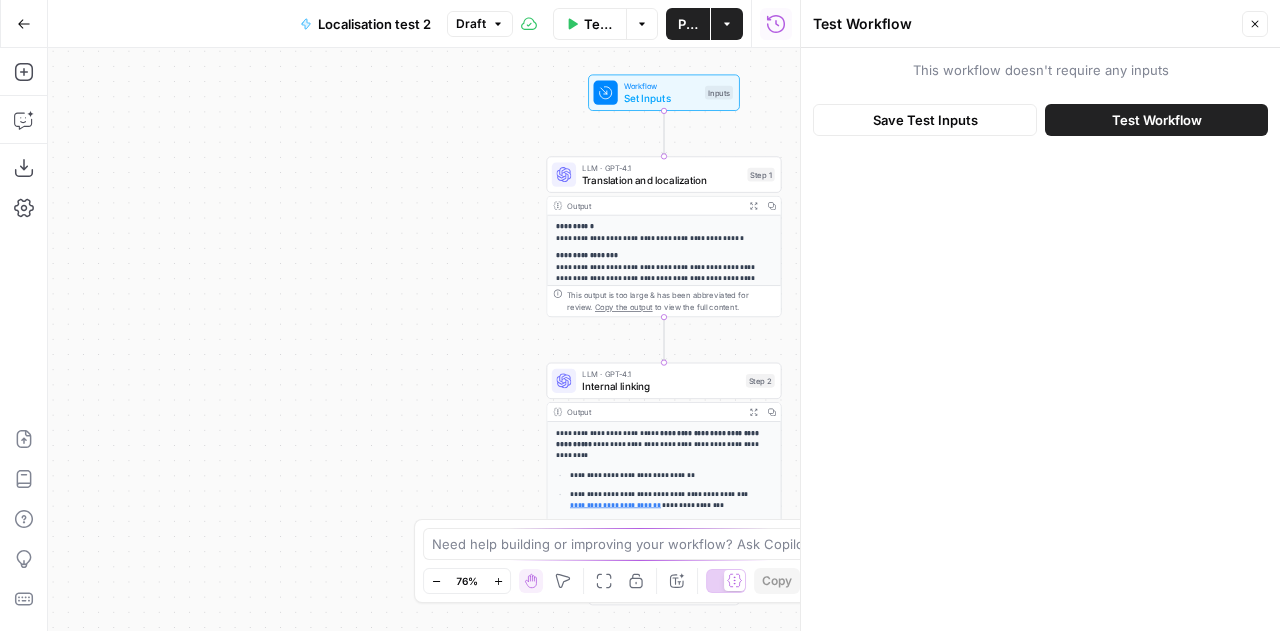 click on "Test Workflow" at bounding box center (1157, 120) 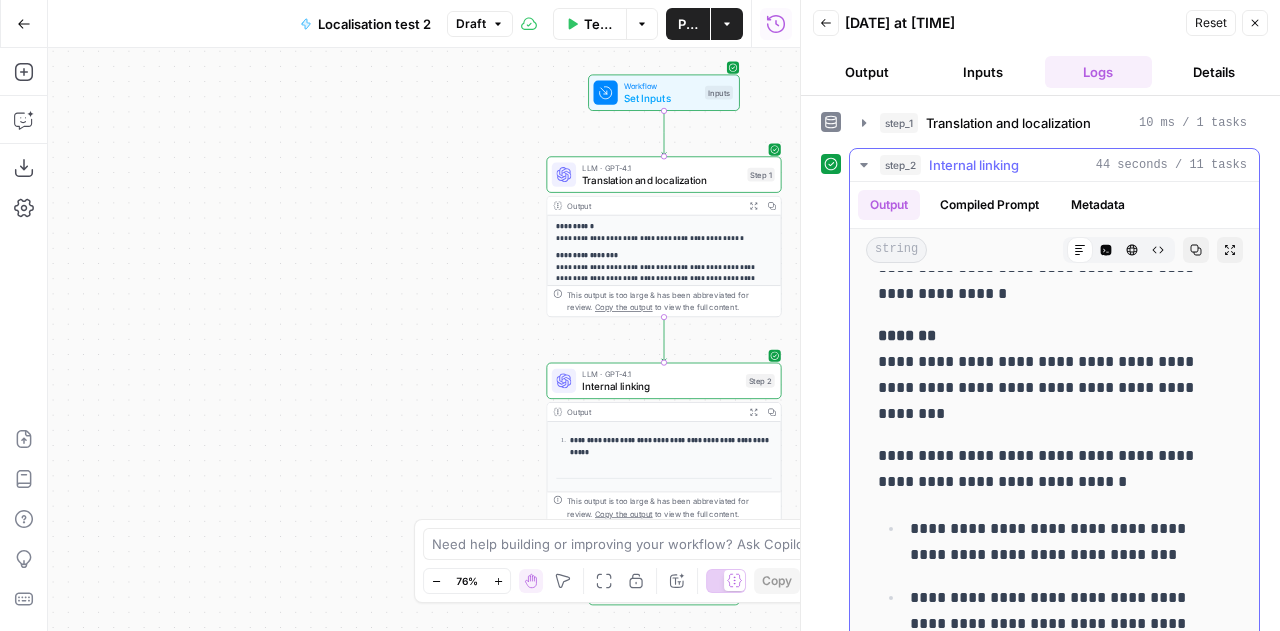 scroll, scrollTop: 6971, scrollLeft: 0, axis: vertical 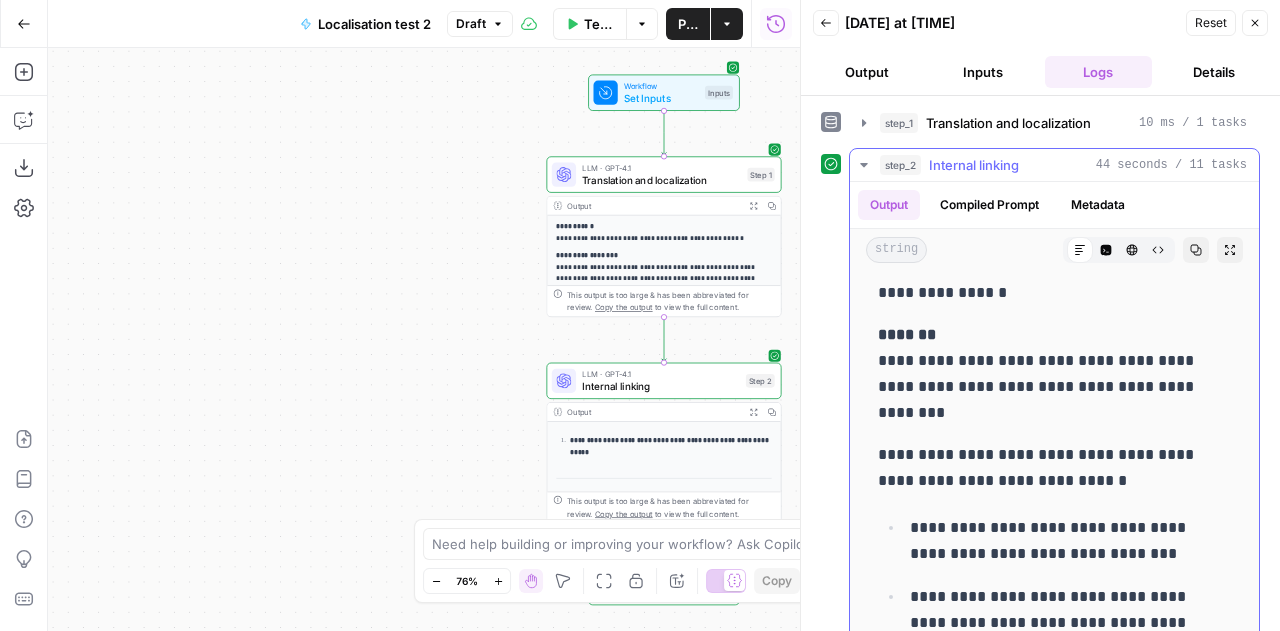 click on "**********" at bounding box center (1039, 468) 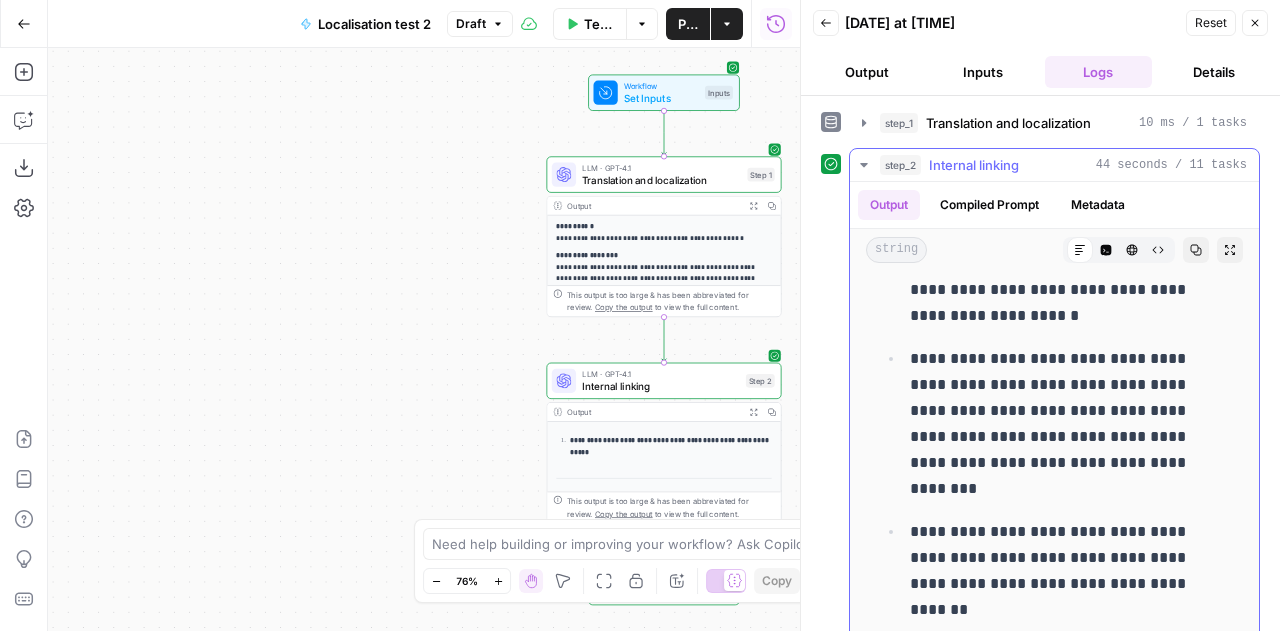 scroll, scrollTop: 14699, scrollLeft: 0, axis: vertical 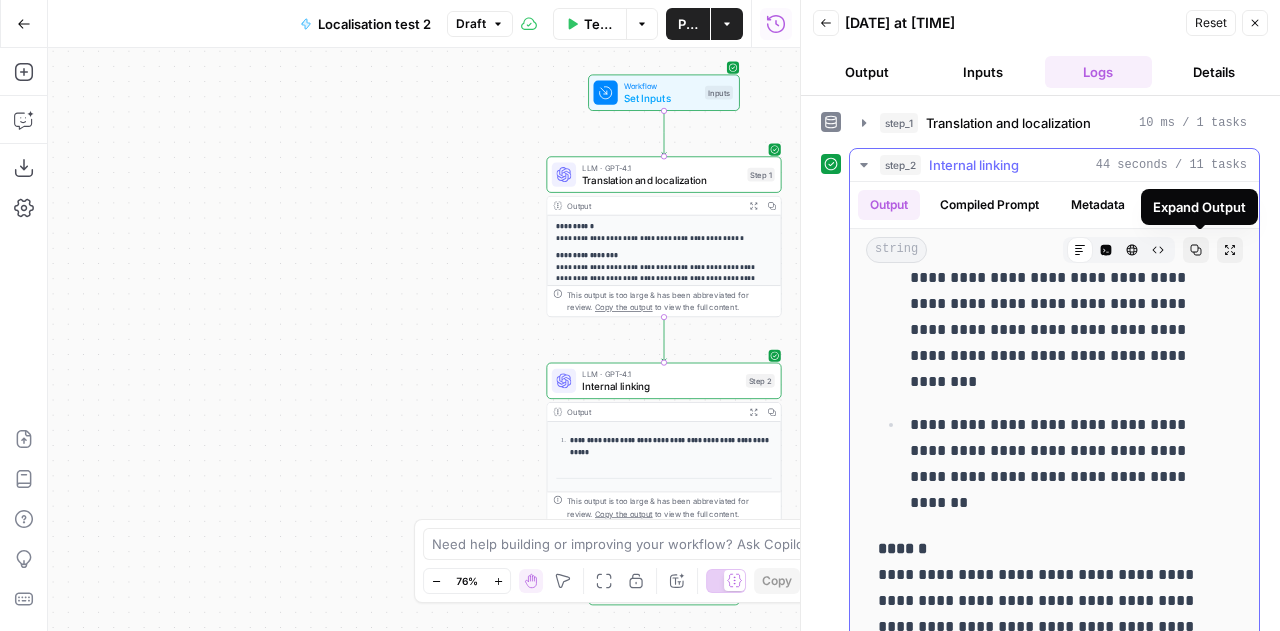 click 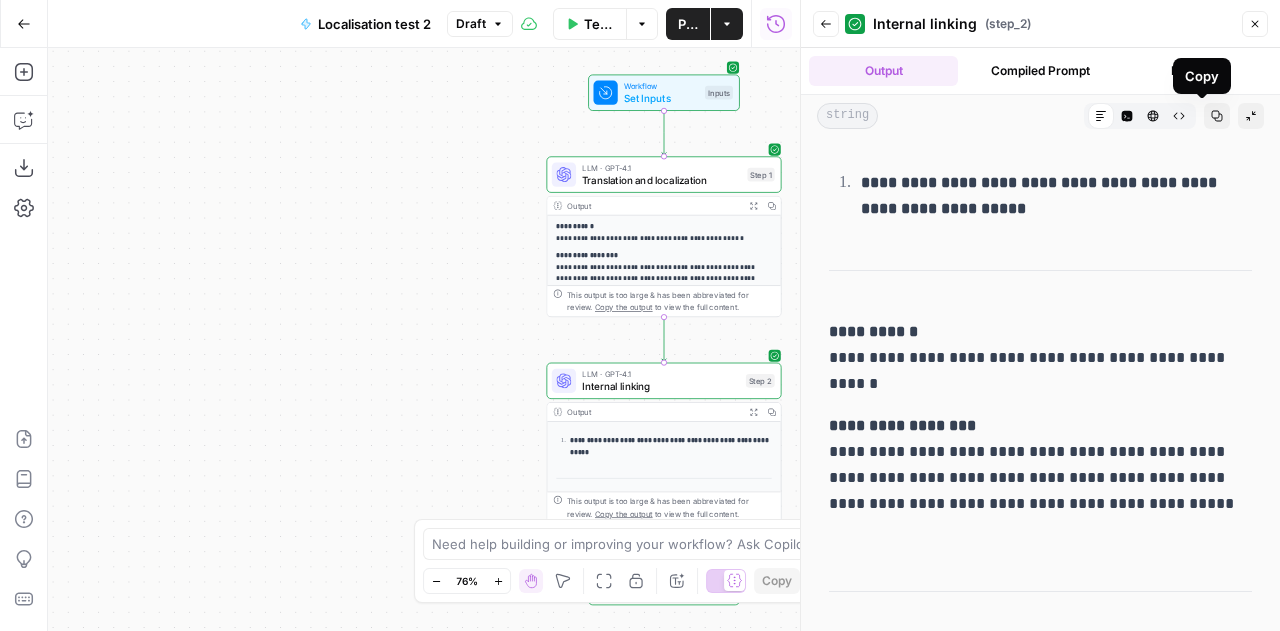 click 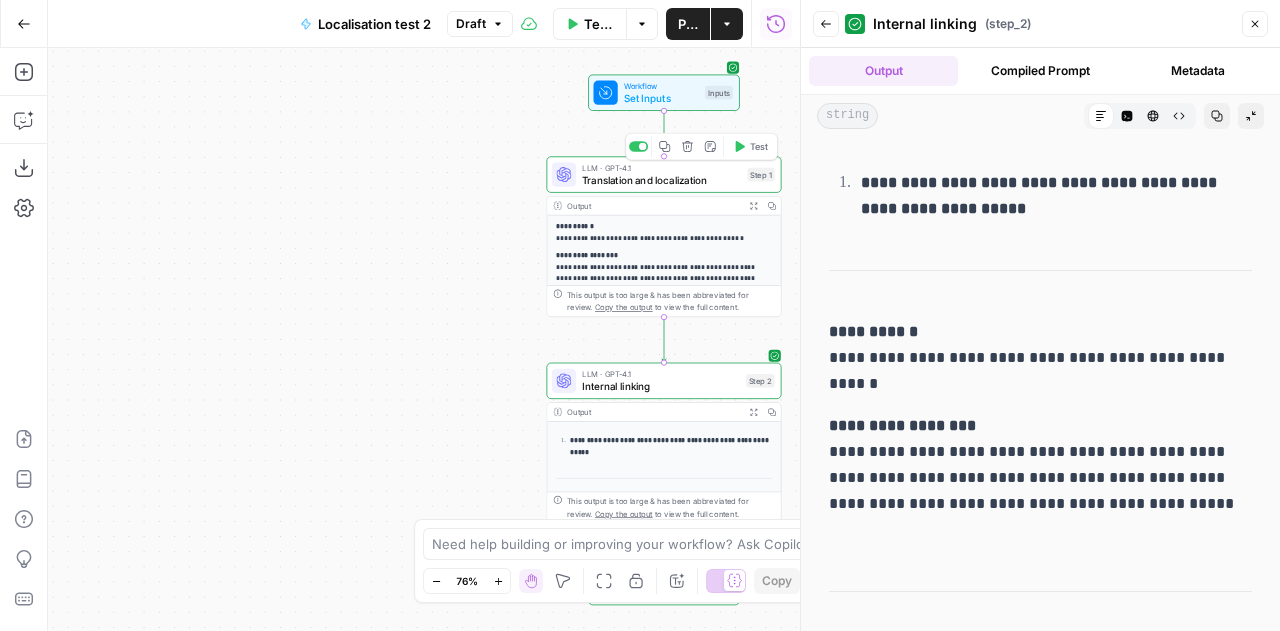click on "Translation and localization" at bounding box center [661, 179] 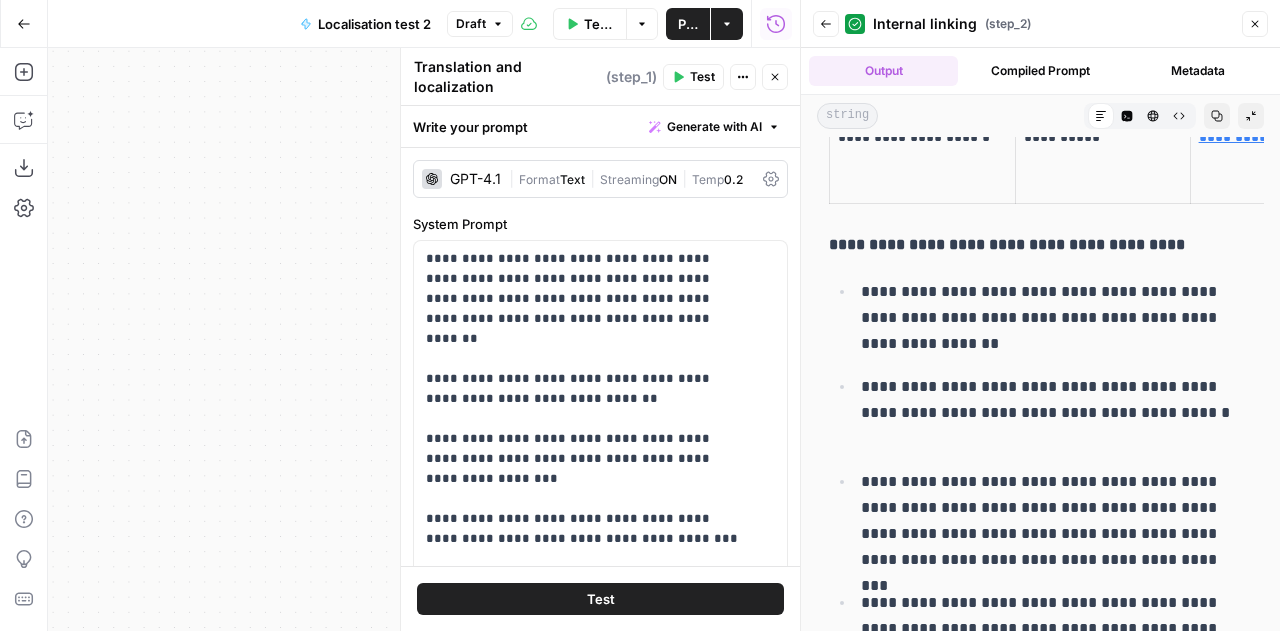 scroll, scrollTop: 12630, scrollLeft: 0, axis: vertical 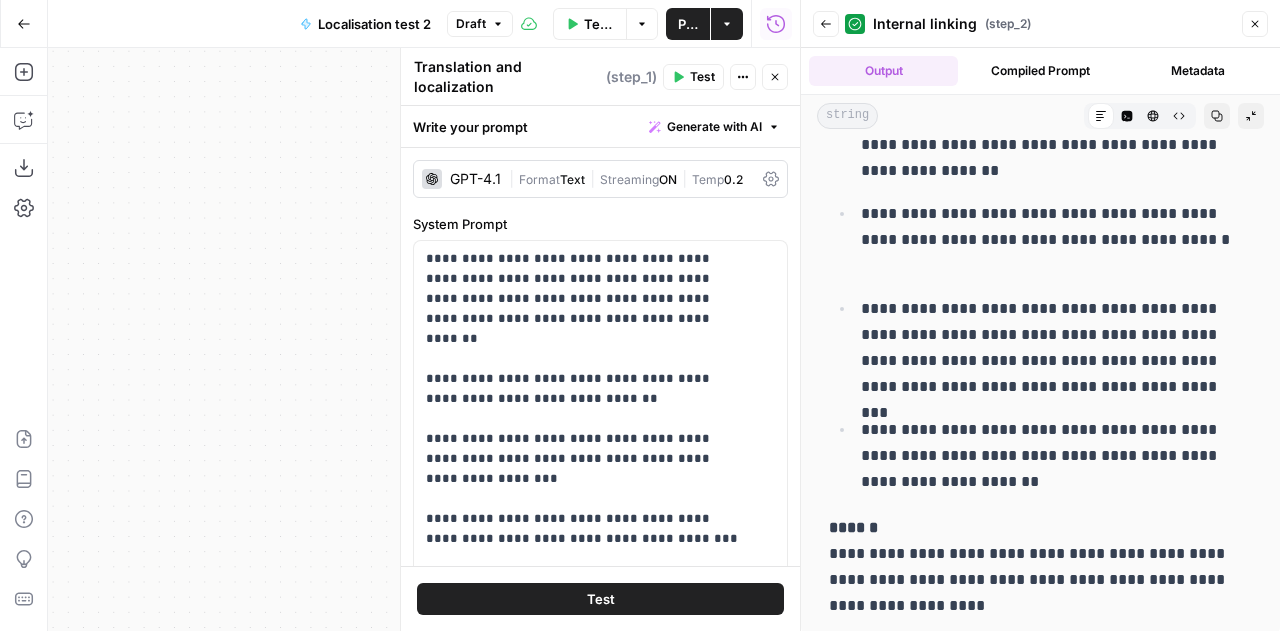 drag, startPoint x: 838, startPoint y: 179, endPoint x: 1084, endPoint y: 599, distance: 486.74017 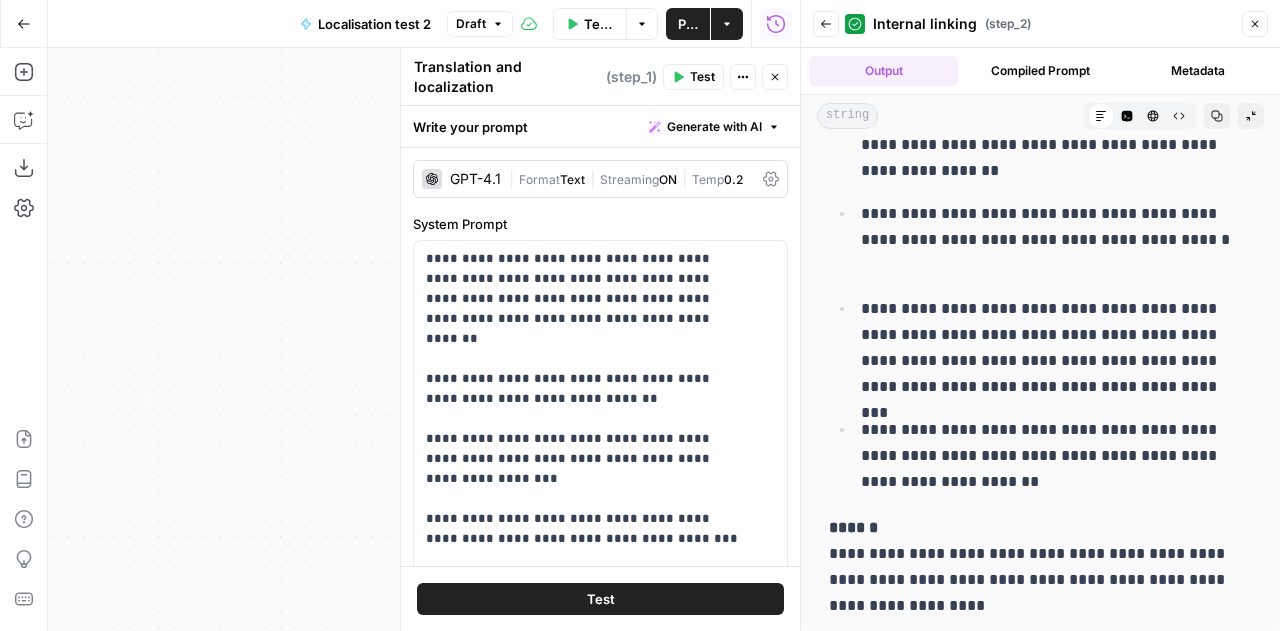 click on "**********" at bounding box center [1040, -5929] 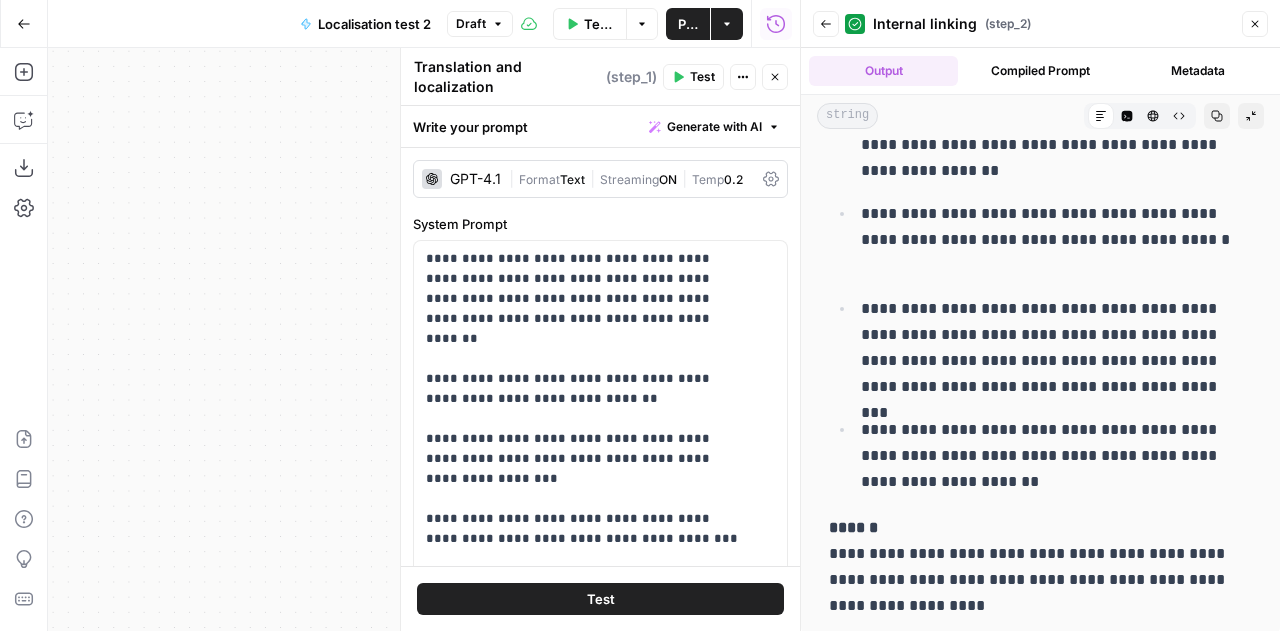 copy on "**********" 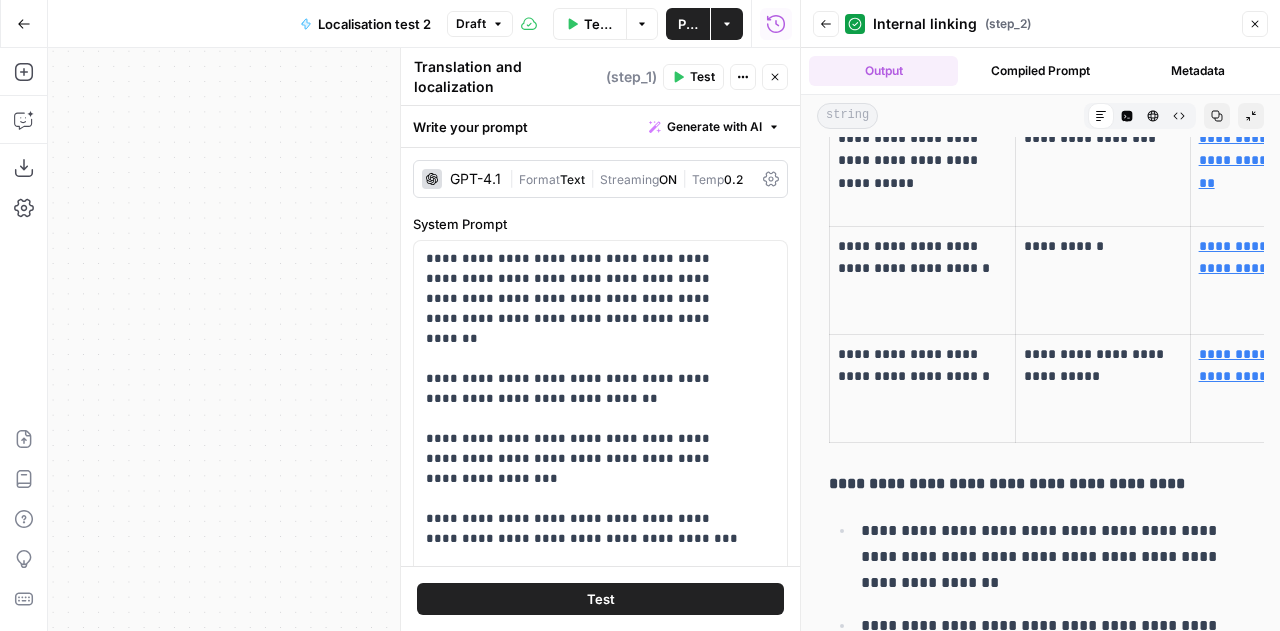 scroll, scrollTop: 12150, scrollLeft: 0, axis: vertical 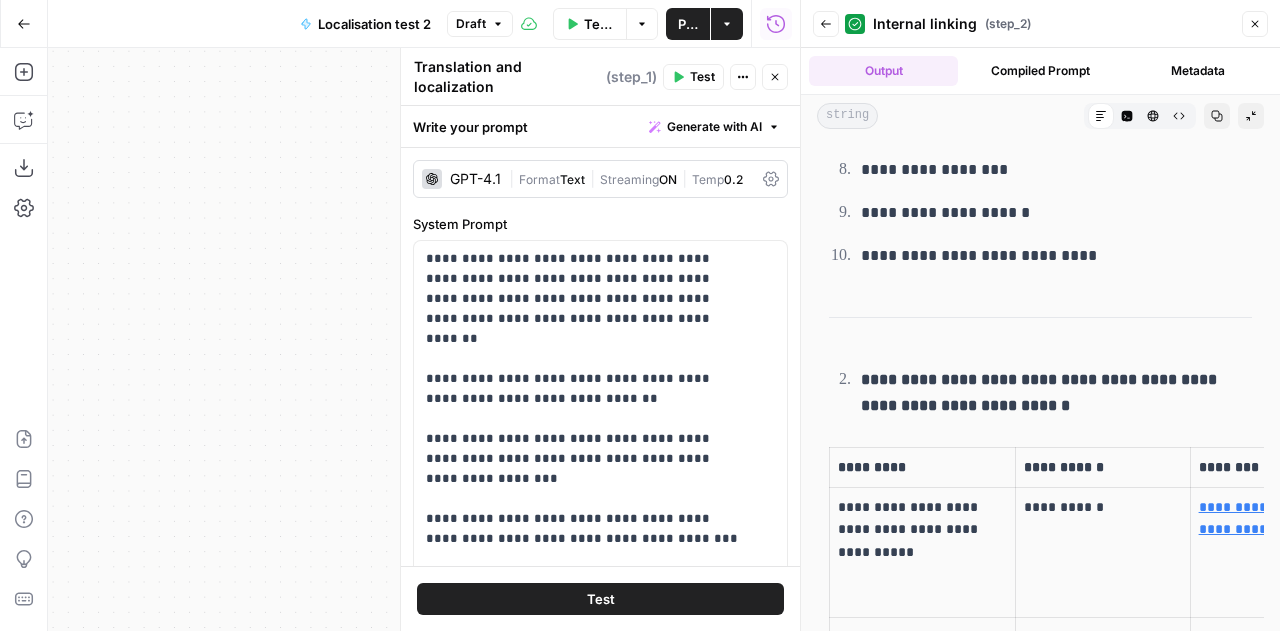 copy on "**********" 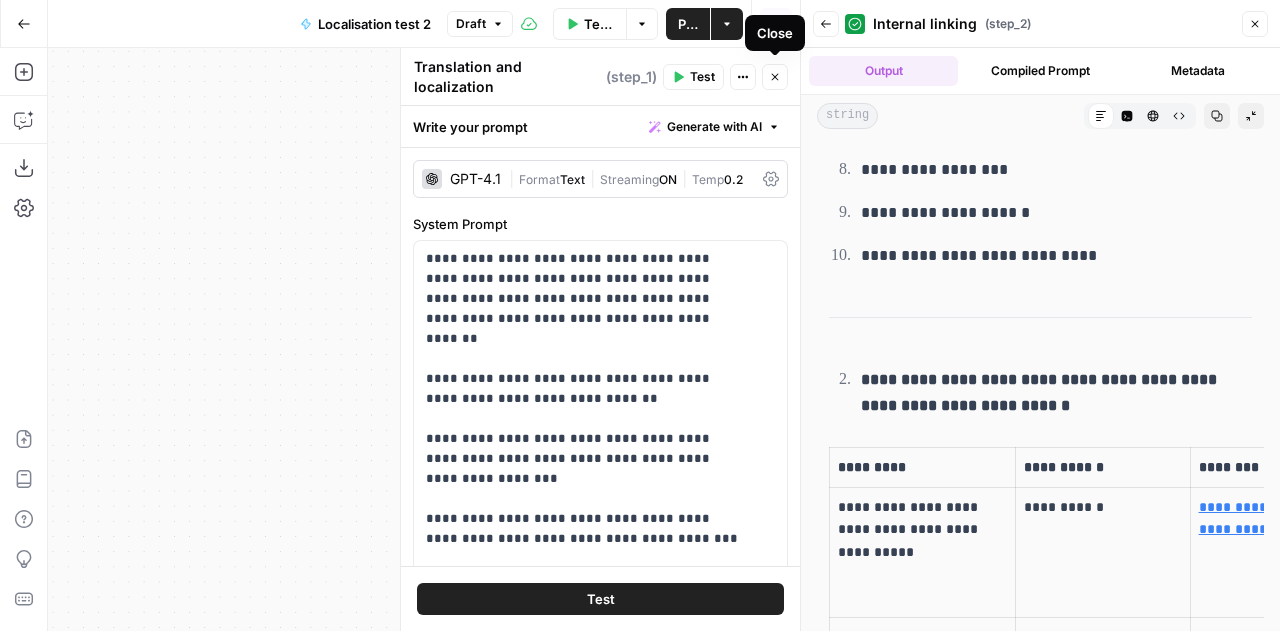 click 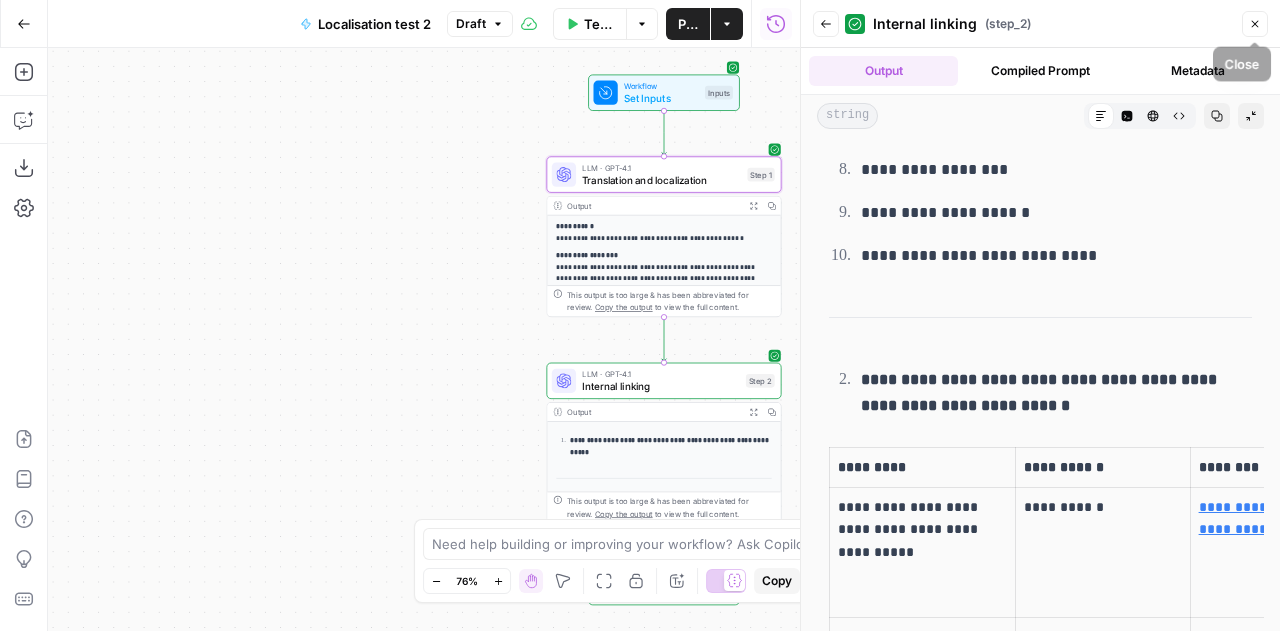 click on "Close" at bounding box center (1255, 24) 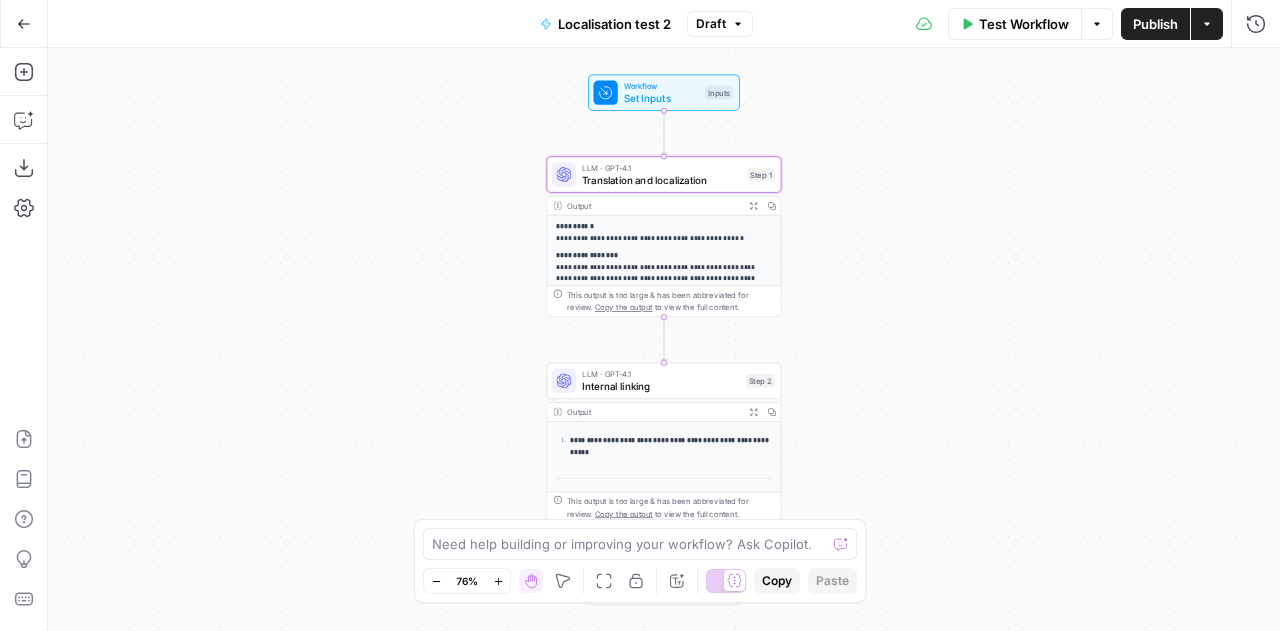 click on "**********" at bounding box center (658, 233) 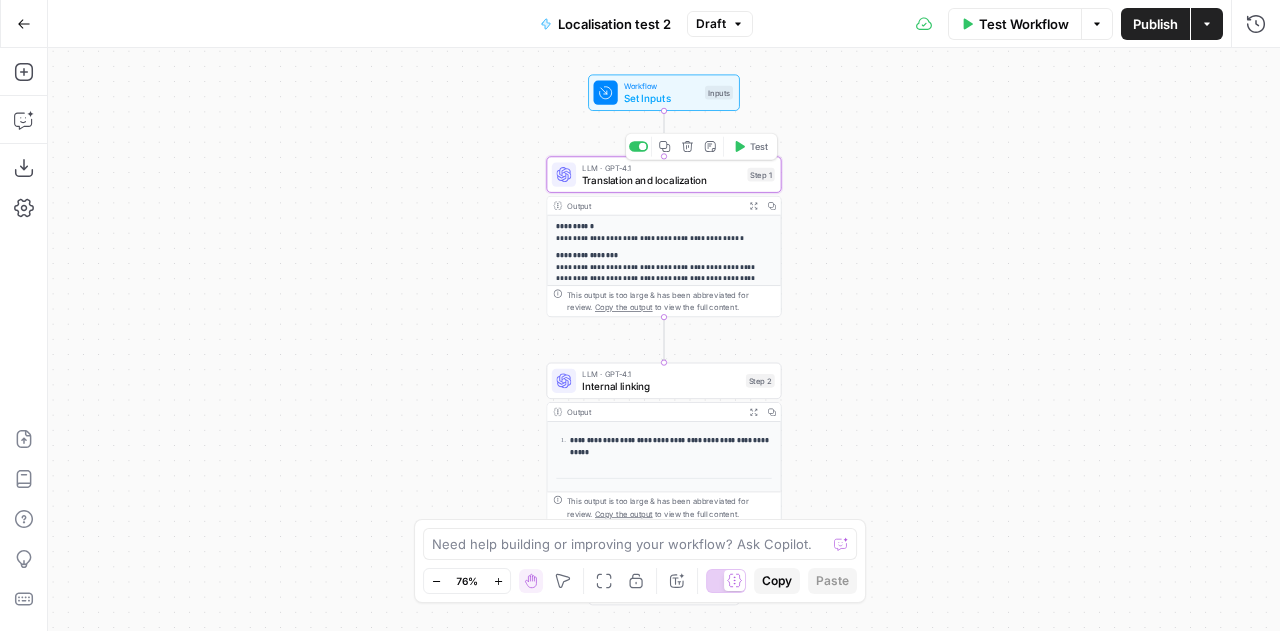 click on "Translation and localization" at bounding box center (661, 179) 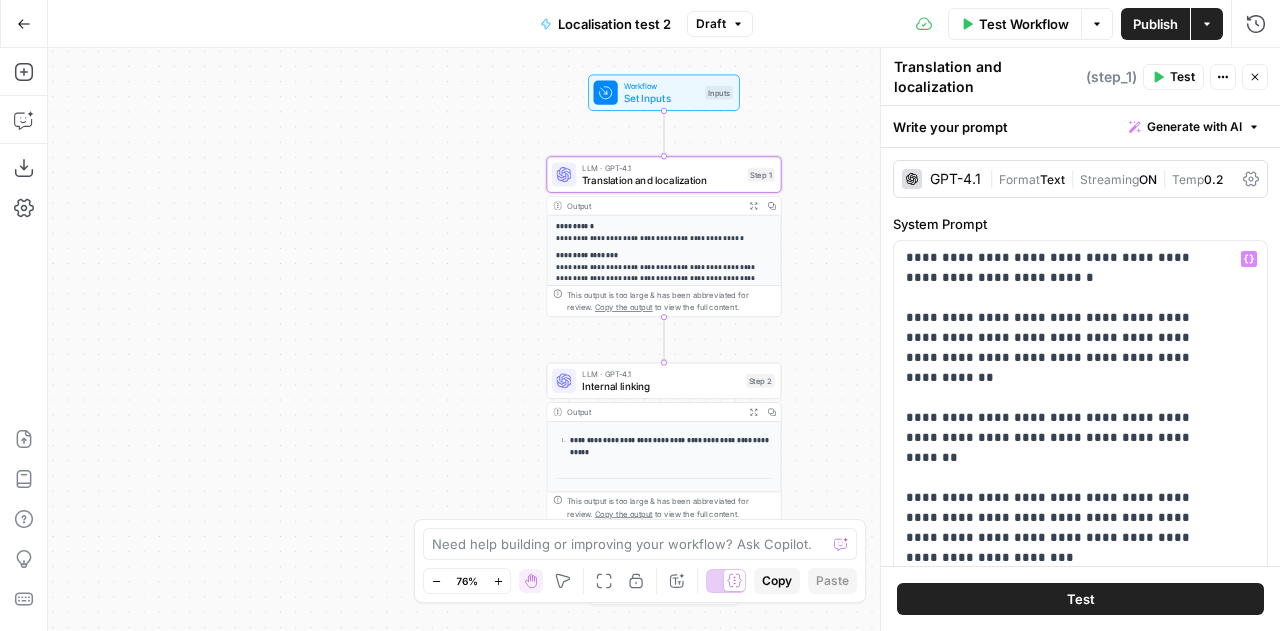 scroll, scrollTop: 660, scrollLeft: 0, axis: vertical 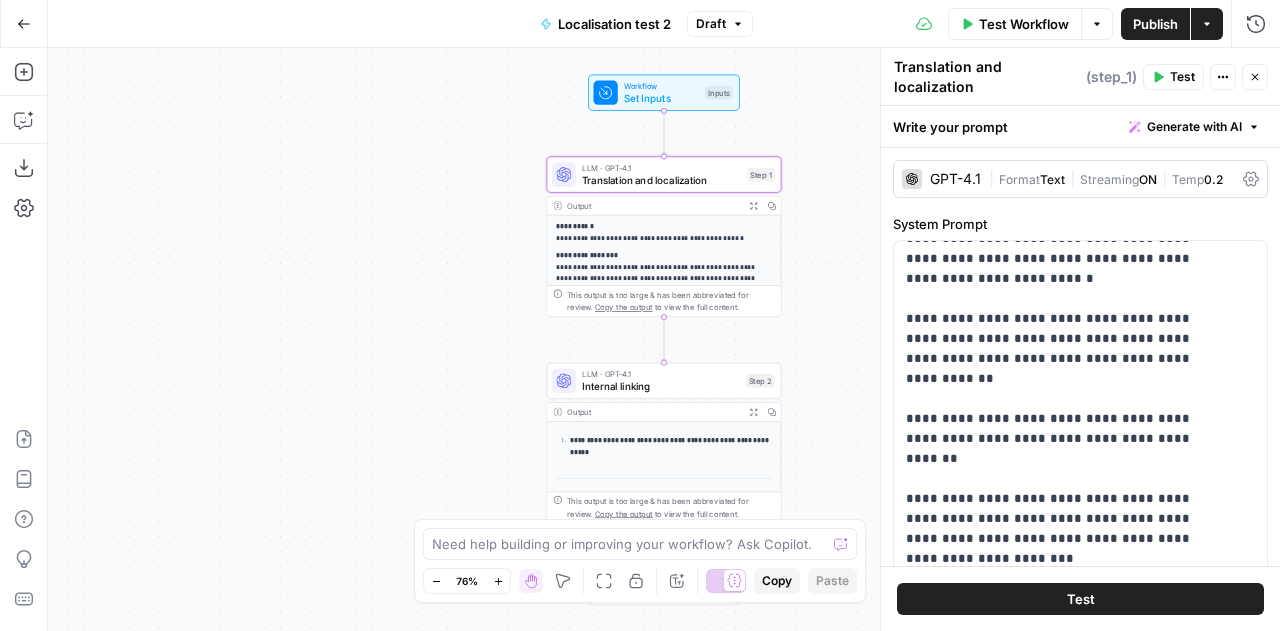 click on "**********" at bounding box center (1080, 357) 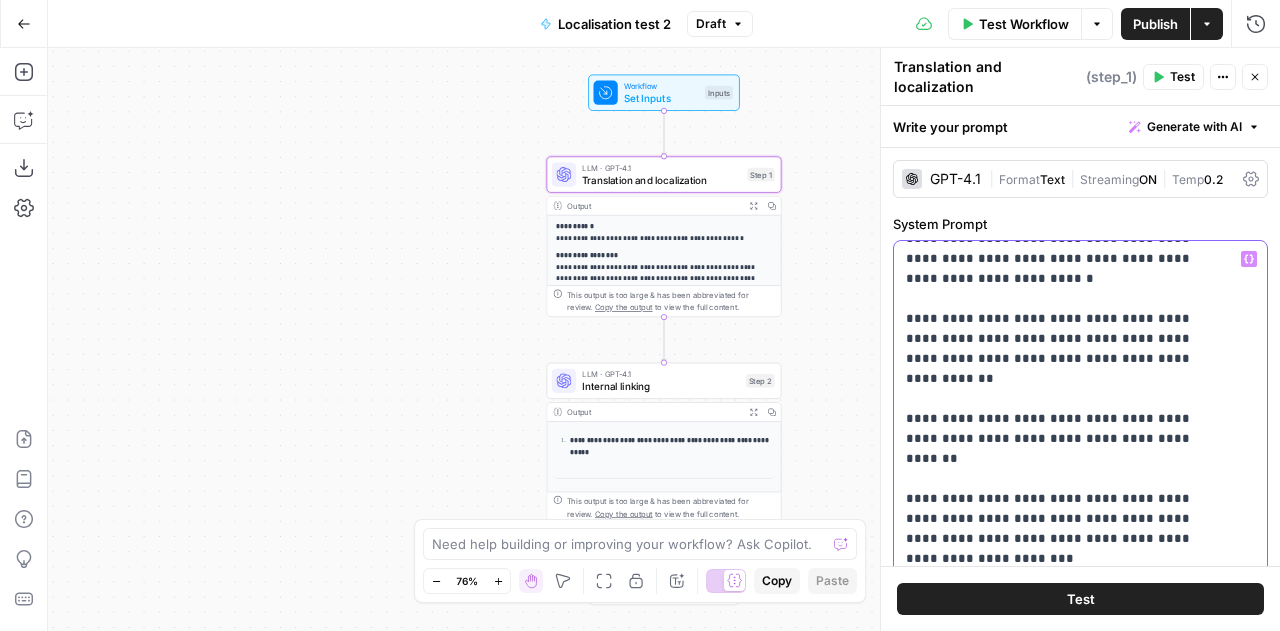 drag, startPoint x: 963, startPoint y: 464, endPoint x: 902, endPoint y: 442, distance: 64.84597 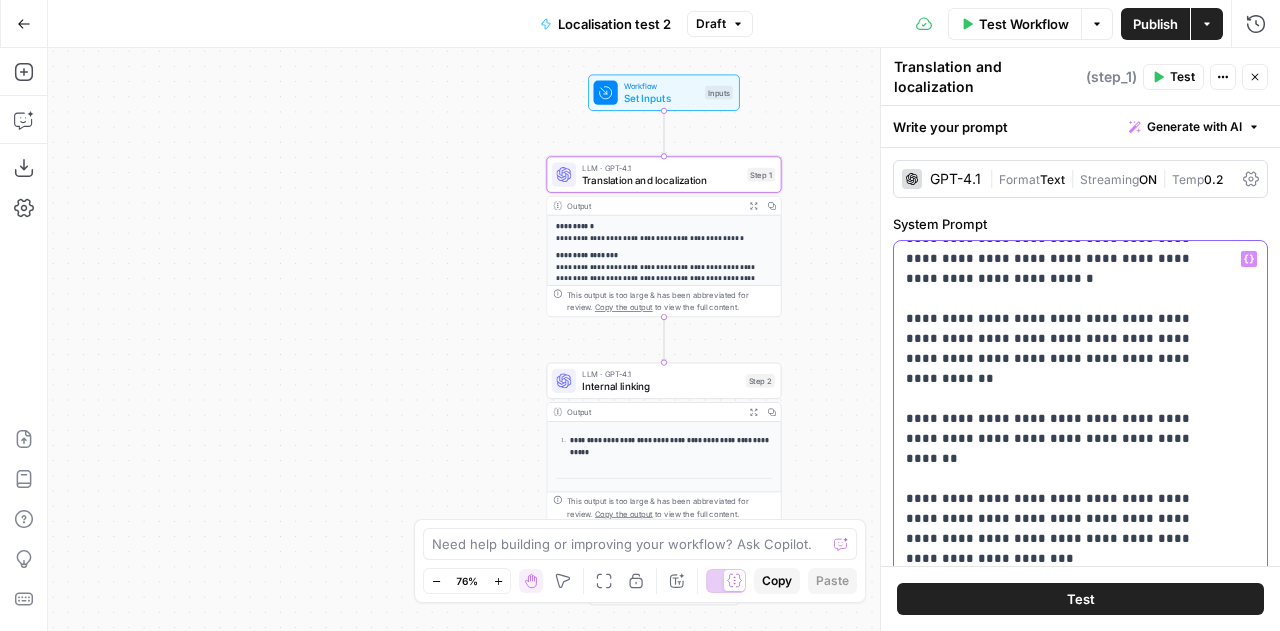 click on "**********" at bounding box center (1073, 648) 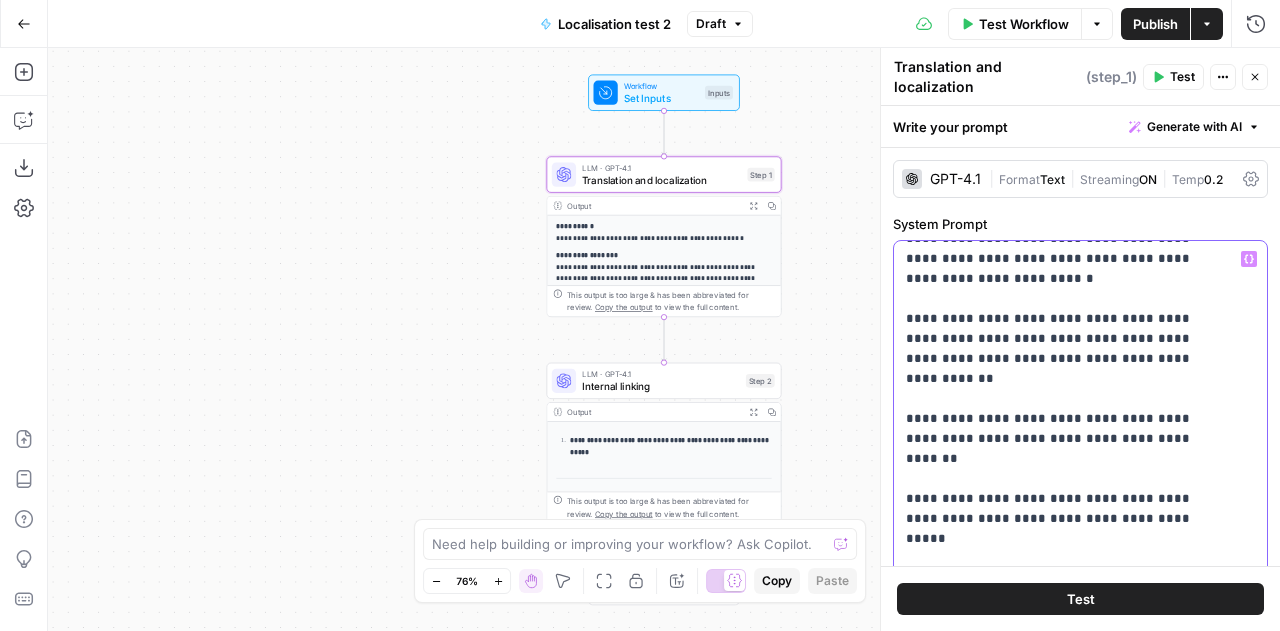 type 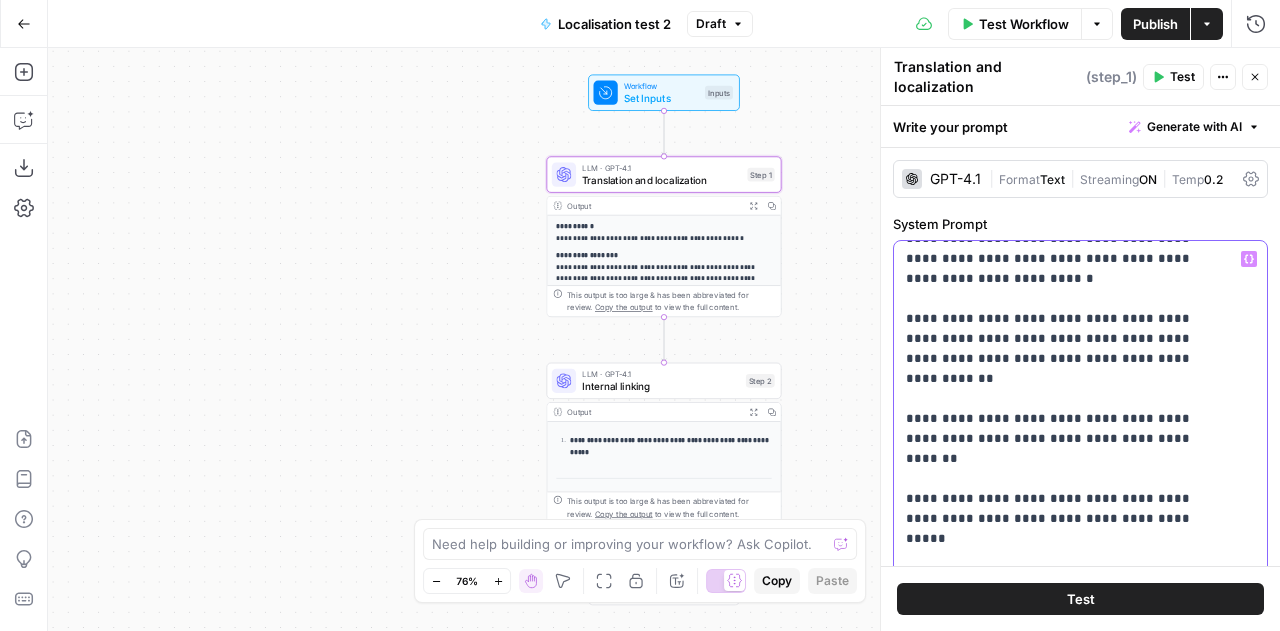 click on "**********" at bounding box center [1065, 4699] 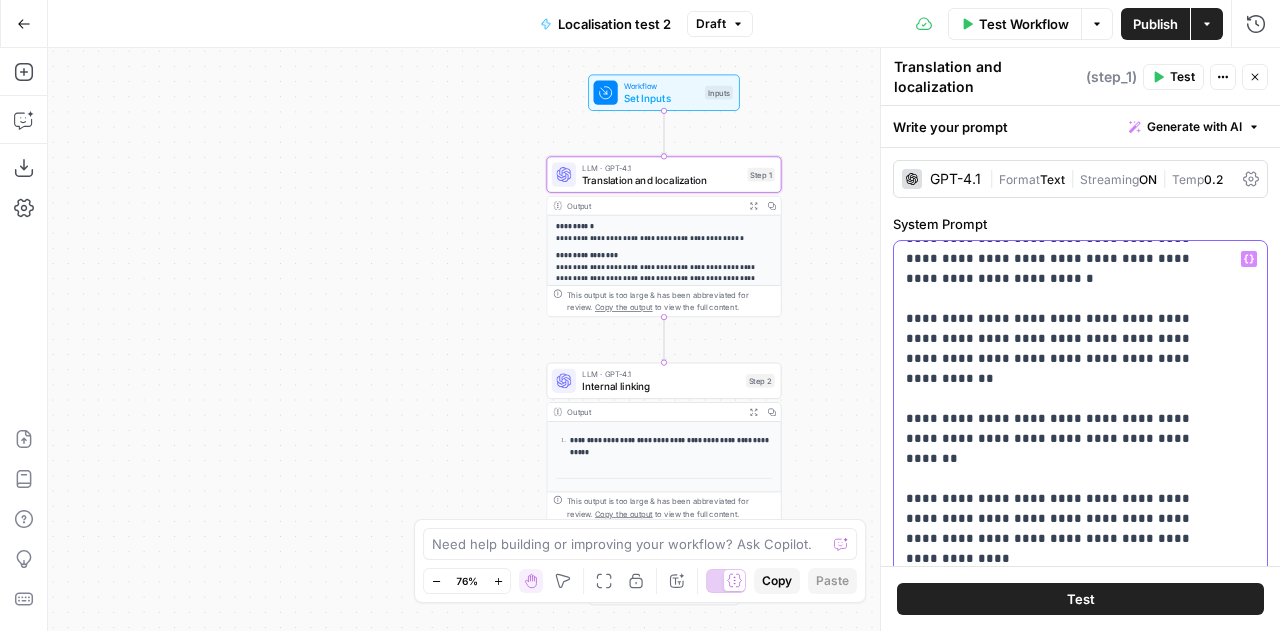 click on "**********" at bounding box center [1065, 4709] 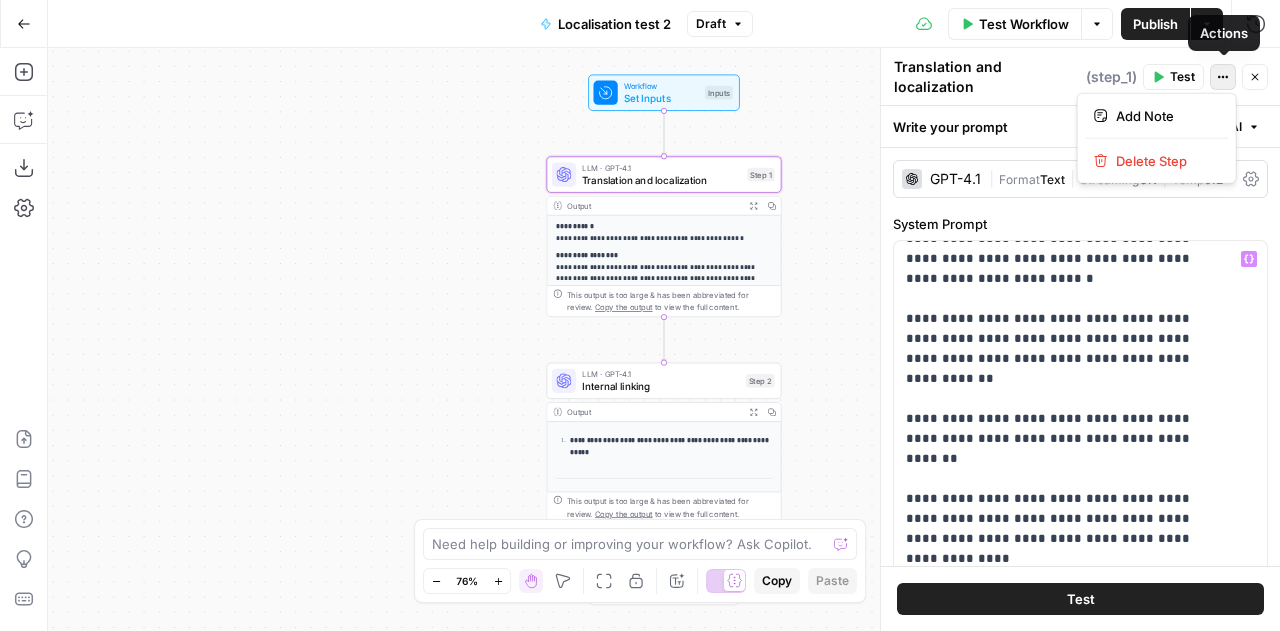 click 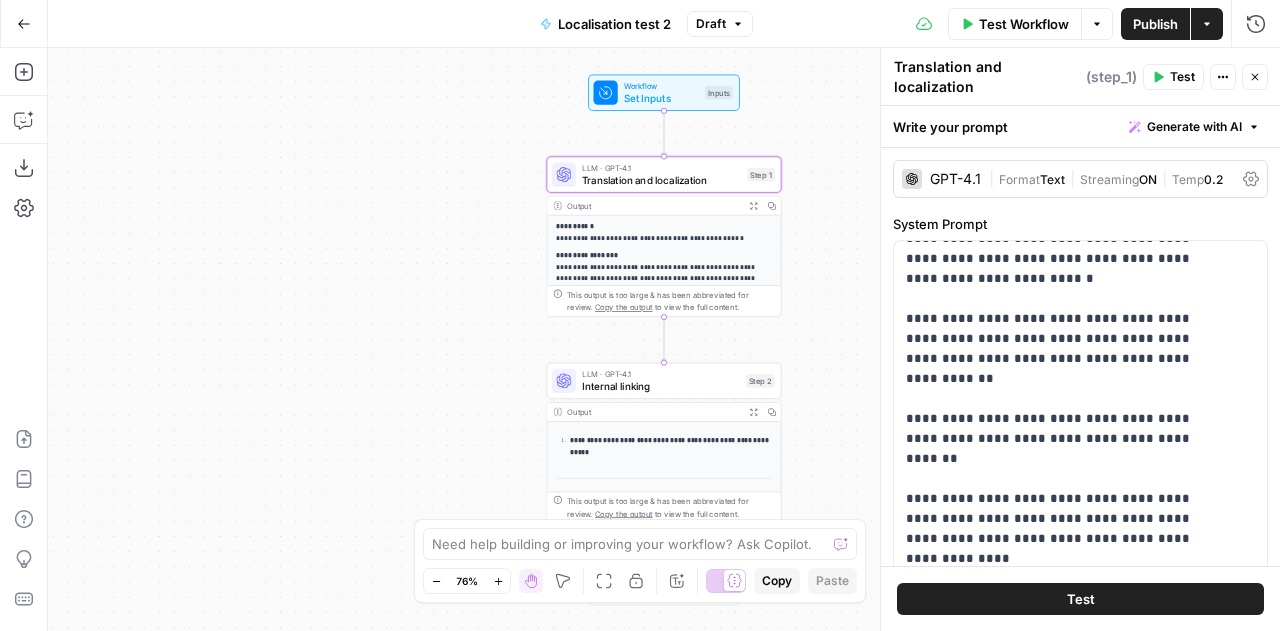 click 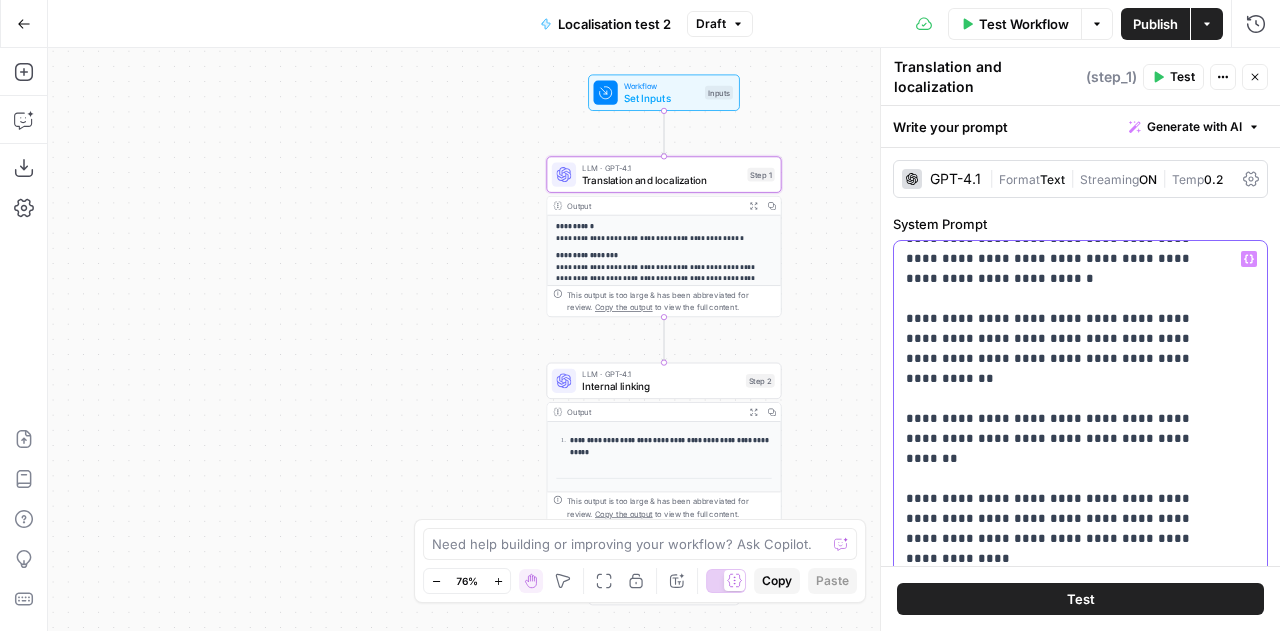 scroll, scrollTop: 0, scrollLeft: 0, axis: both 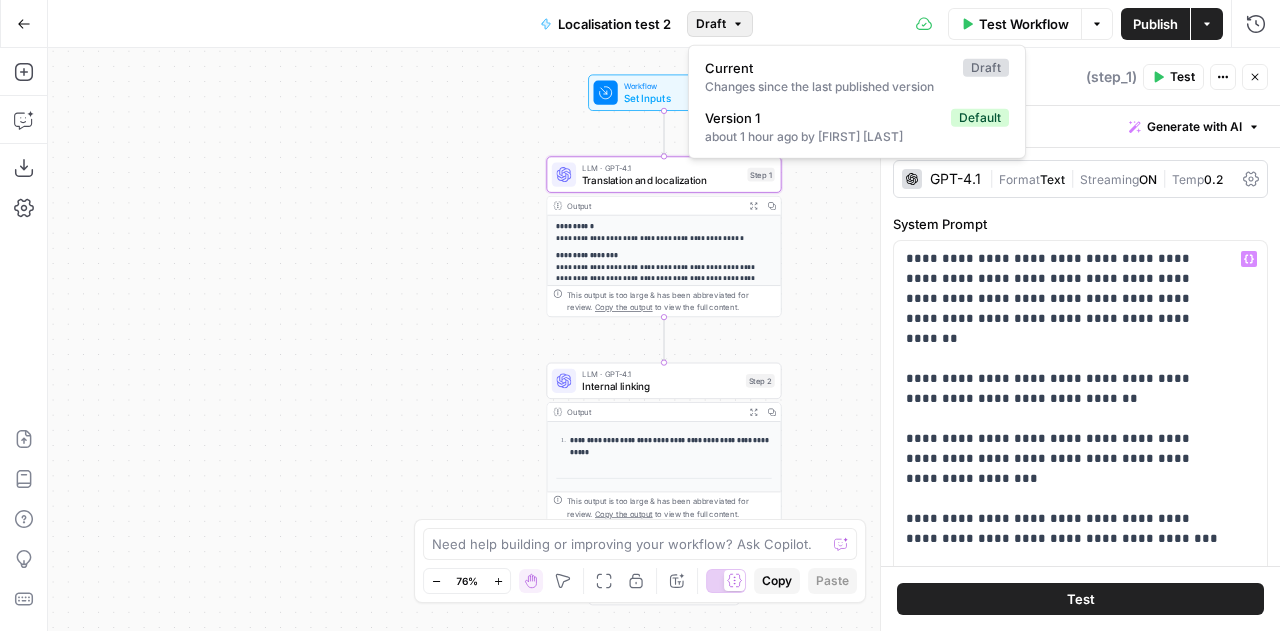 click on "Draft" at bounding box center (720, 24) 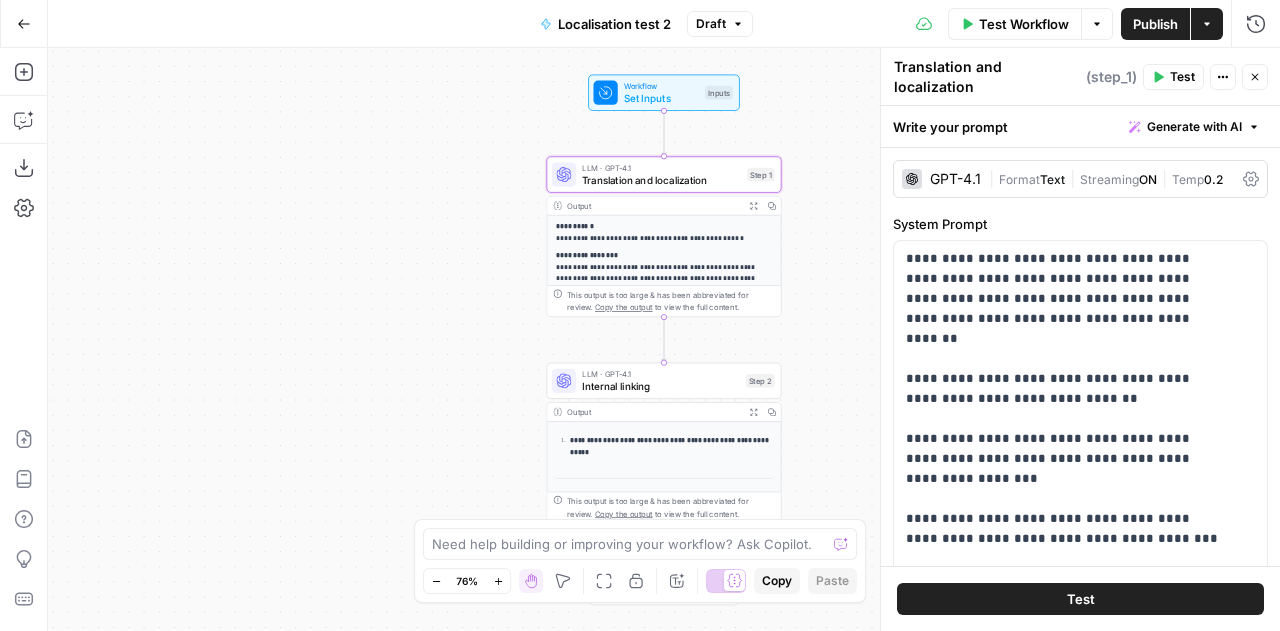click on "**********" at bounding box center [664, 339] 